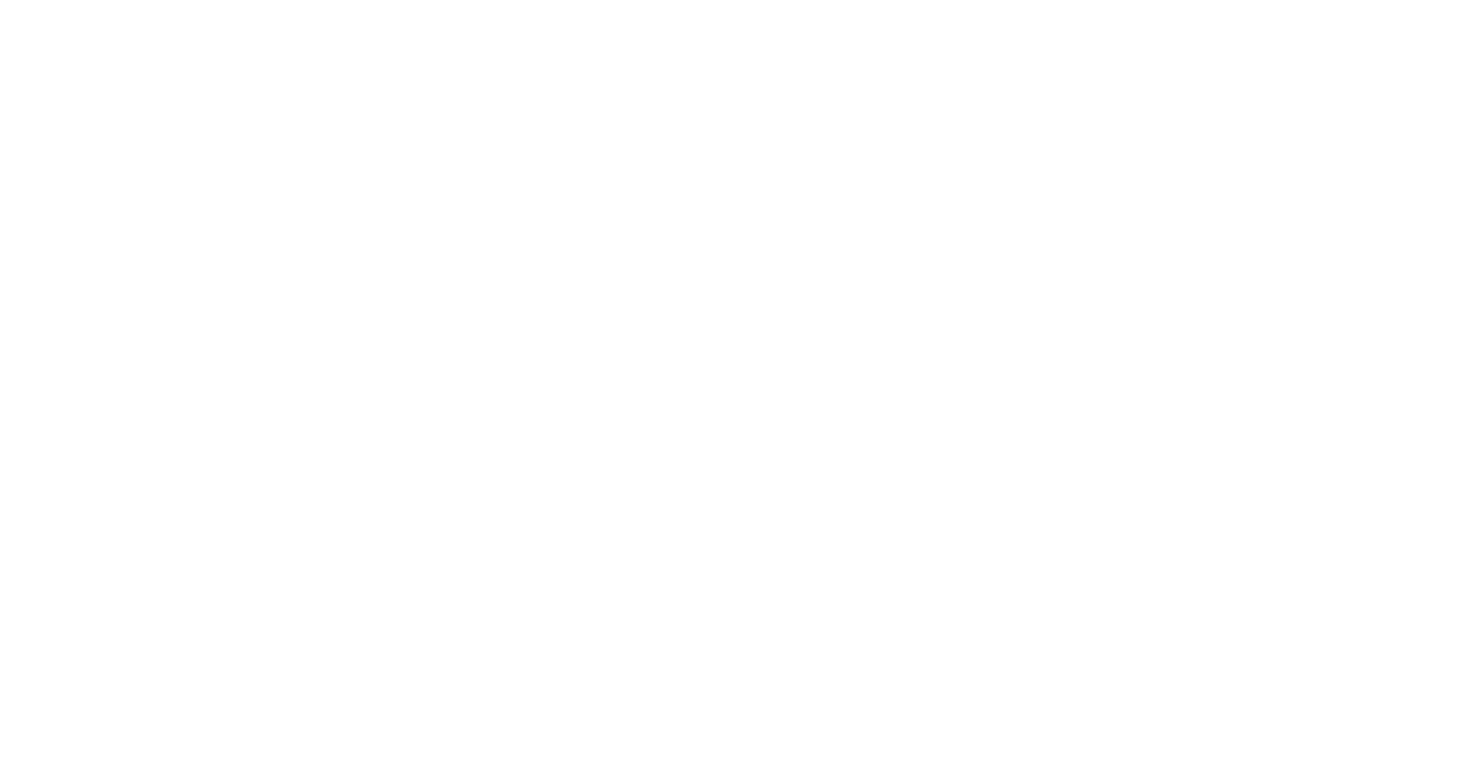 scroll, scrollTop: 0, scrollLeft: 0, axis: both 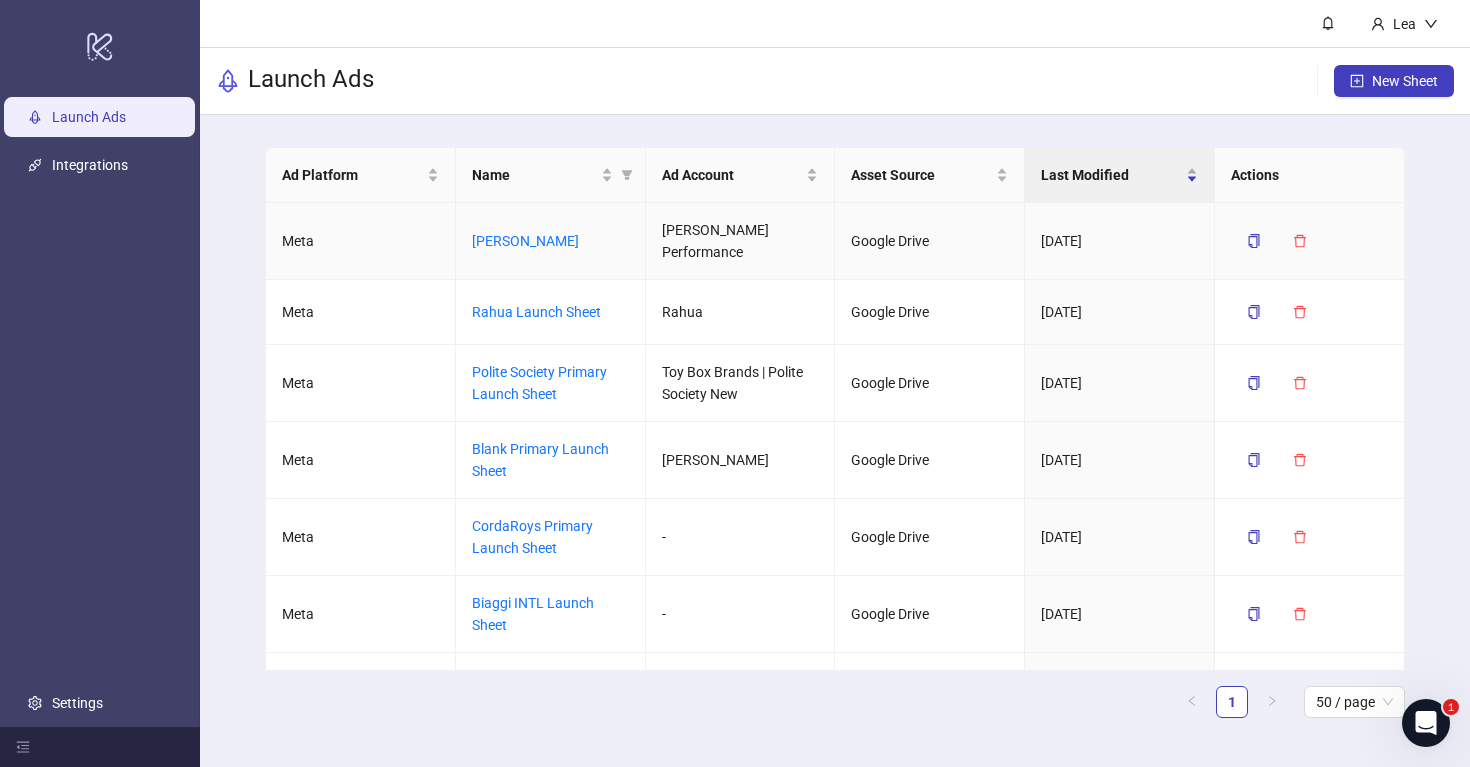 click on "[PERSON_NAME]" at bounding box center [525, 241] 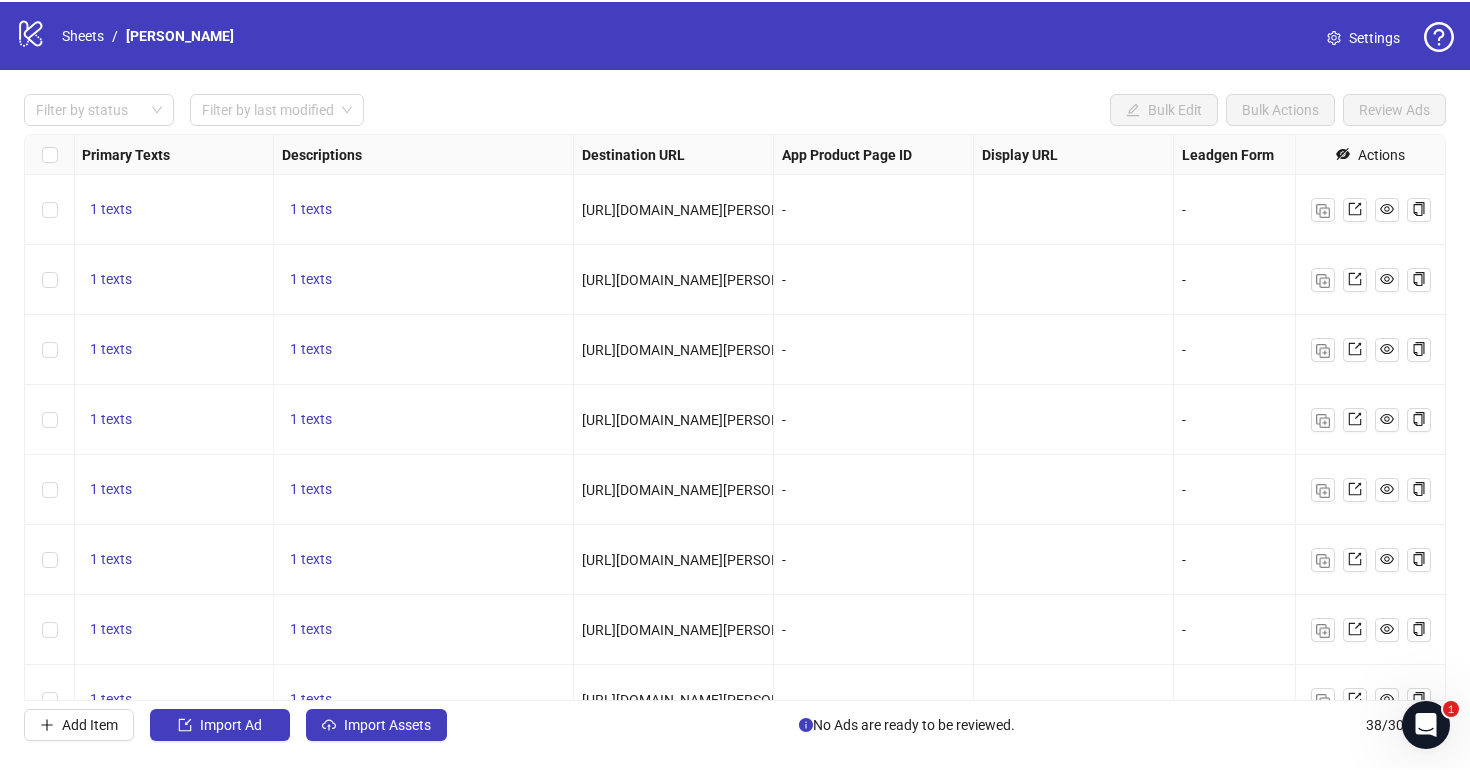 scroll, scrollTop: 0, scrollLeft: 1850, axis: horizontal 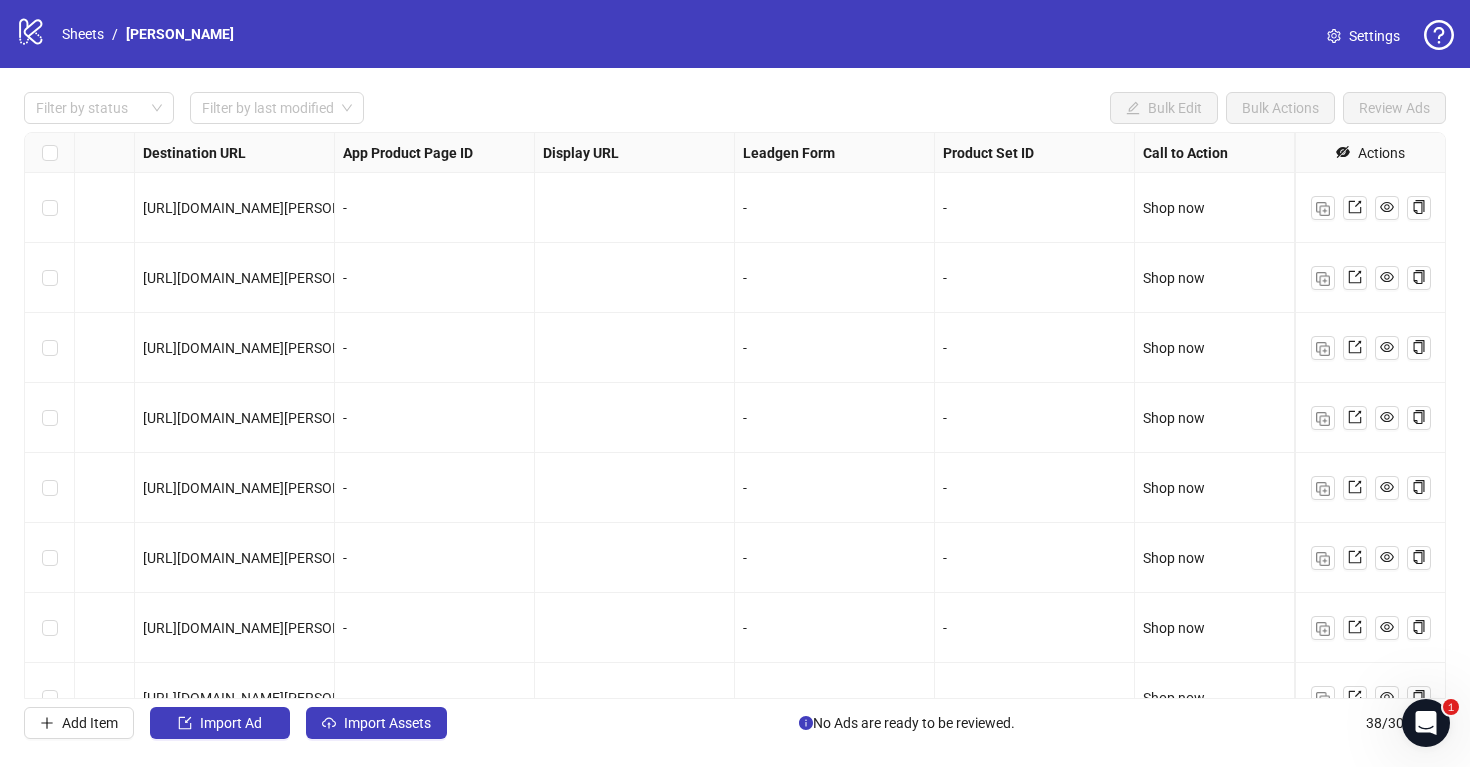 click on "https://www.hibobbie.com/pages/bobbie-costco" at bounding box center [267, 208] 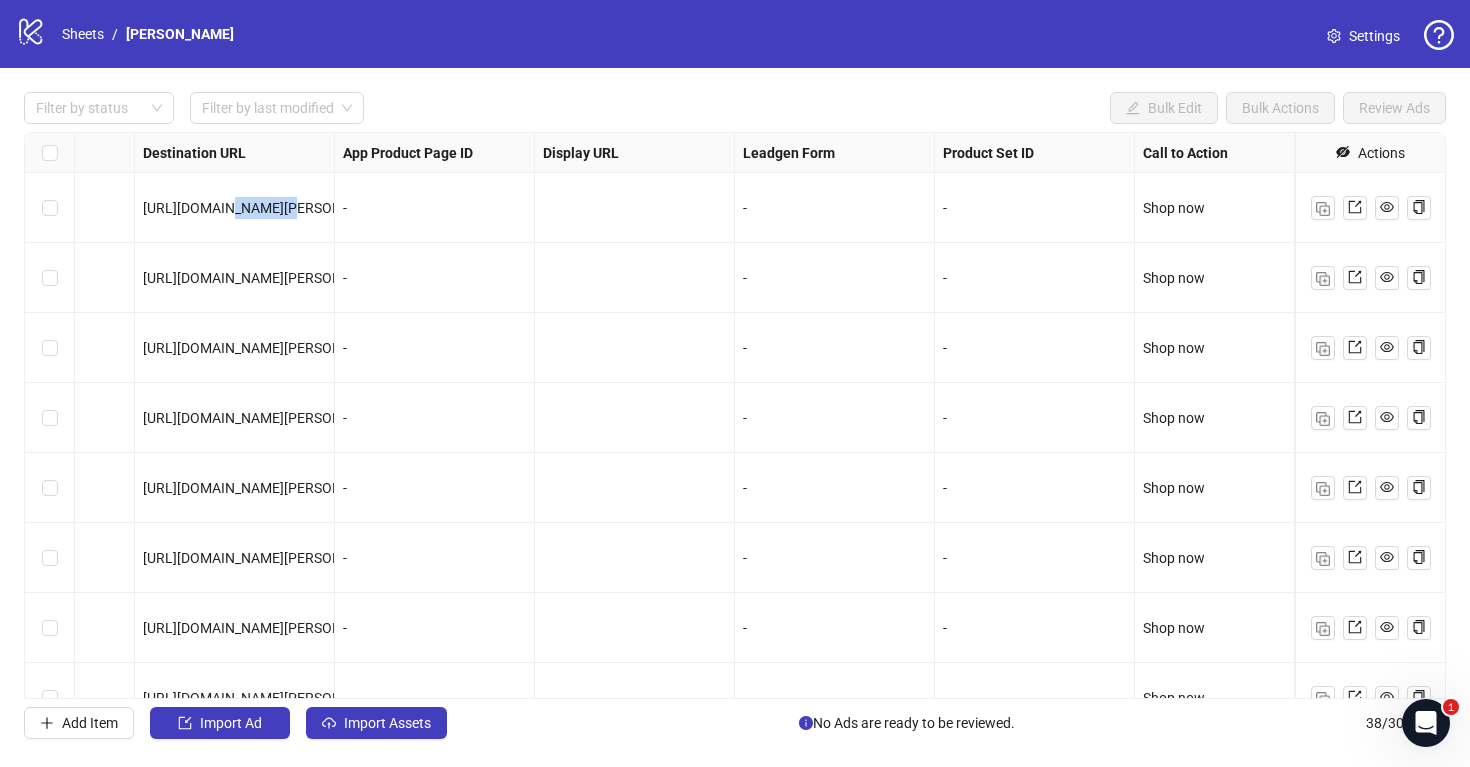 click on "https://www.hibobbie.com/pages/bobbie-costco" at bounding box center [267, 208] 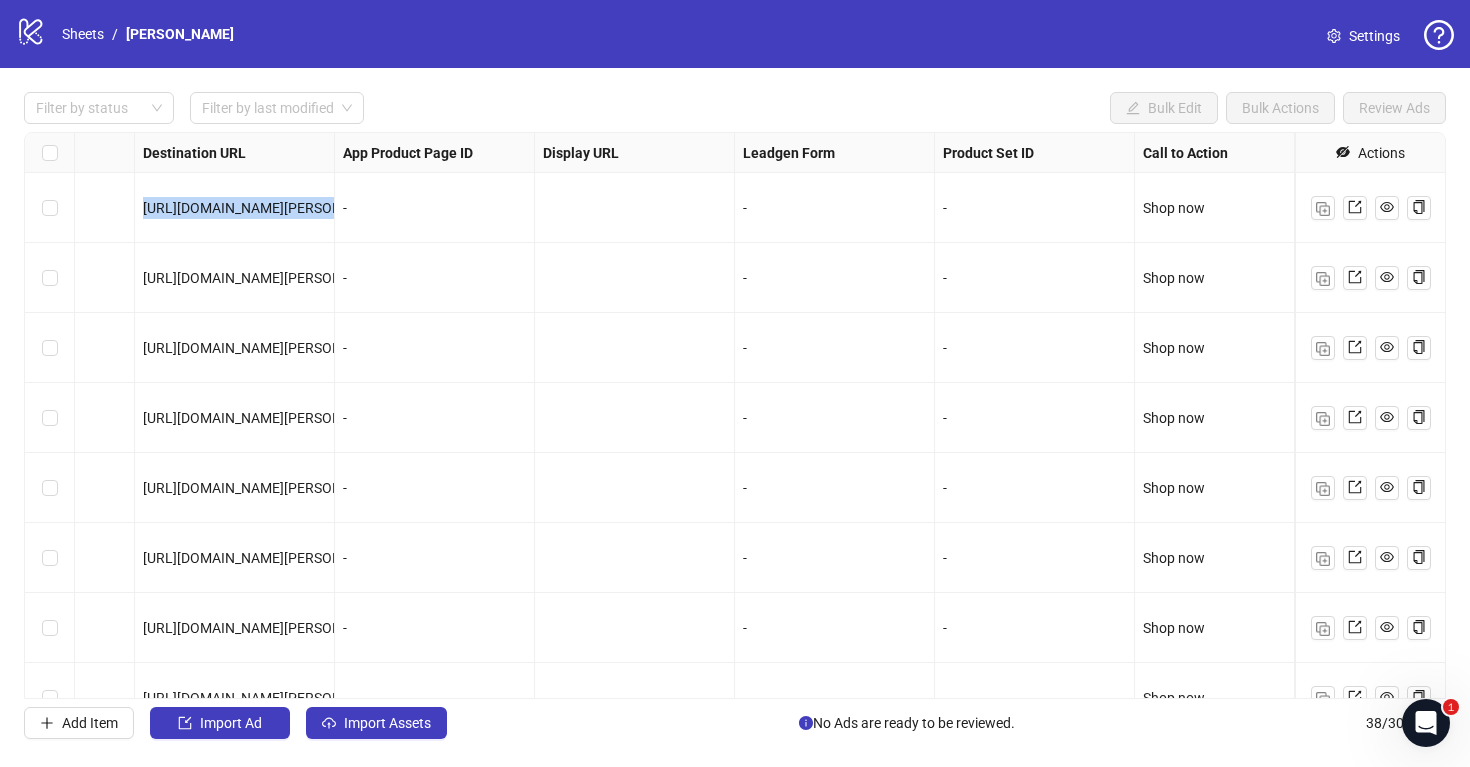 click on "https://www.hibobbie.com/pages/bobbie-costco" at bounding box center [267, 208] 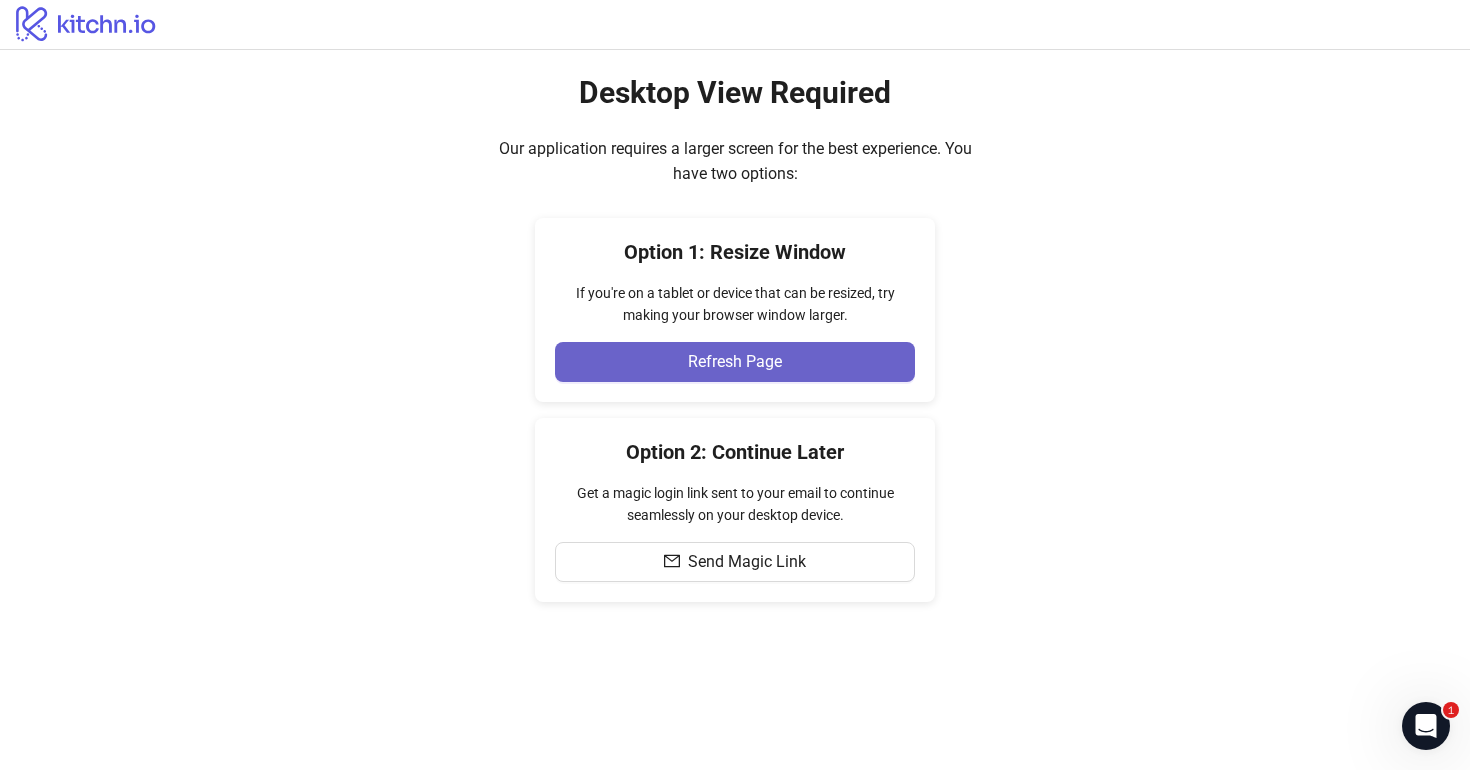 click on "Refresh Page" at bounding box center (735, 362) 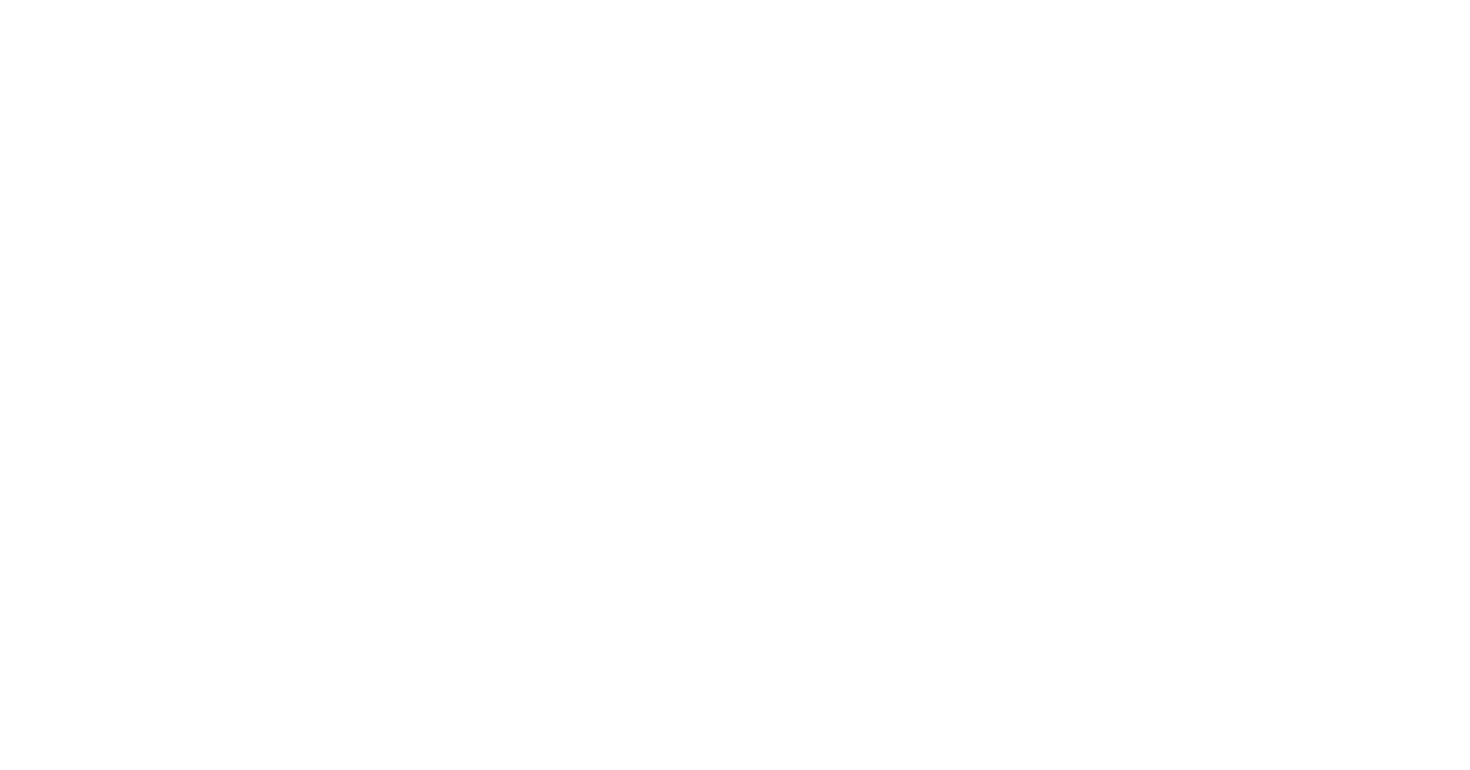 scroll, scrollTop: 0, scrollLeft: 0, axis: both 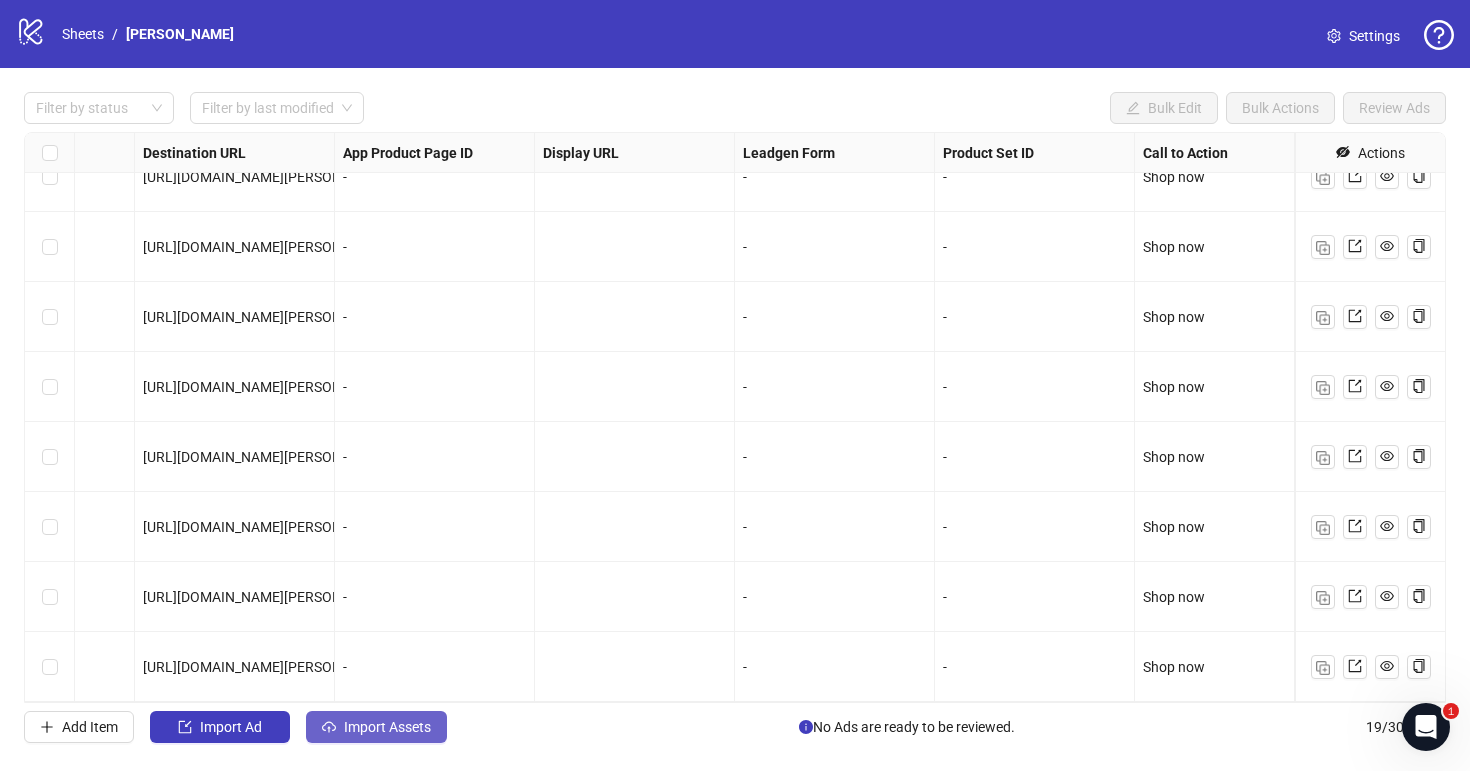 click on "Import Assets" at bounding box center (376, 727) 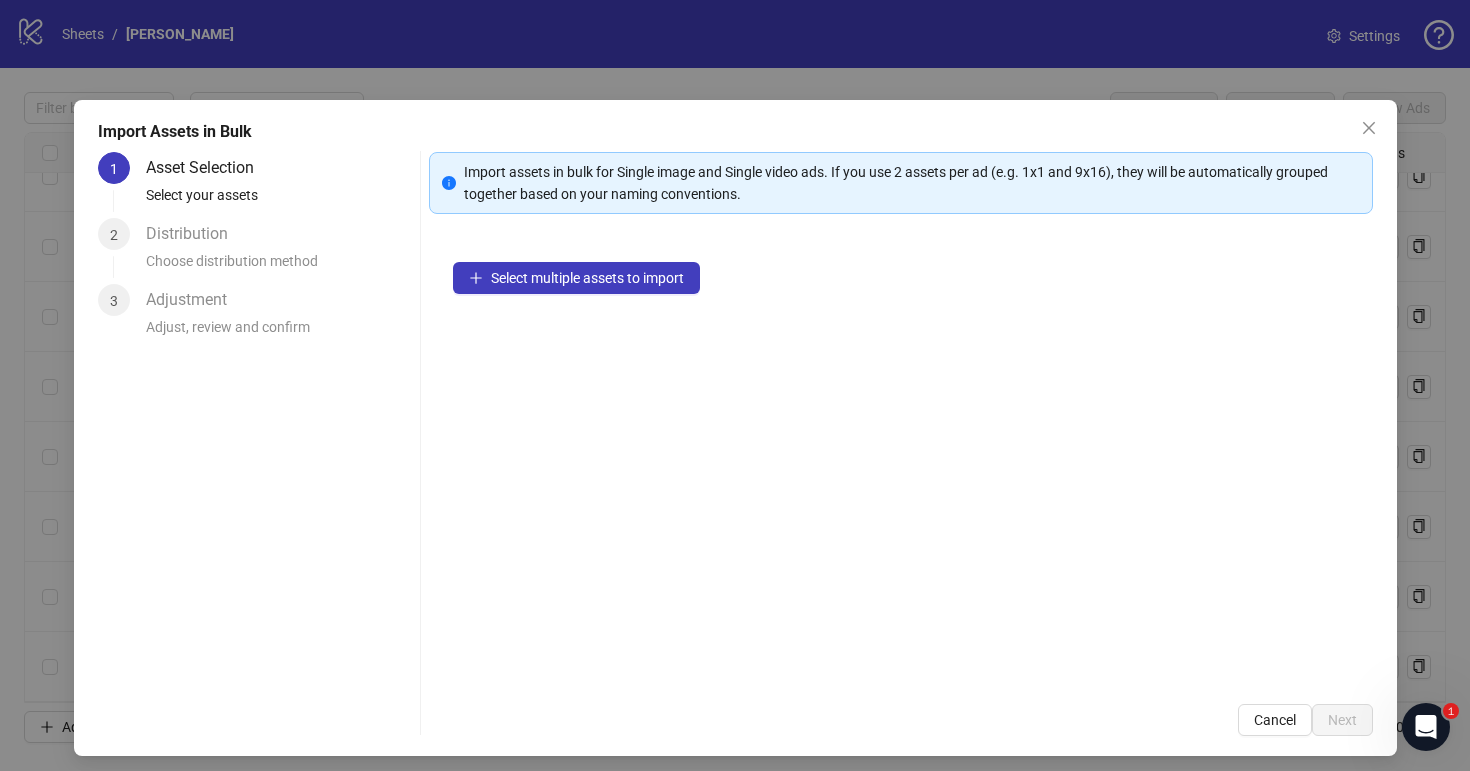 click on "Select multiple assets to import" at bounding box center [901, 459] 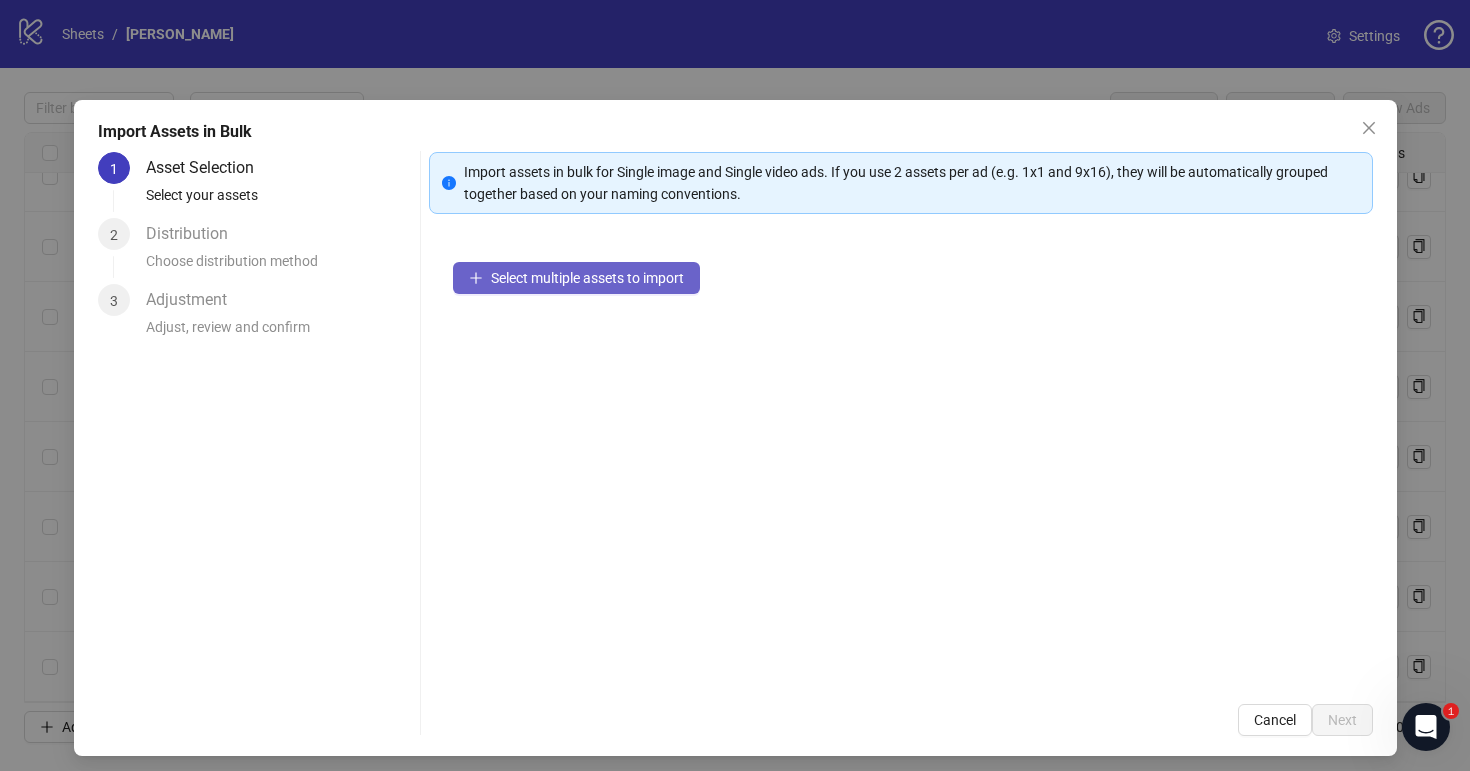 click on "Select multiple assets to import" at bounding box center [576, 278] 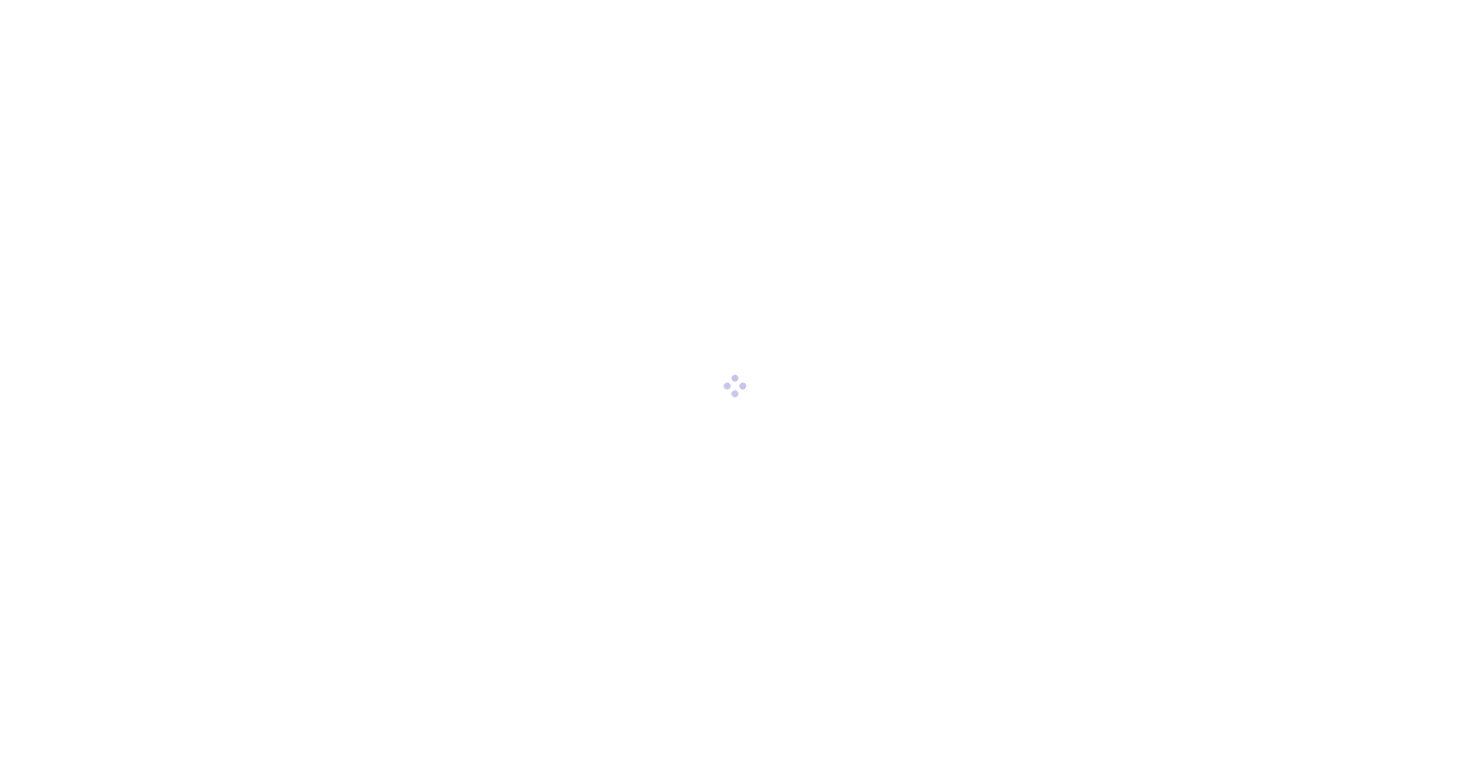 scroll, scrollTop: 0, scrollLeft: 0, axis: both 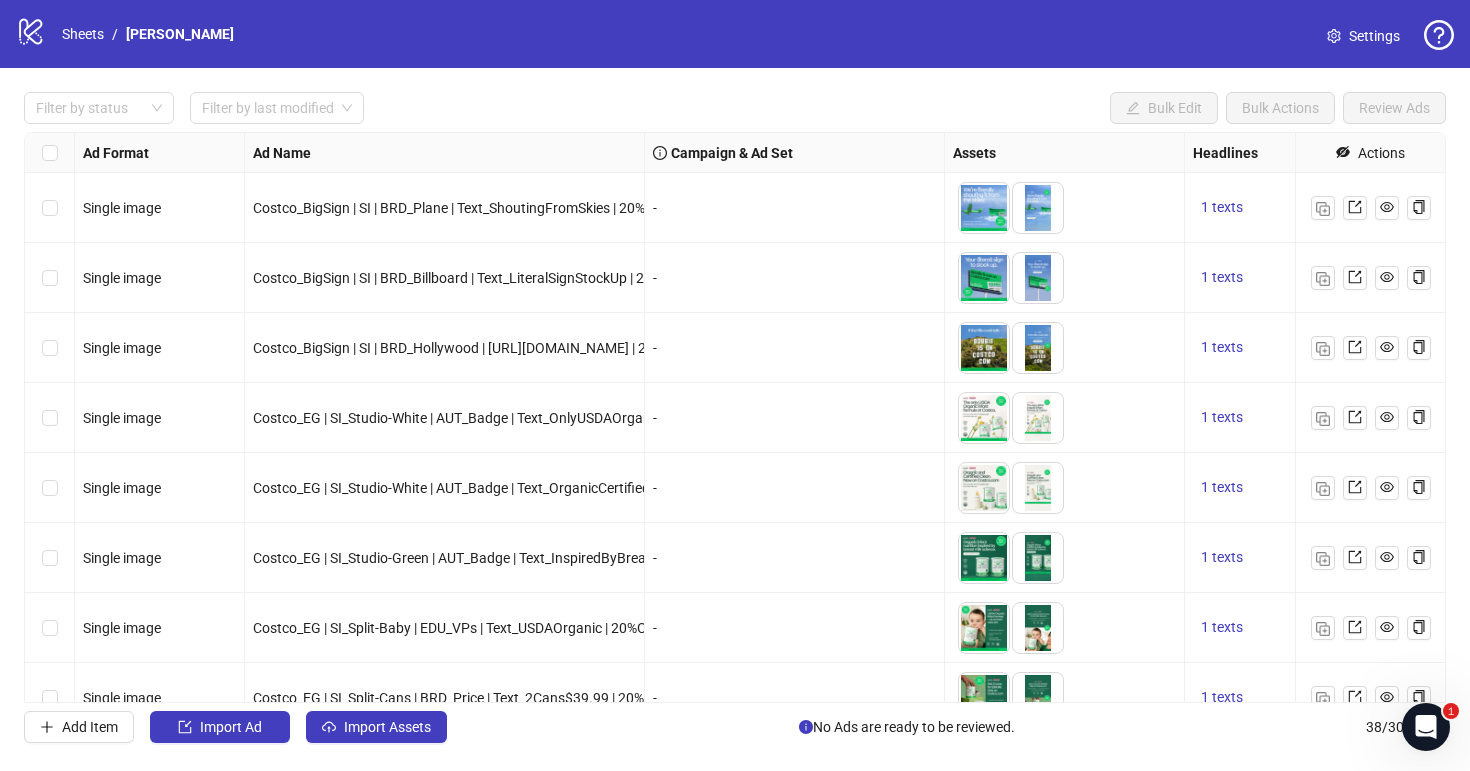 click on "Filter by status Filter by last modified Bulk Edit Bulk Actions Review Ads Ad Format Ad Name Campaign & Ad Set Assets Headlines Primary Texts Descriptions Destination URL App Product Page ID Display URL Leadgen Form Product Set ID Call to Action Actions Single image Costco_BigSign | SI | BRD_Plane | Text_ShoutingFromSkies | 20%Off | Costco_LP -
To pick up a draggable item, press the space bar.
While dragging, use the arrow keys to move the item.
Press space again to drop the item in its new position, or press escape to cancel.
1 texts 1 texts Single image Costco_BigSign | SI  | BRD_Billboard | Text_LiteralSignStockUp | 20%Off | Costco_LP -
To pick up a draggable item, press the space bar.
While dragging, use the arrow keys to move the item.
Press space again to drop the item in its new position, or press escape to cancel.
1 texts 1 texts Single image Costco_BigSign | SI | BRD_Hollywood | Text_BobbieOnCostco.com | 20%Off | Costco_LP - 1 texts 1 texts Single image - 1 texts -" at bounding box center [735, 417] 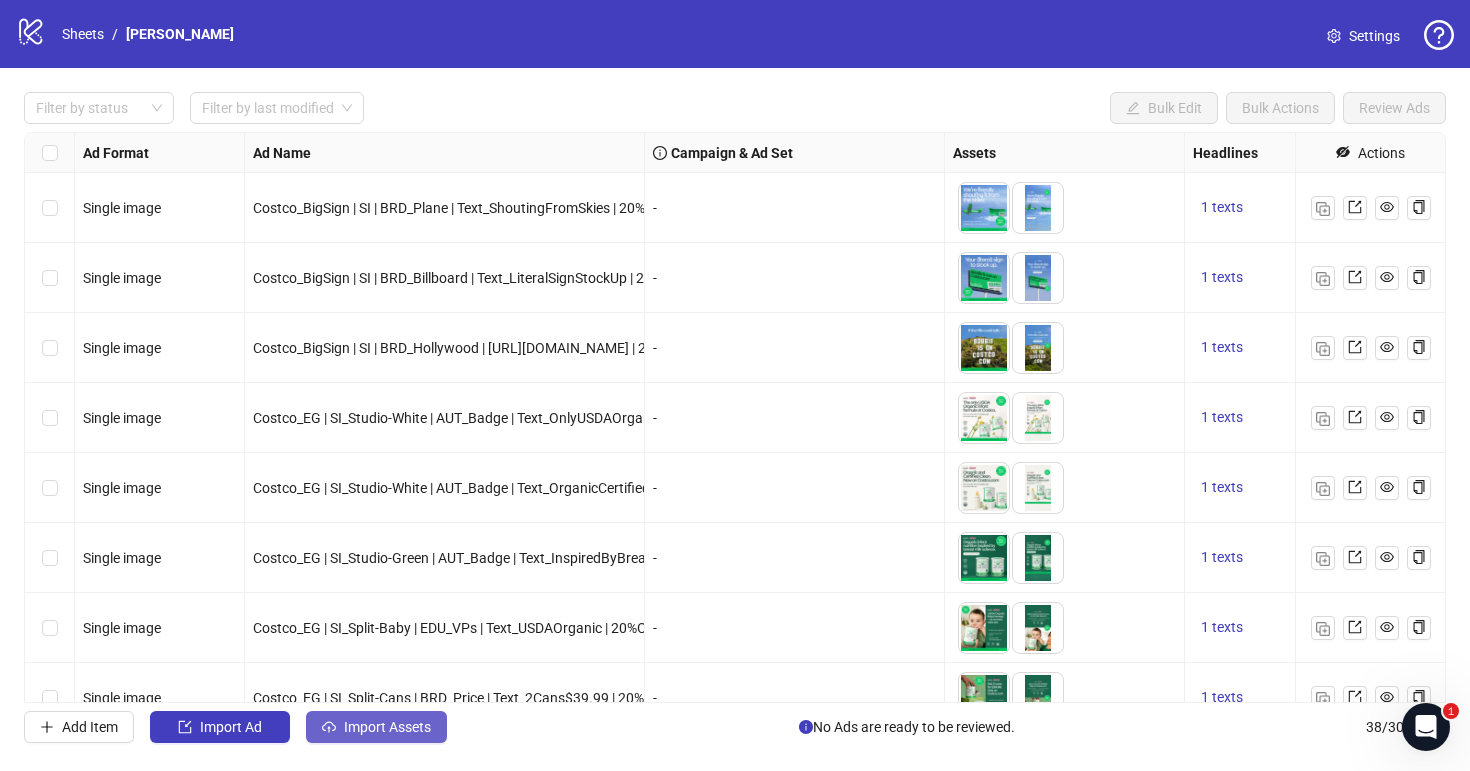 click on "Import Assets" at bounding box center [387, 727] 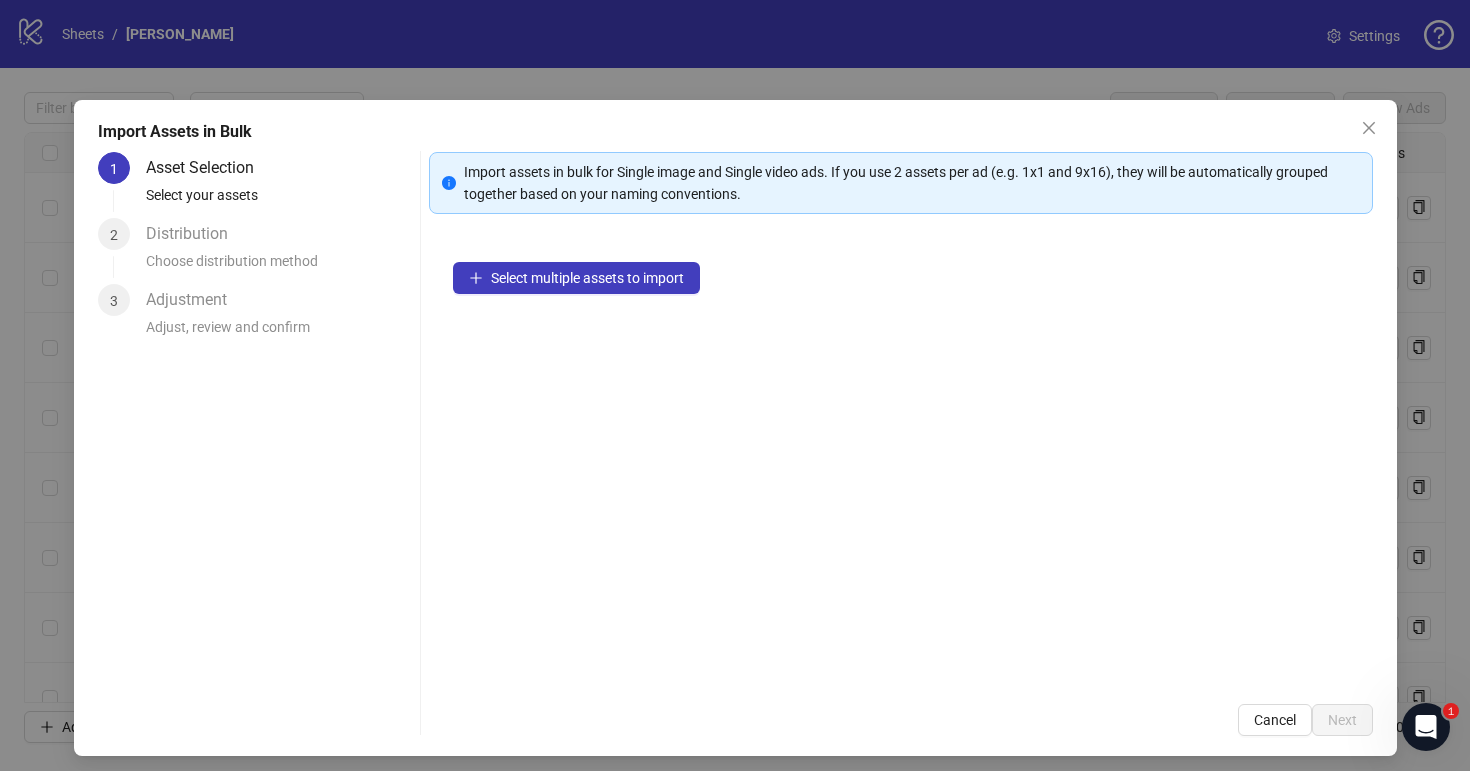 click on "Select multiple assets to import" at bounding box center (901, 459) 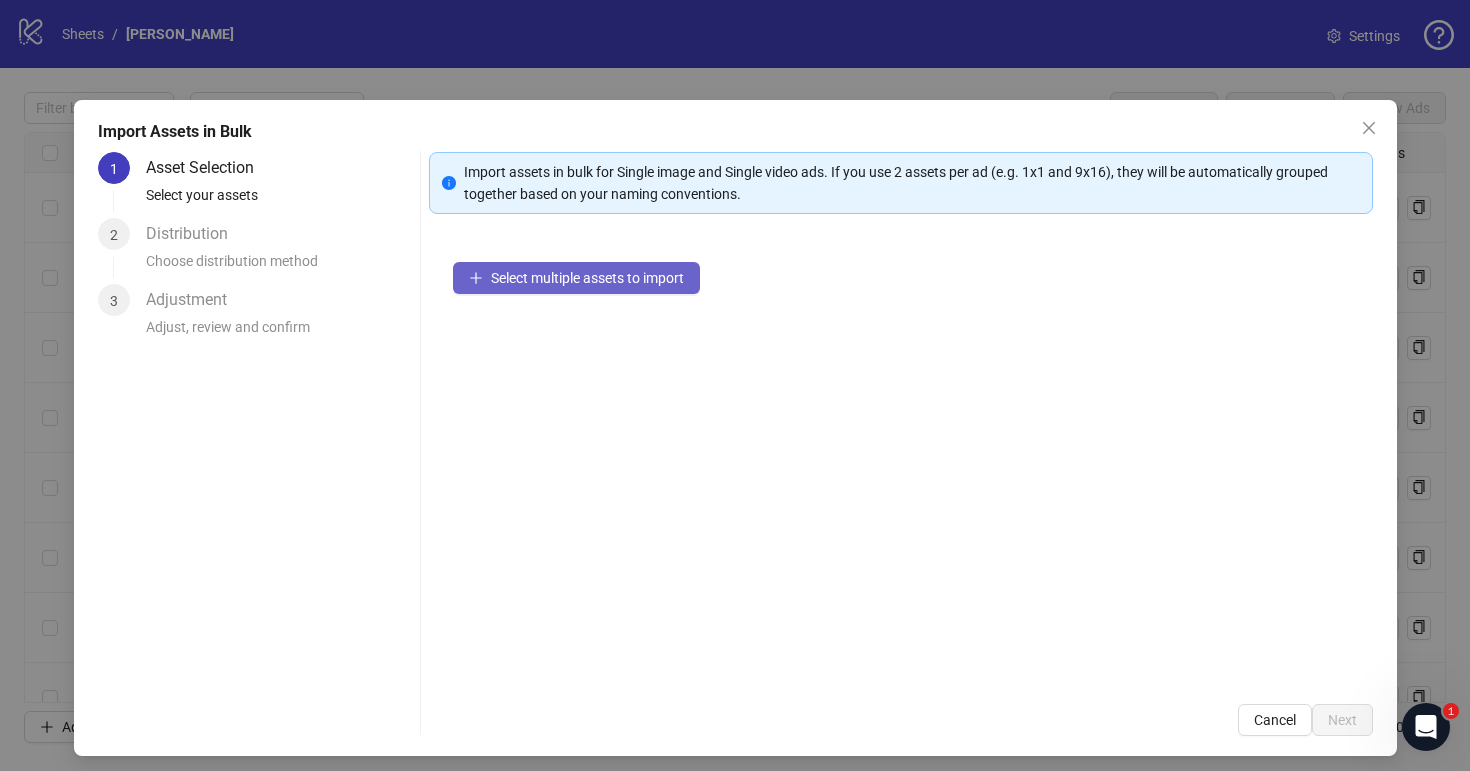 click on "Select multiple assets to import" at bounding box center [587, 278] 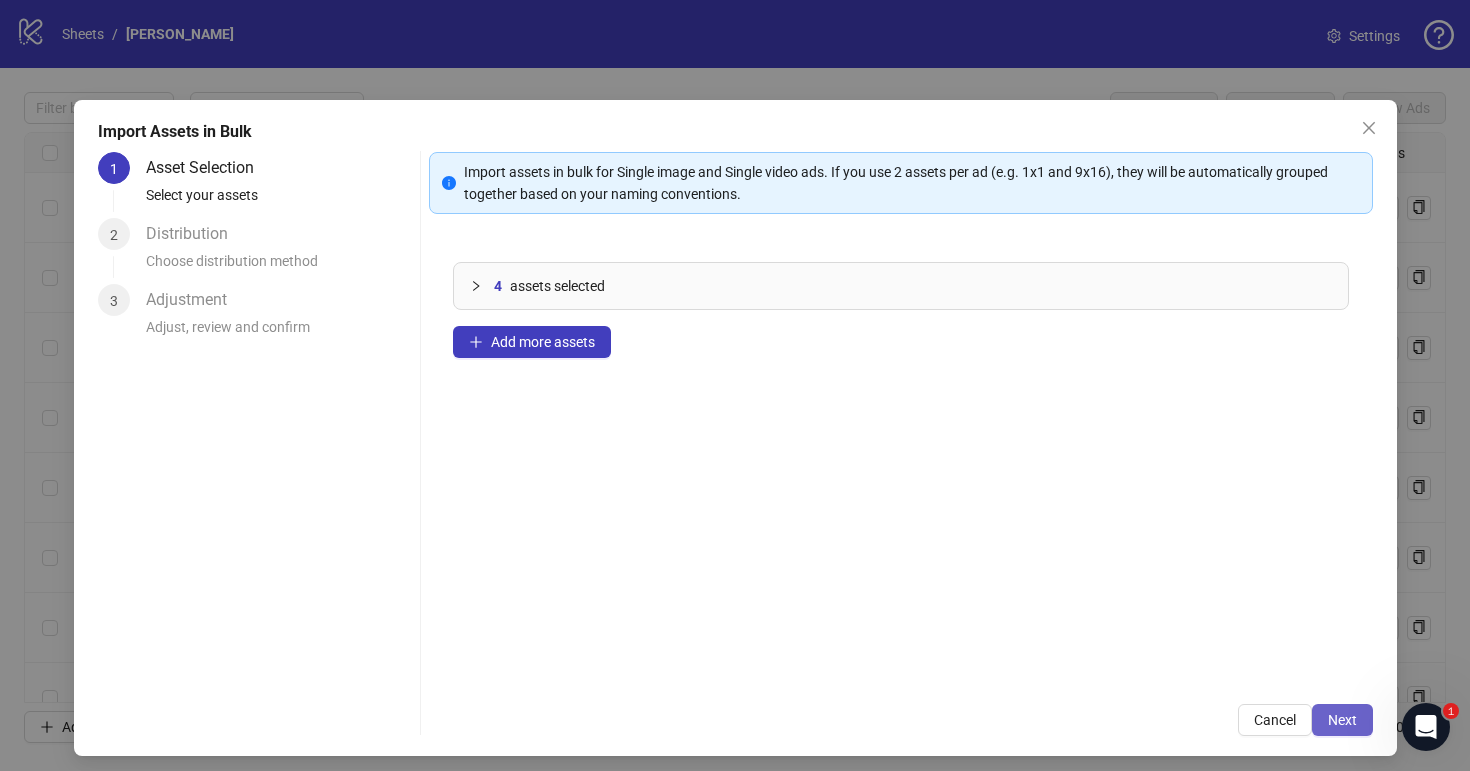 click on "Next" at bounding box center [1342, 720] 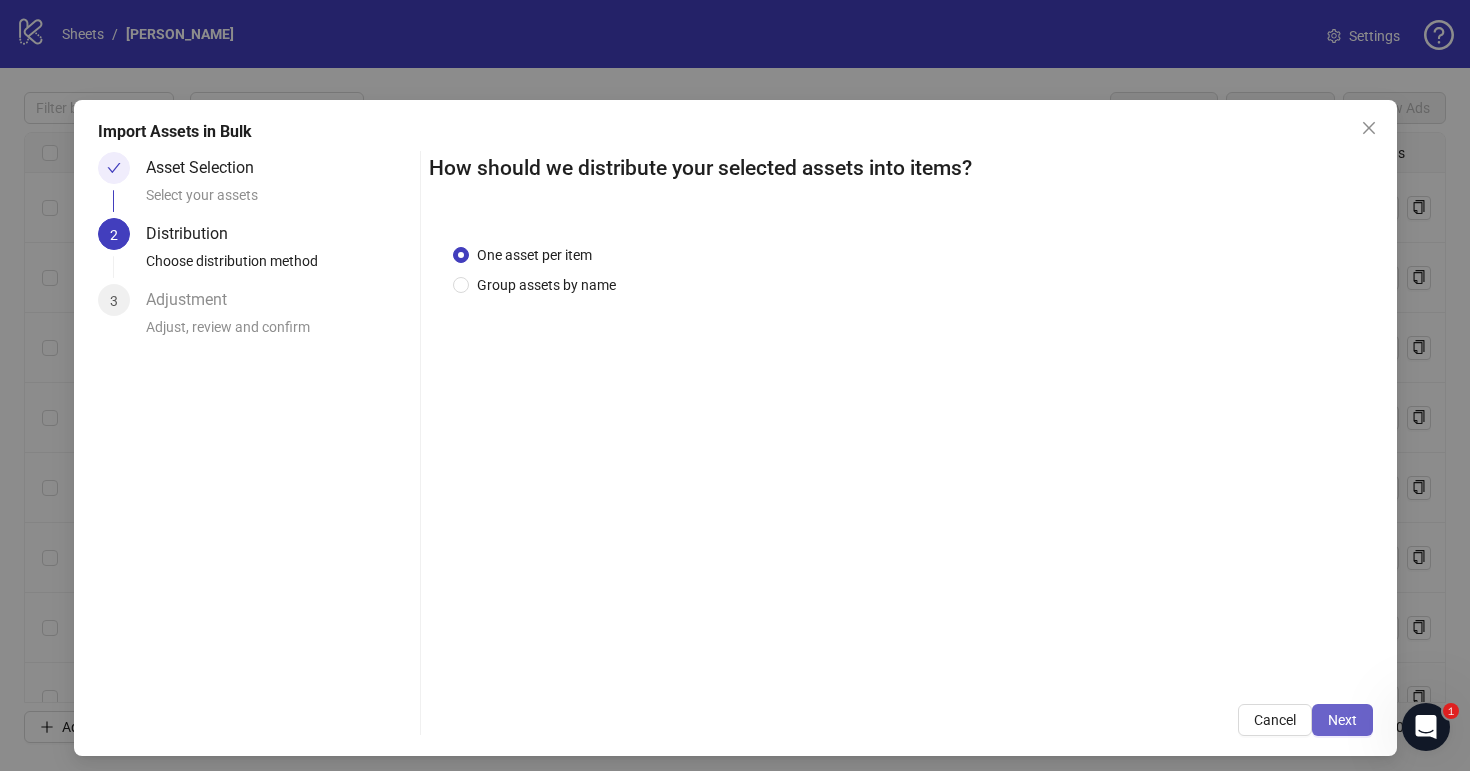 click on "Next" at bounding box center [1342, 720] 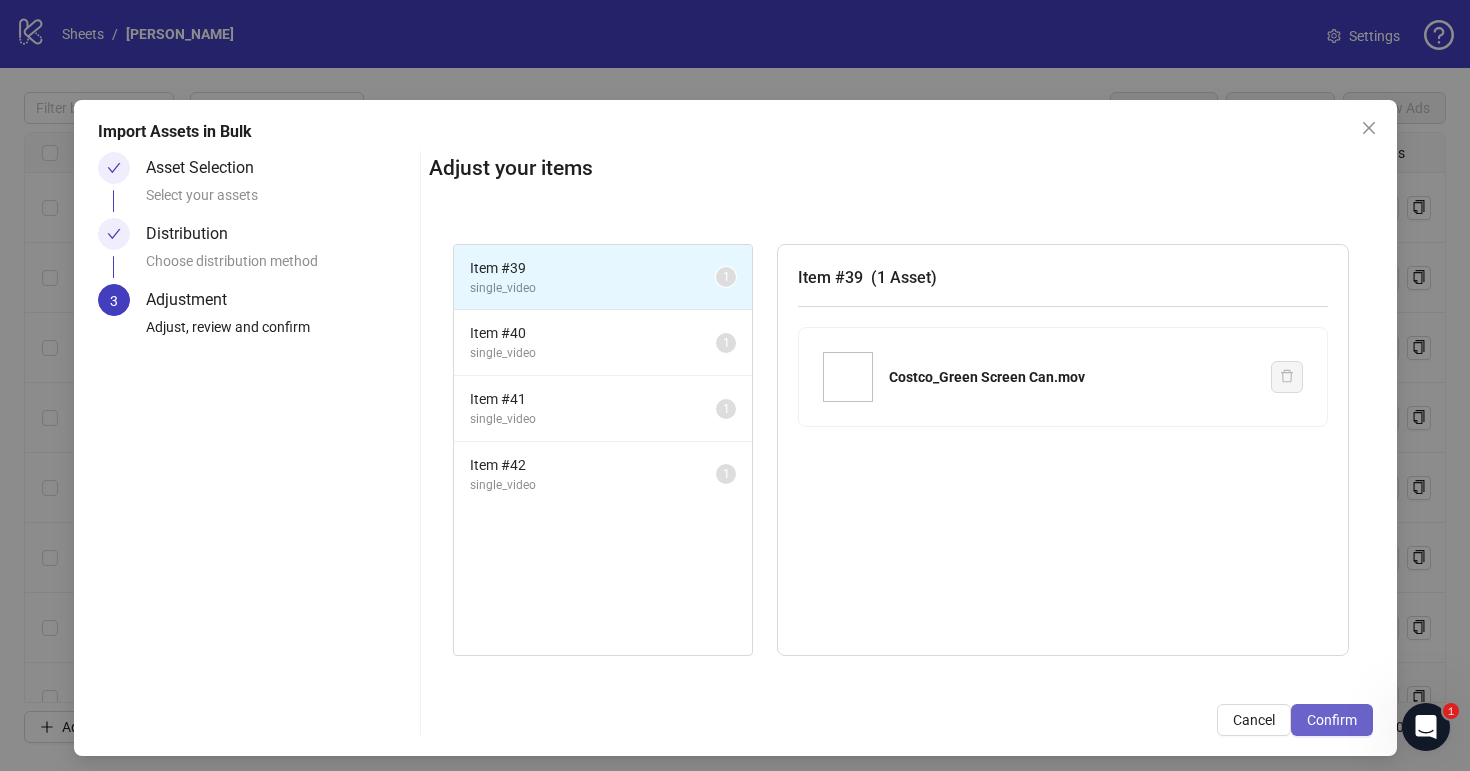 click on "Confirm" at bounding box center [1332, 720] 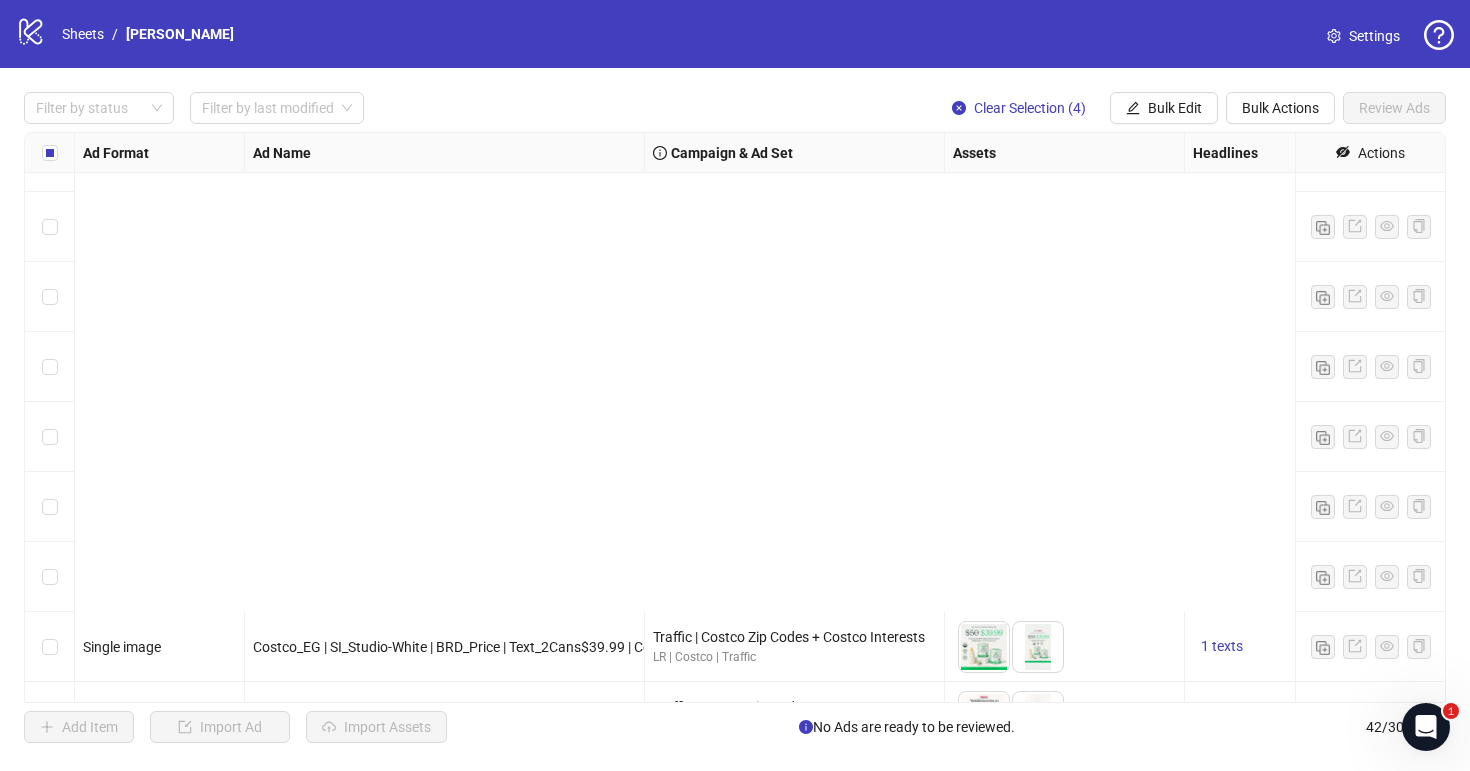 scroll, scrollTop: 2411, scrollLeft: 0, axis: vertical 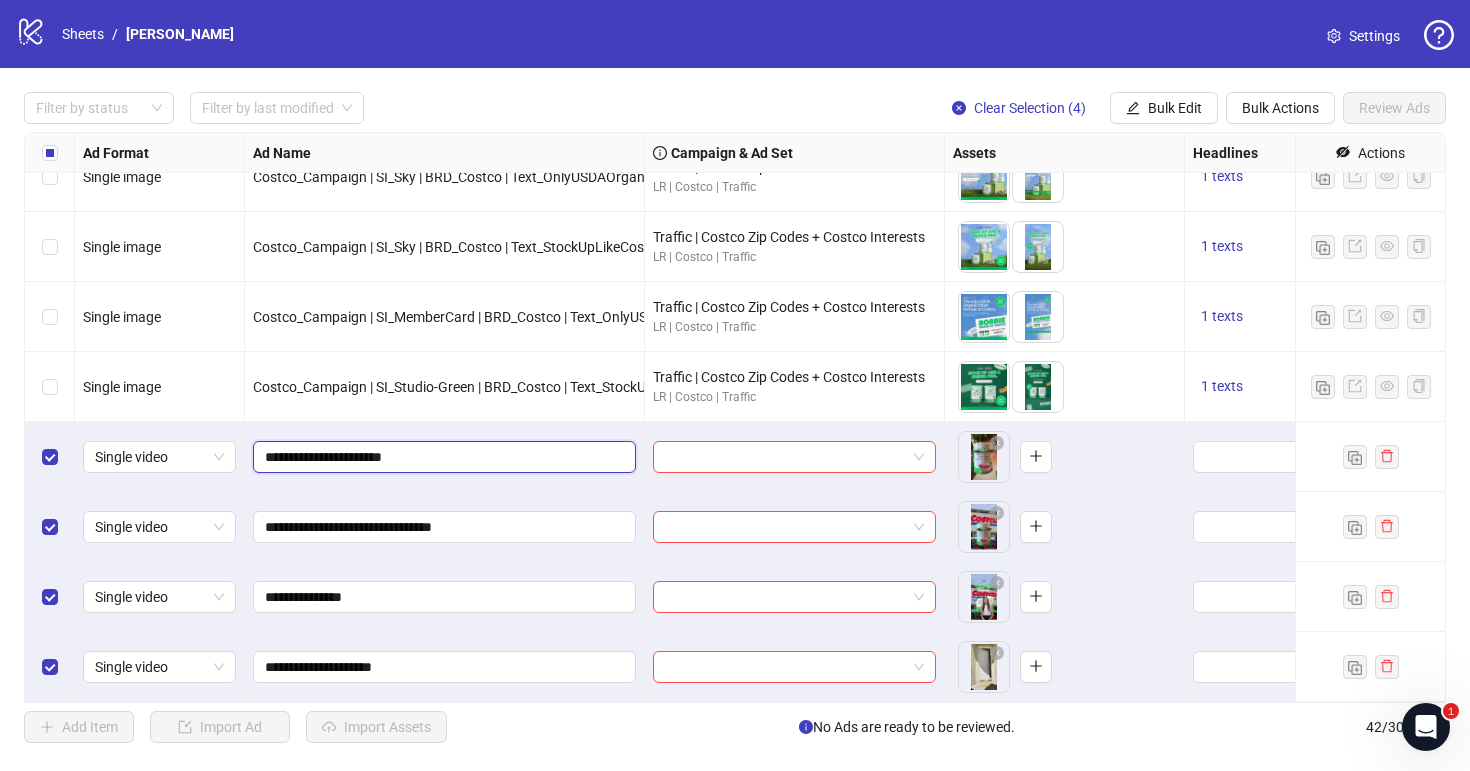 click on "**********" at bounding box center (442, 457) 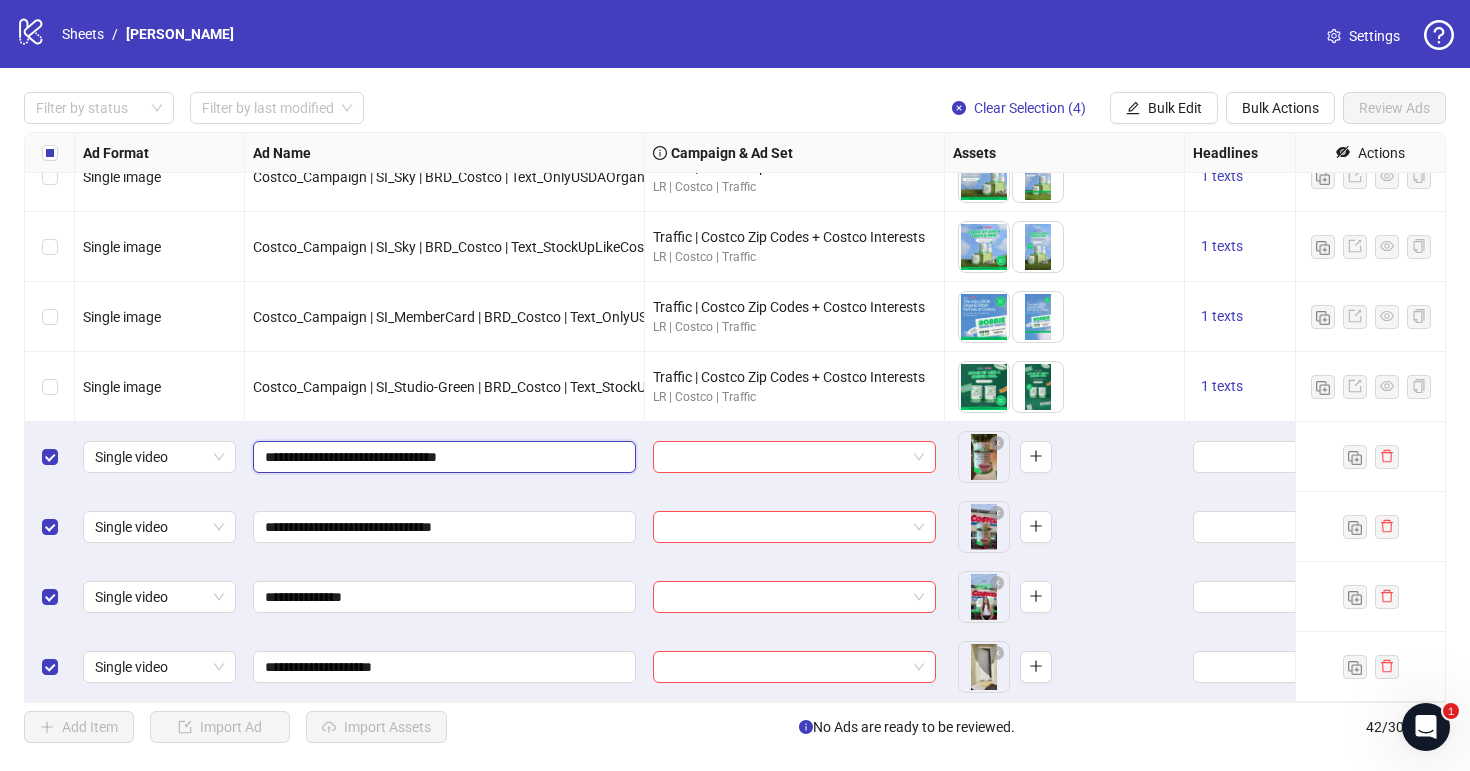 scroll, scrollTop: 0, scrollLeft: 0, axis: both 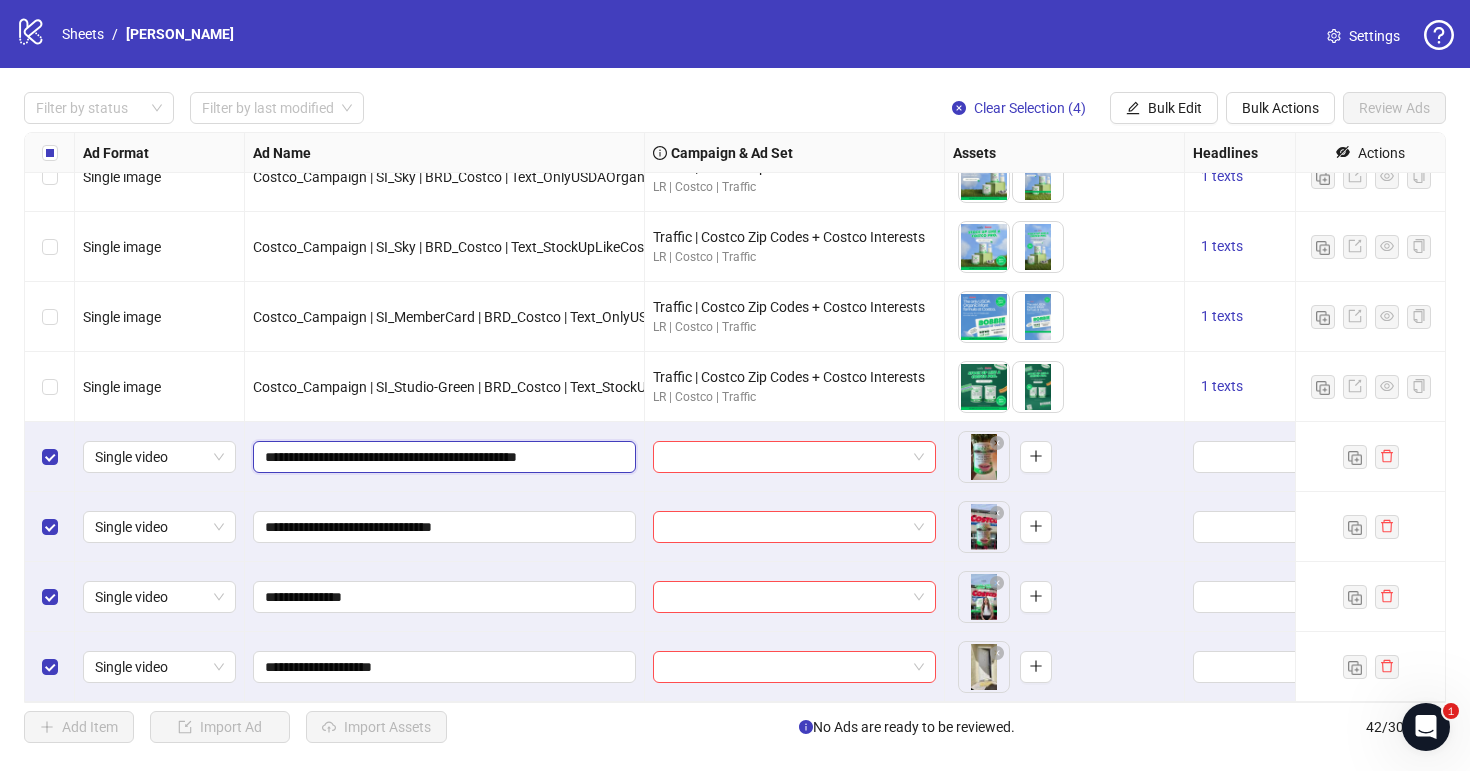 type on "**********" 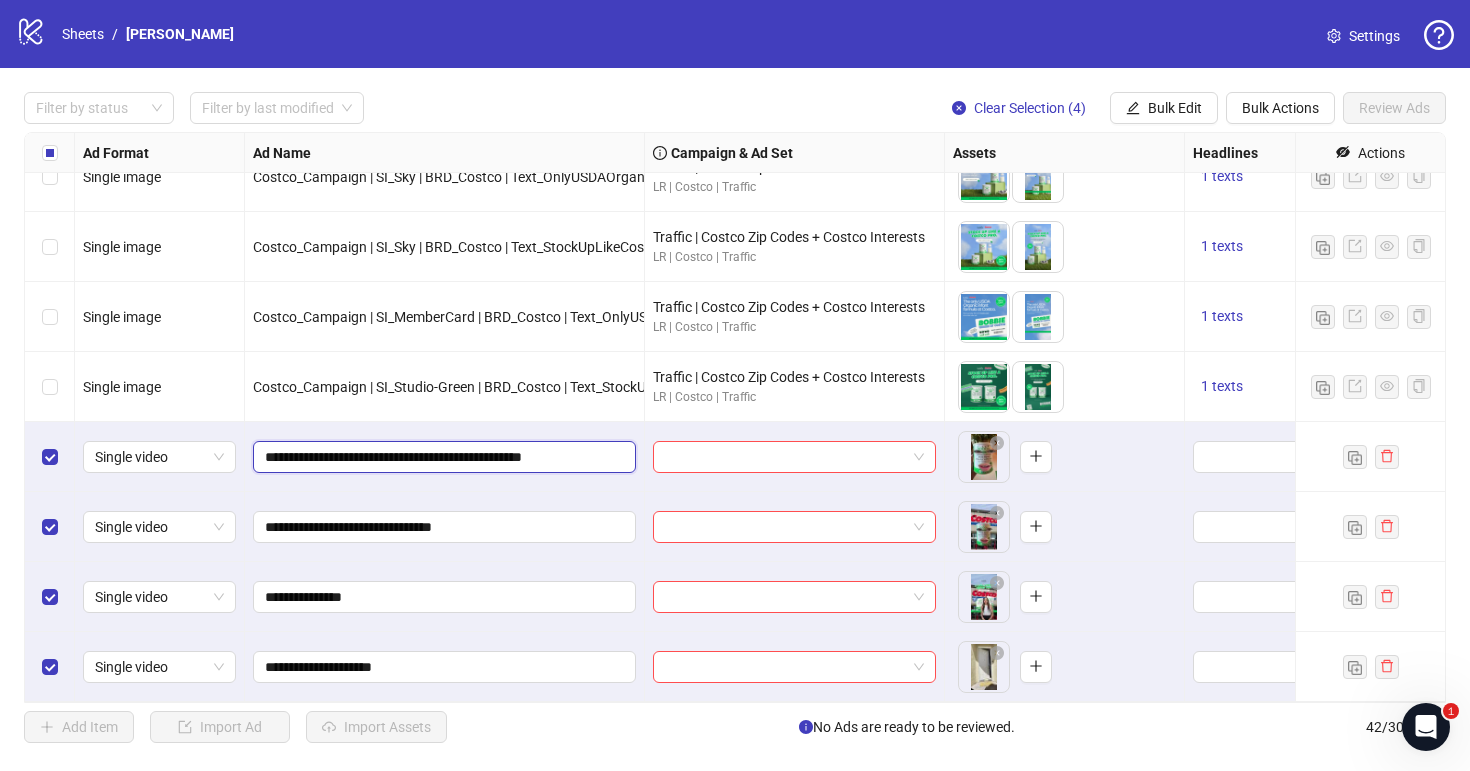 scroll, scrollTop: 0, scrollLeft: 13, axis: horizontal 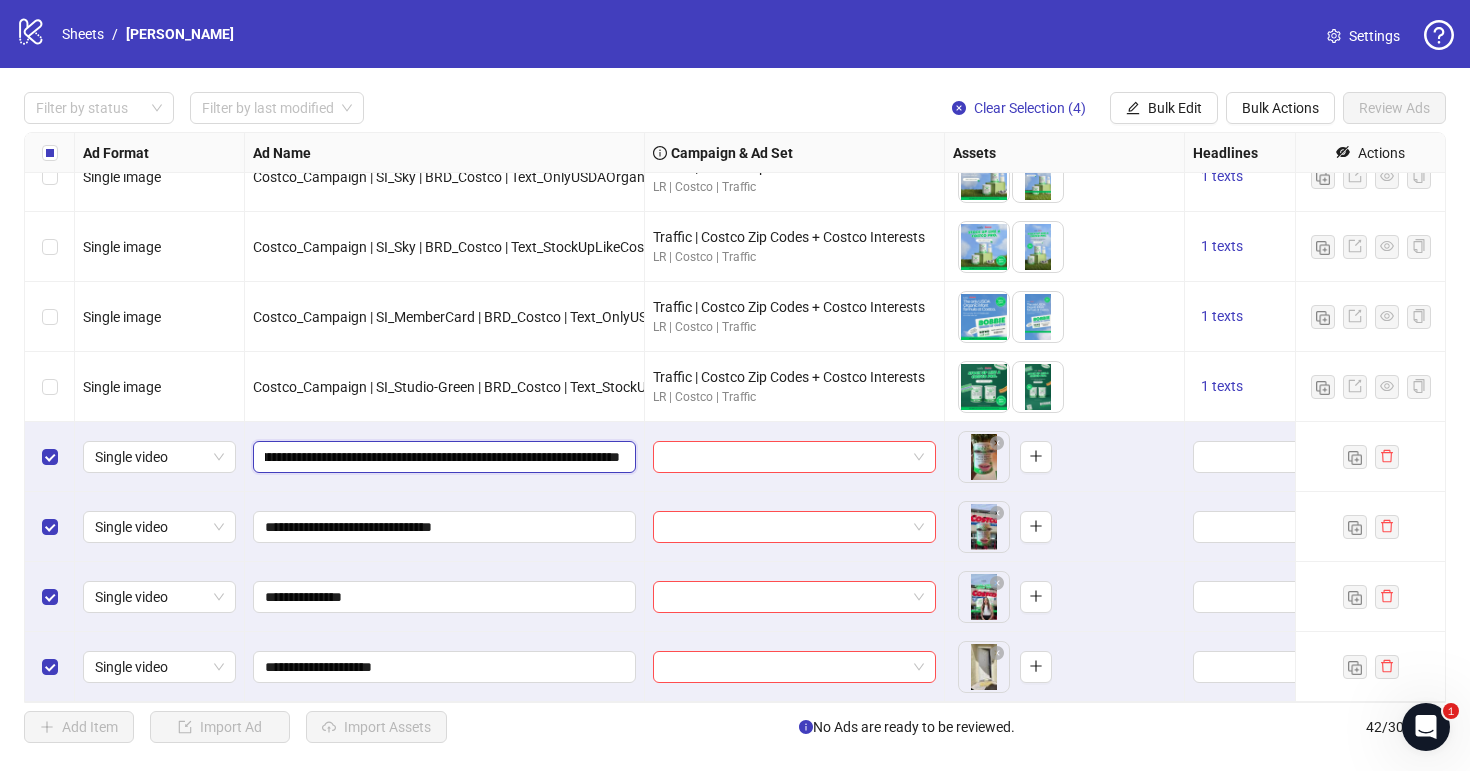 type on "**********" 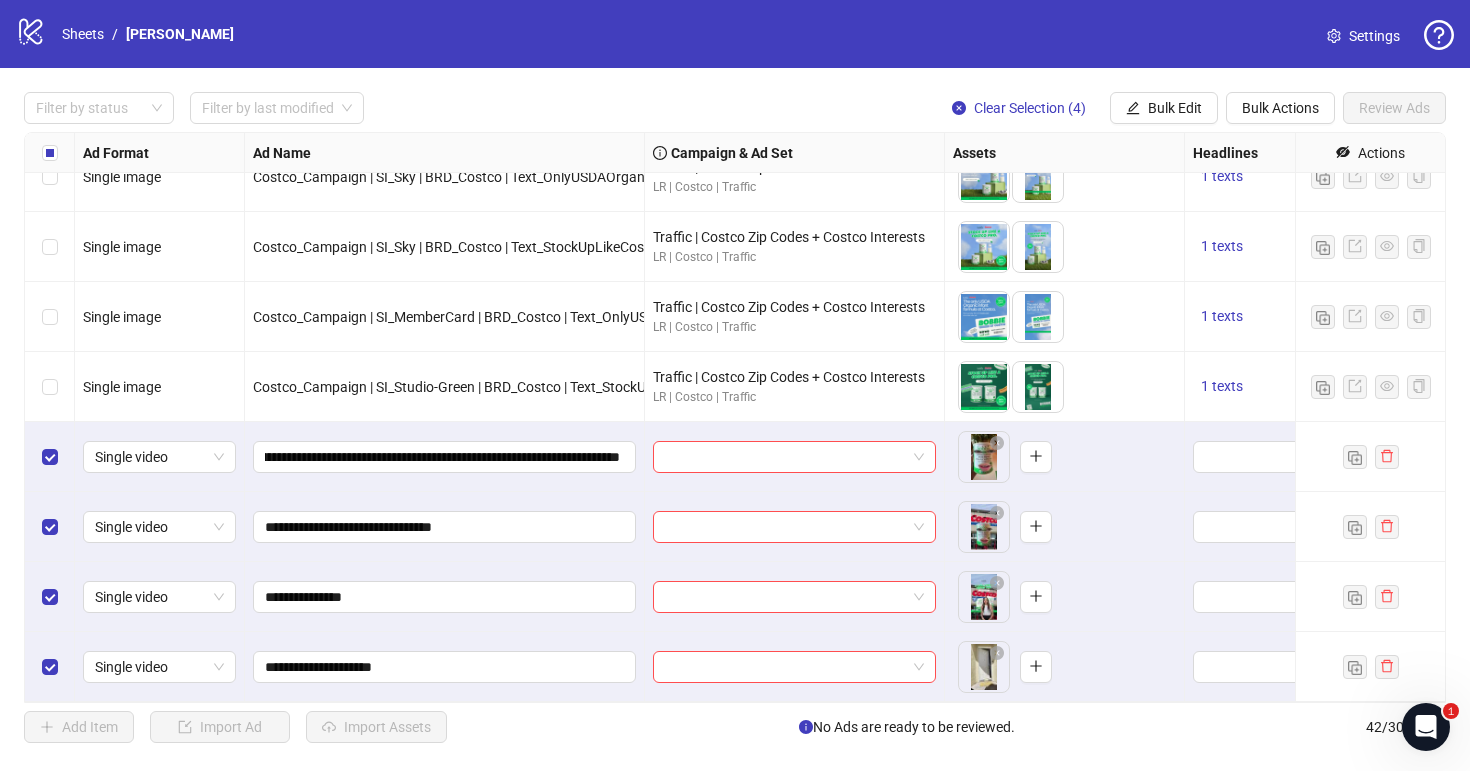 click on "**********" at bounding box center (445, 457) 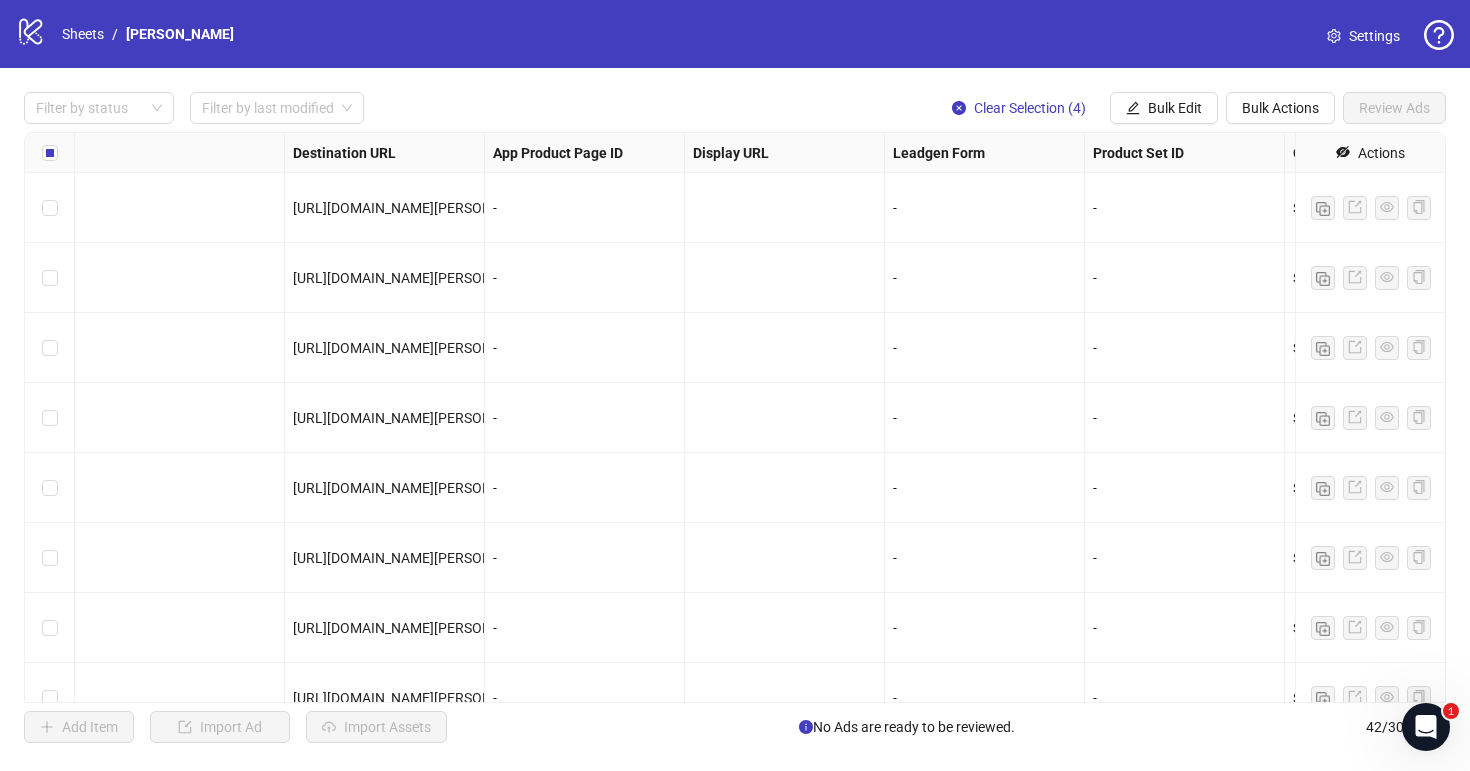 scroll, scrollTop: 0, scrollLeft: 1850, axis: horizontal 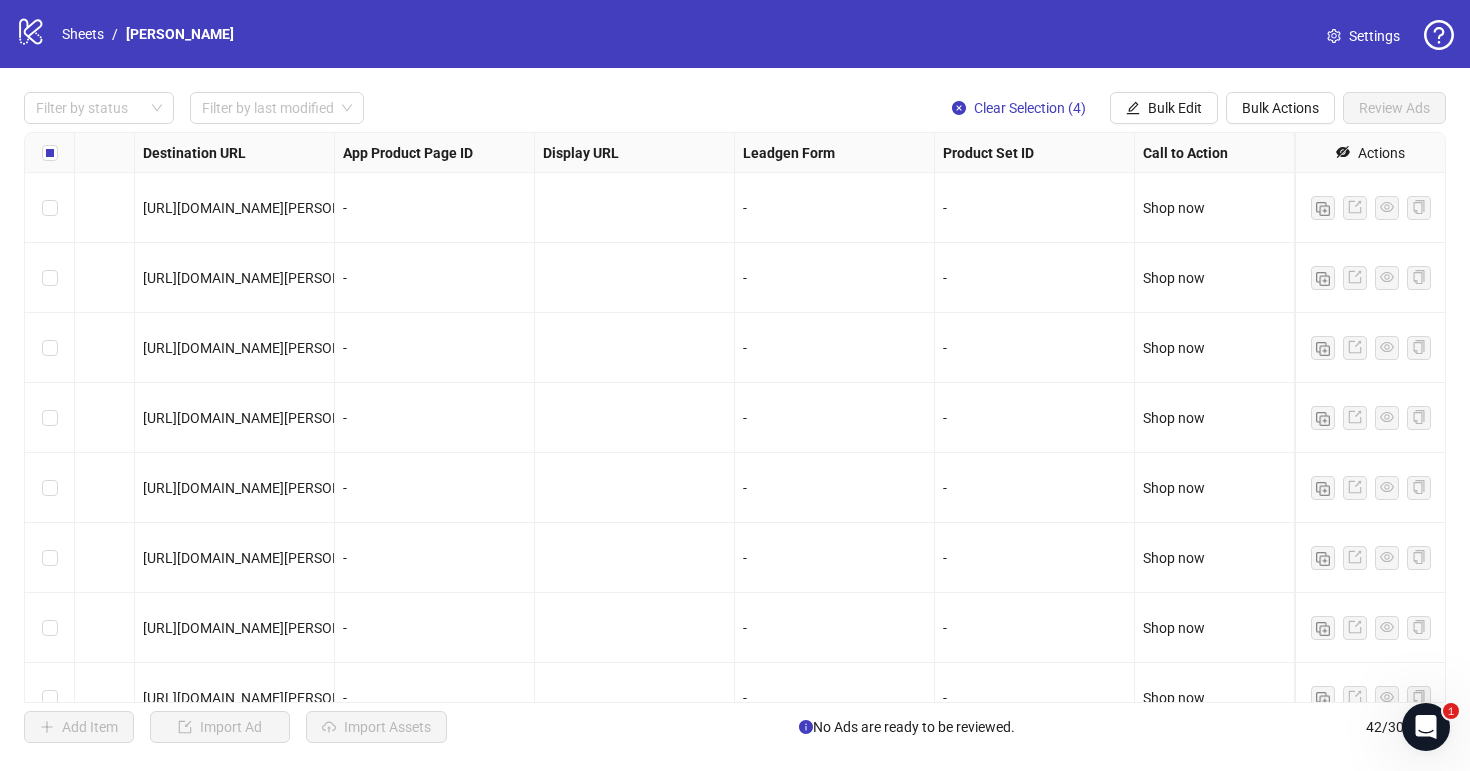 click on "https://www.hibobbie.com/pages/bobbie-costco" at bounding box center (267, 208) 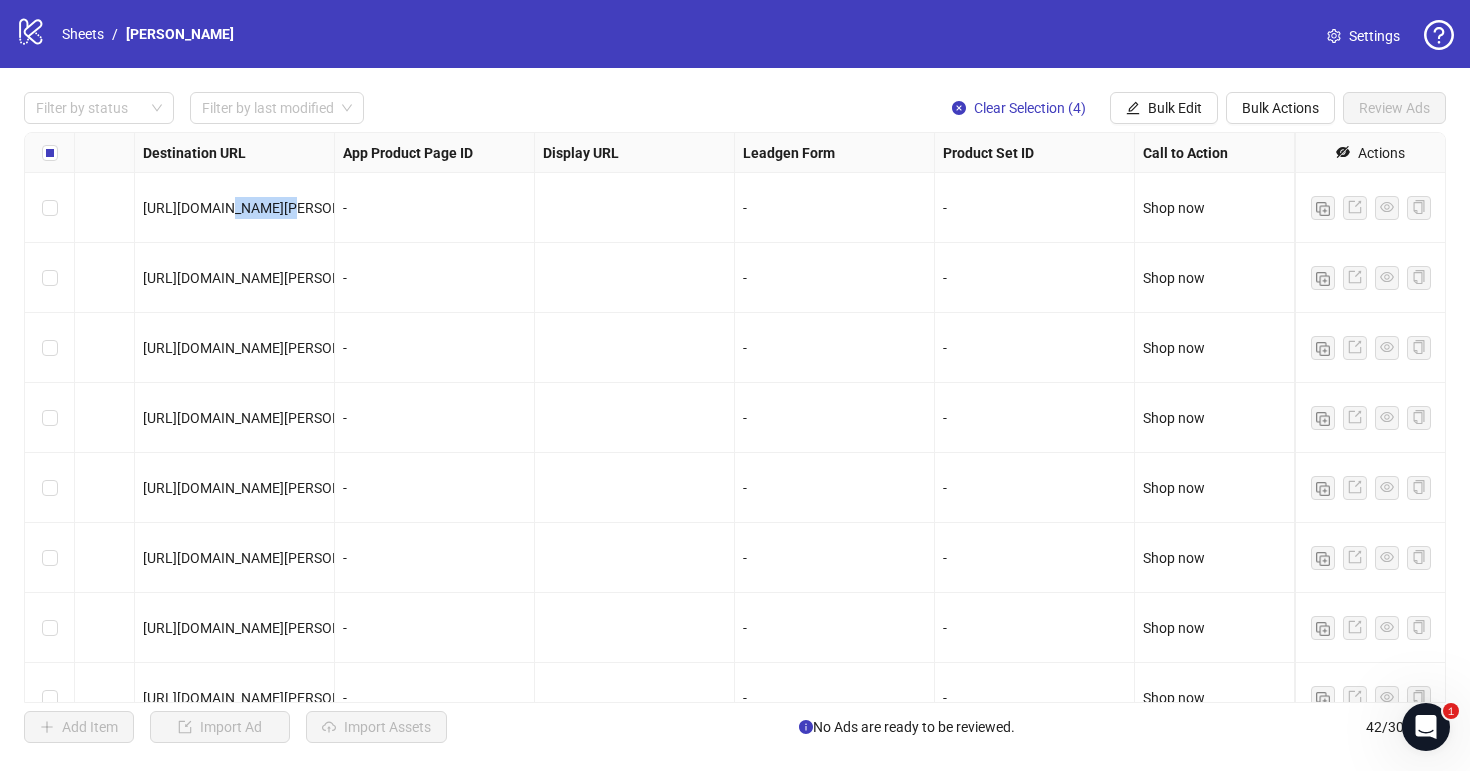 click on "https://www.hibobbie.com/pages/bobbie-costco" at bounding box center (267, 208) 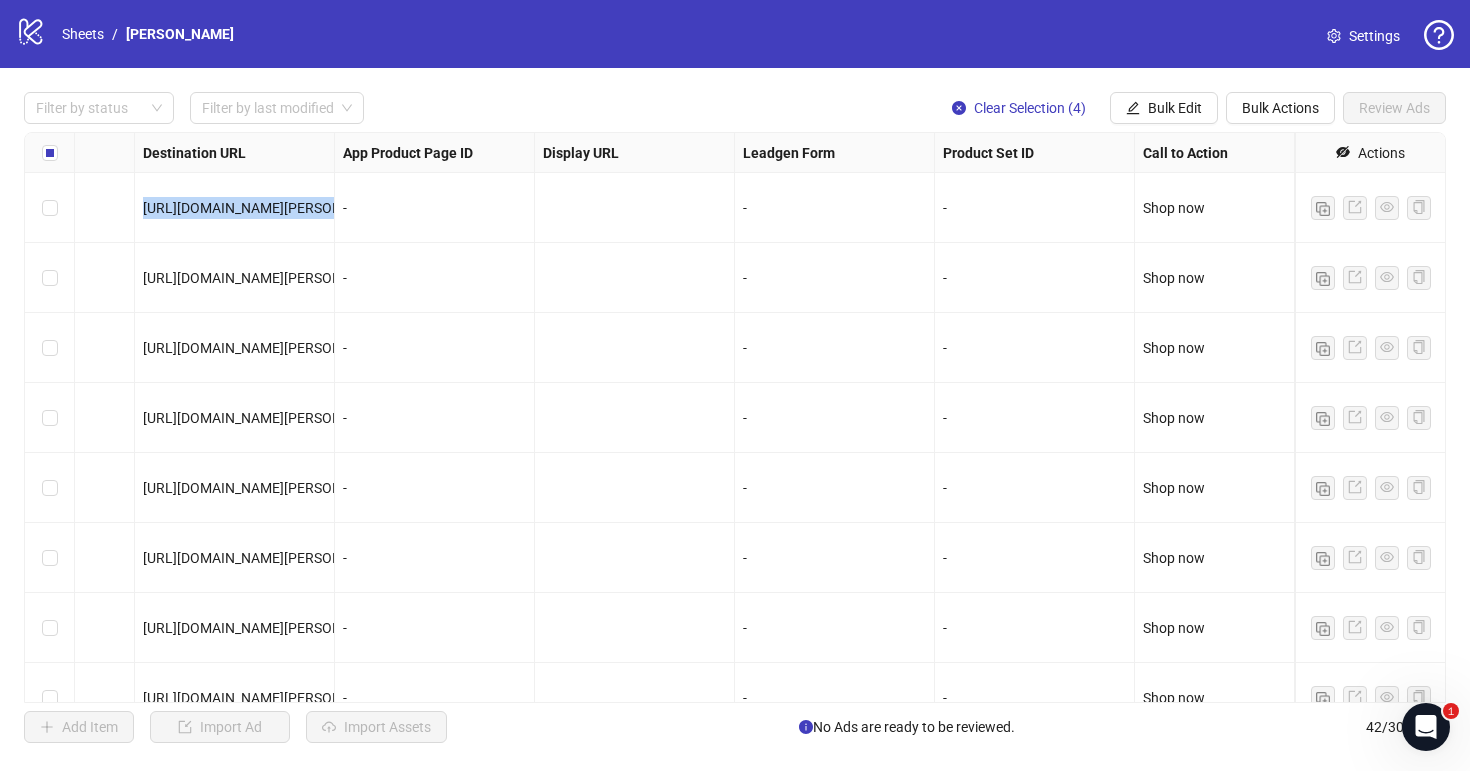 click on "https://www.hibobbie.com/pages/bobbie-costco" at bounding box center [267, 208] 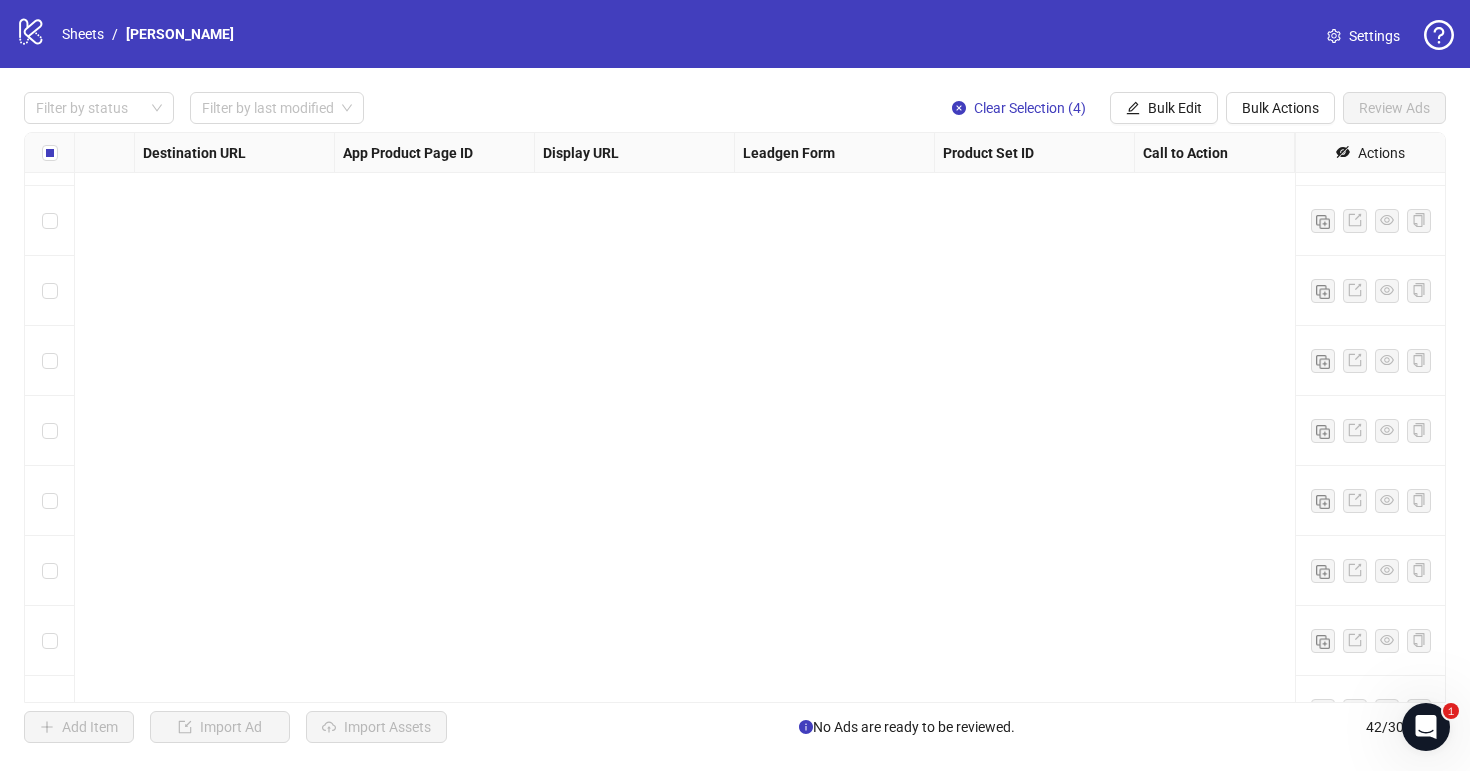 scroll, scrollTop: 2411, scrollLeft: 1850, axis: both 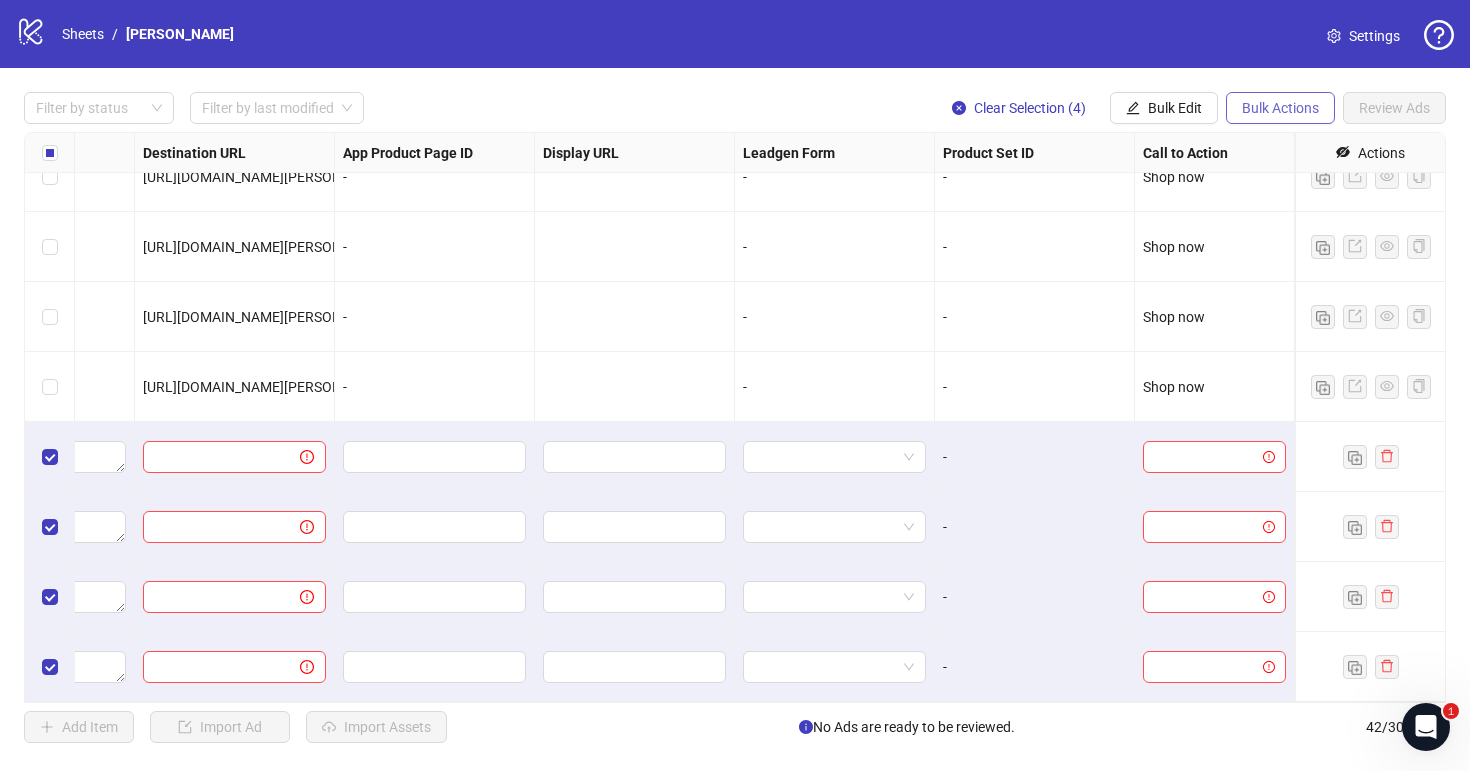 click on "Bulk Actions" at bounding box center (1280, 108) 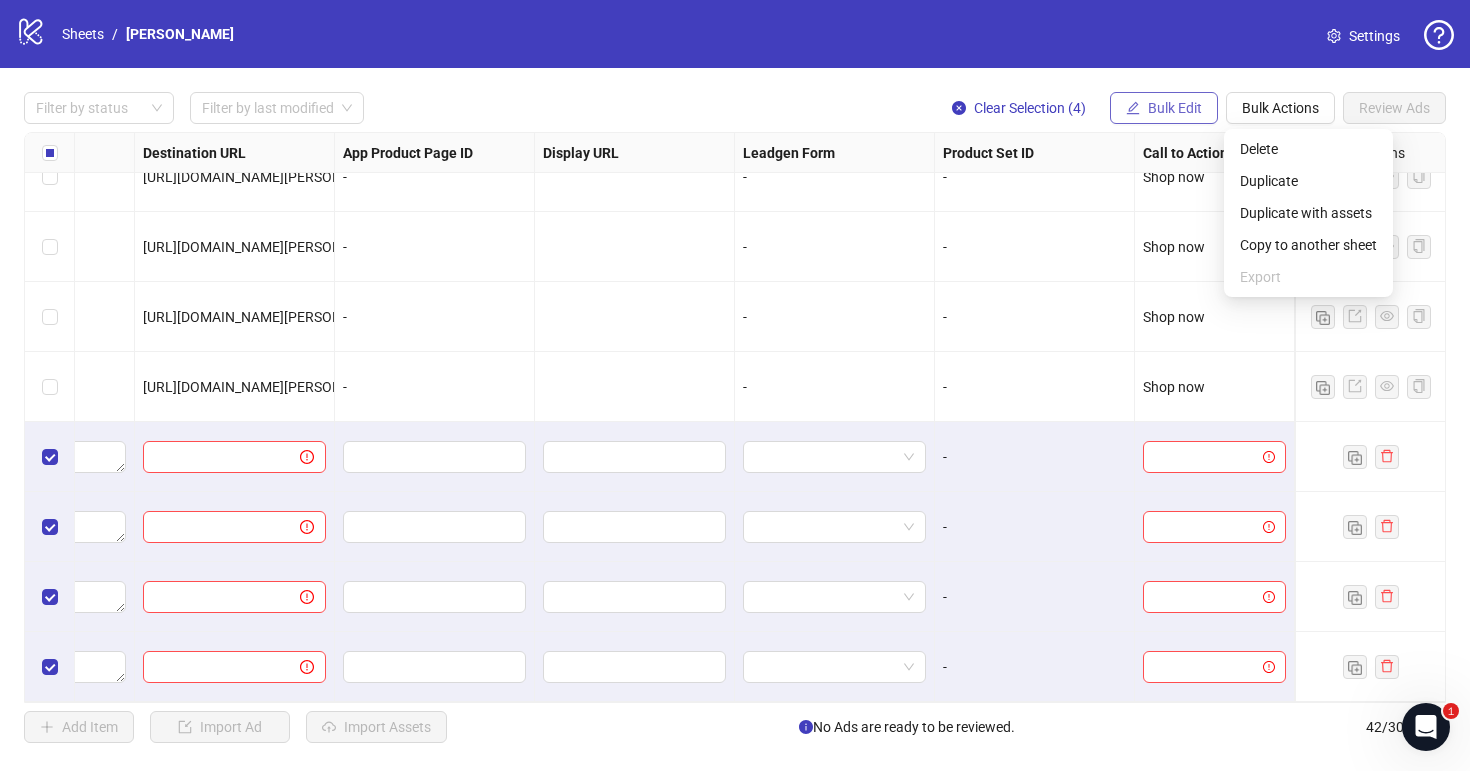 click on "Bulk Edit" at bounding box center [1175, 108] 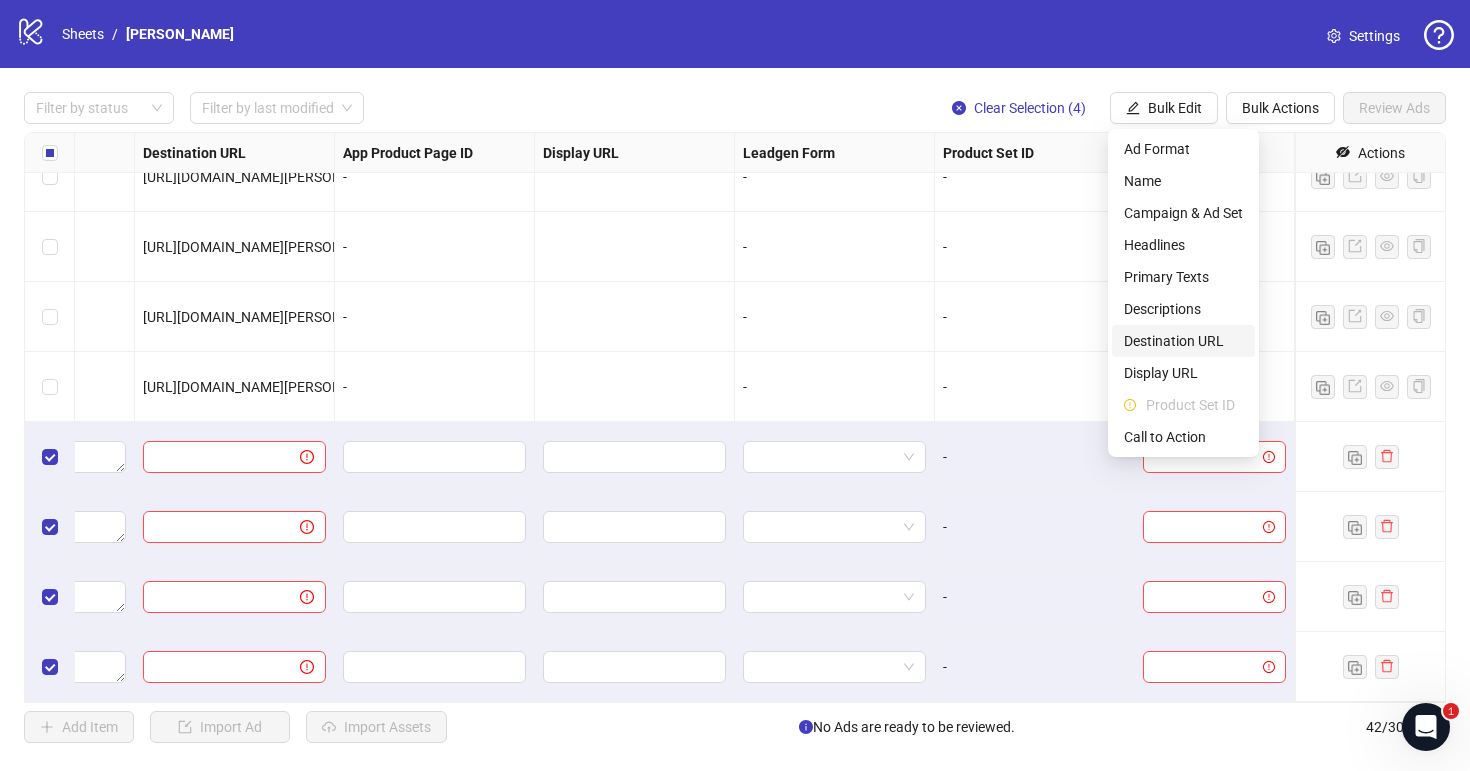click on "Destination URL" at bounding box center (1183, 341) 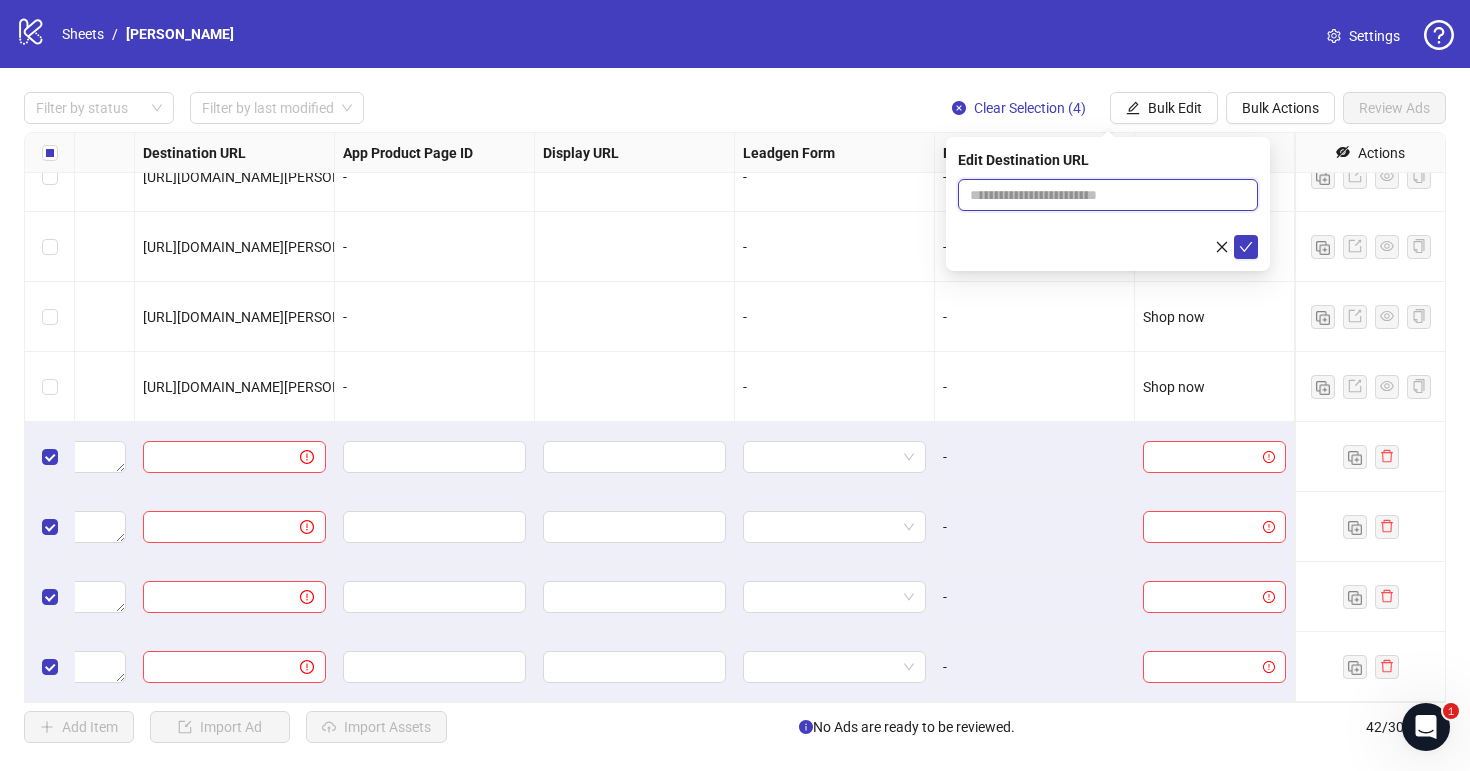 click at bounding box center (1100, 195) 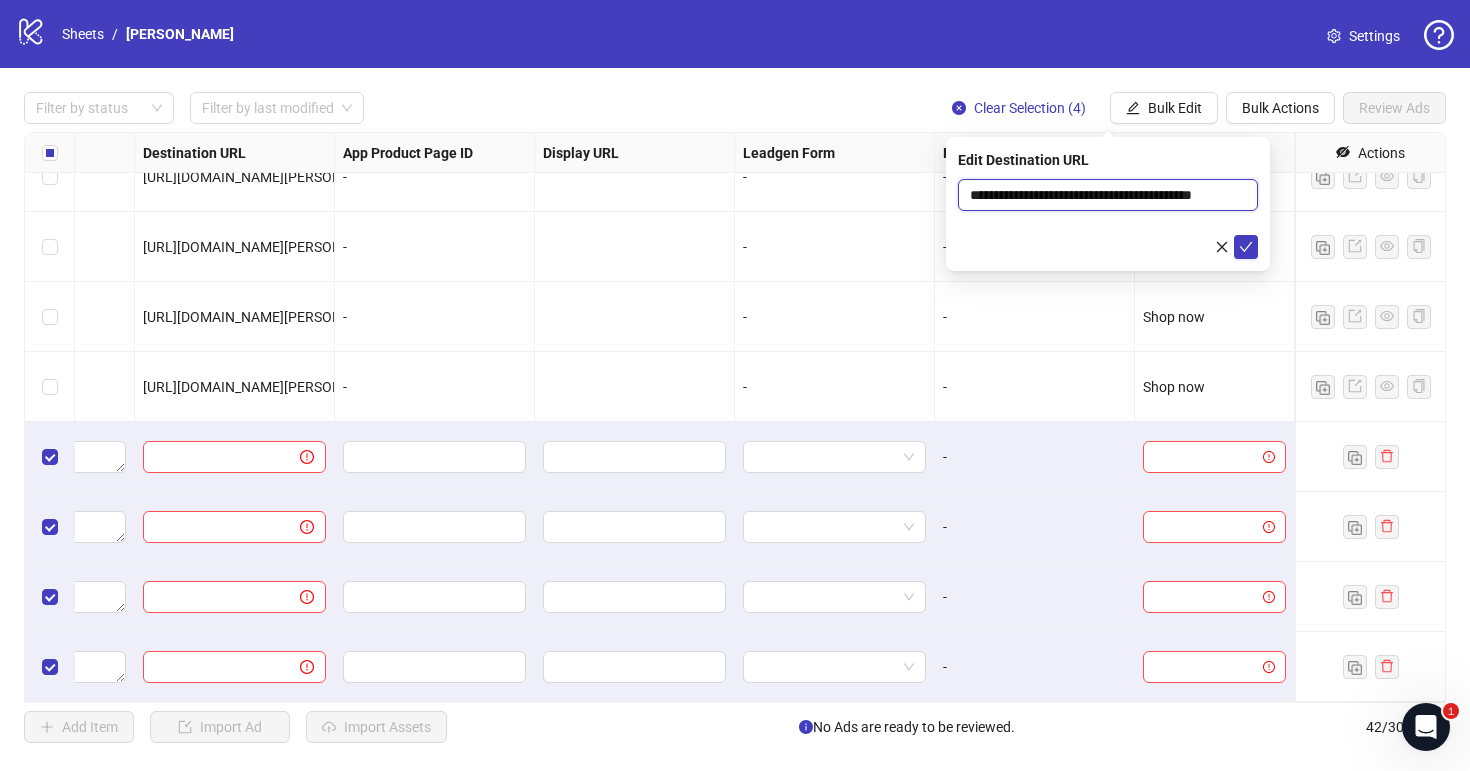 scroll, scrollTop: 0, scrollLeft: 42, axis: horizontal 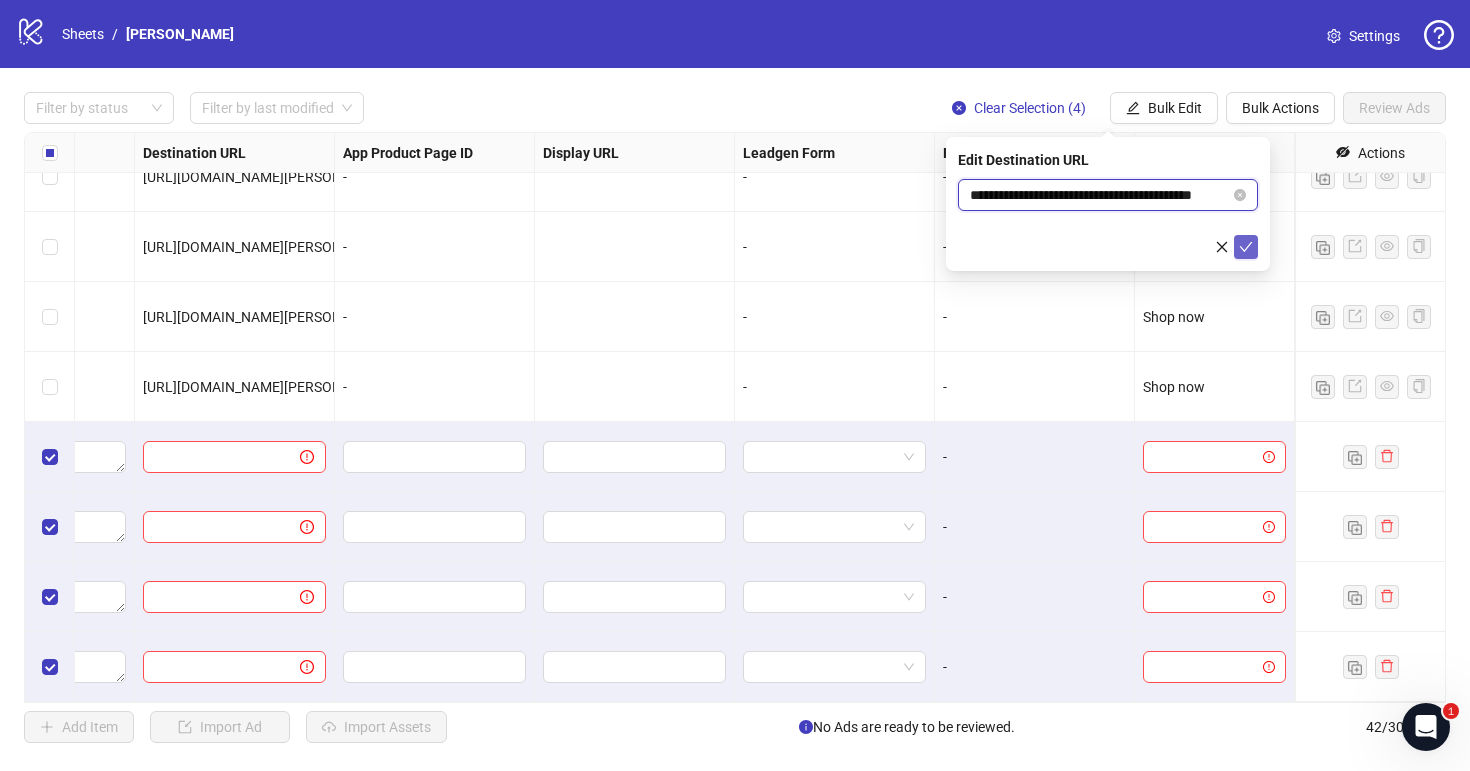 type on "**********" 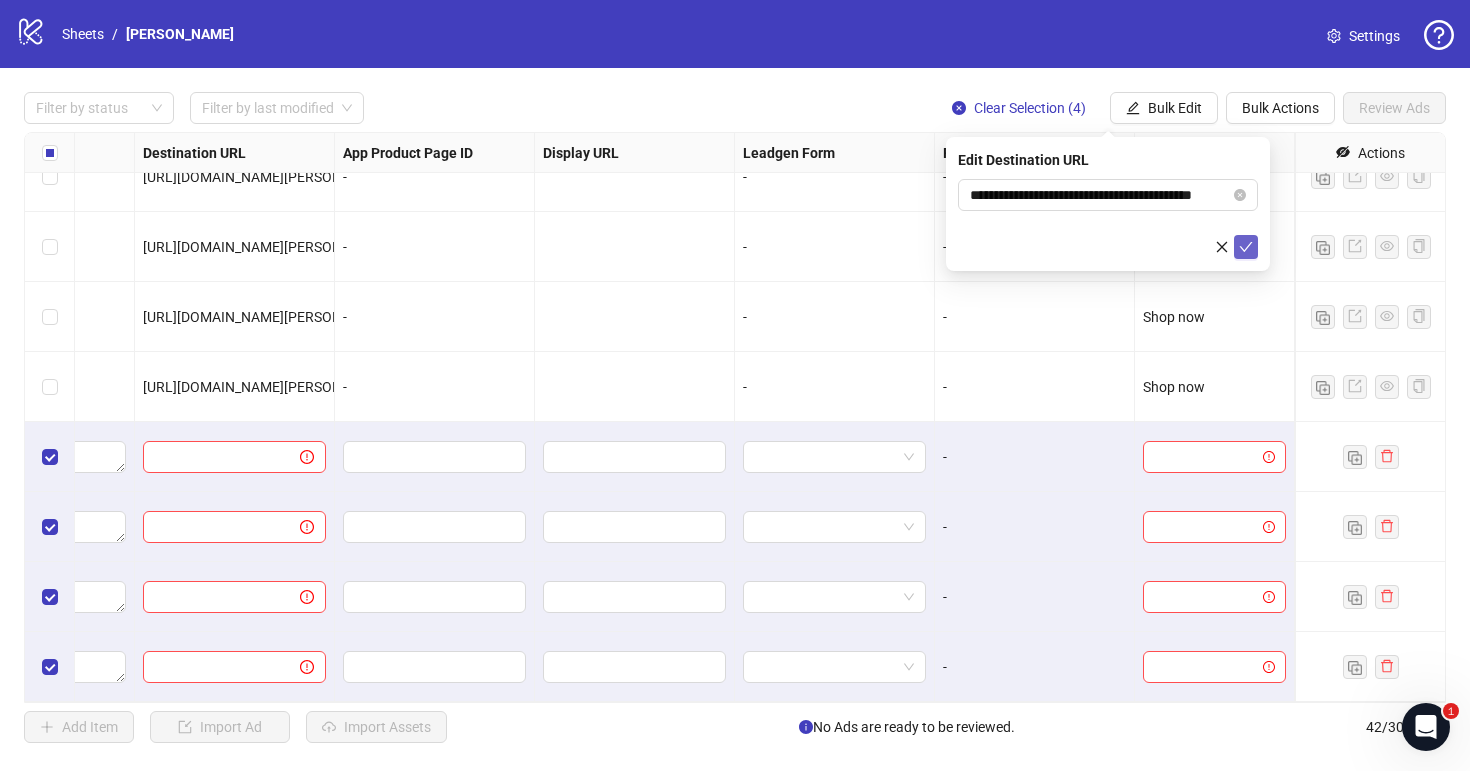 click at bounding box center [1246, 247] 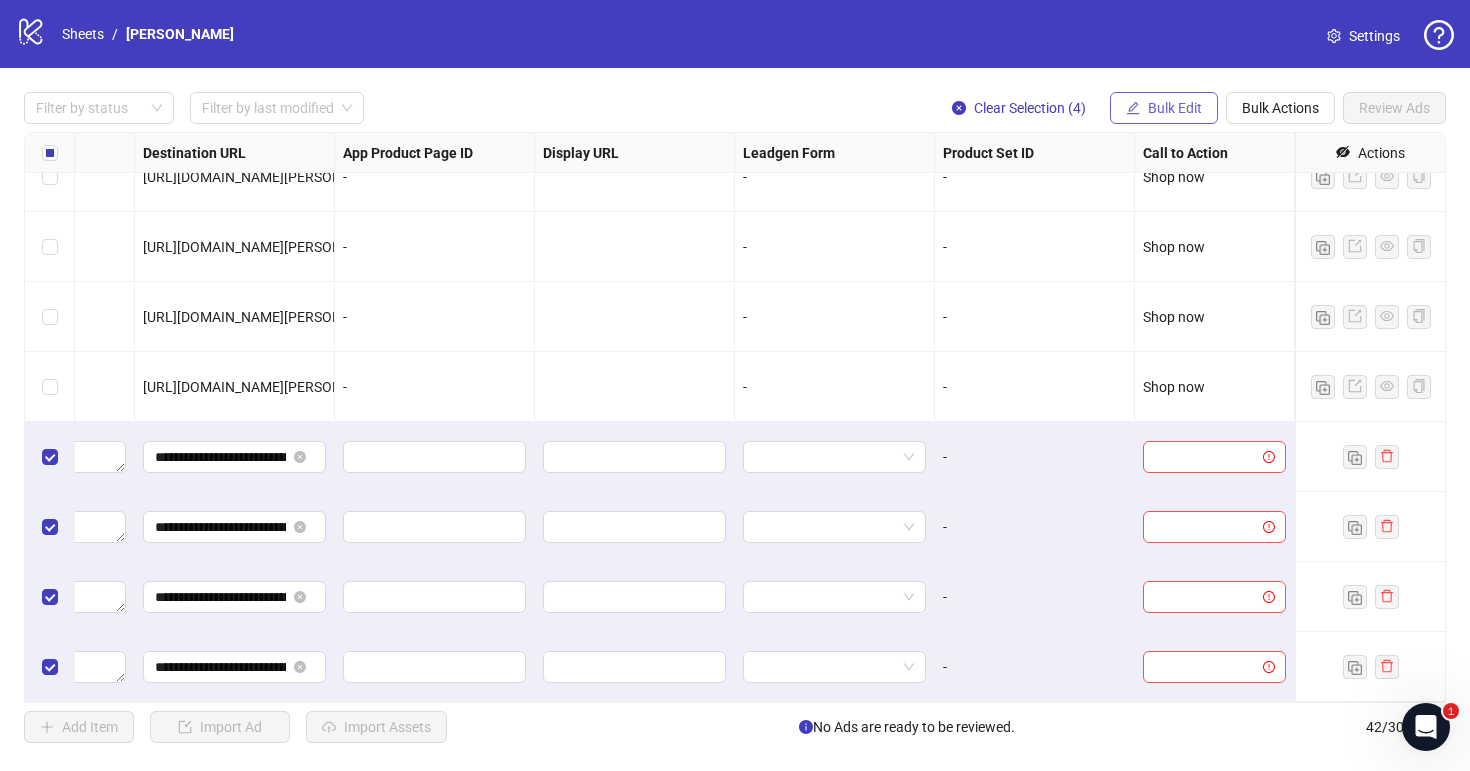 click on "Bulk Edit" at bounding box center [1175, 108] 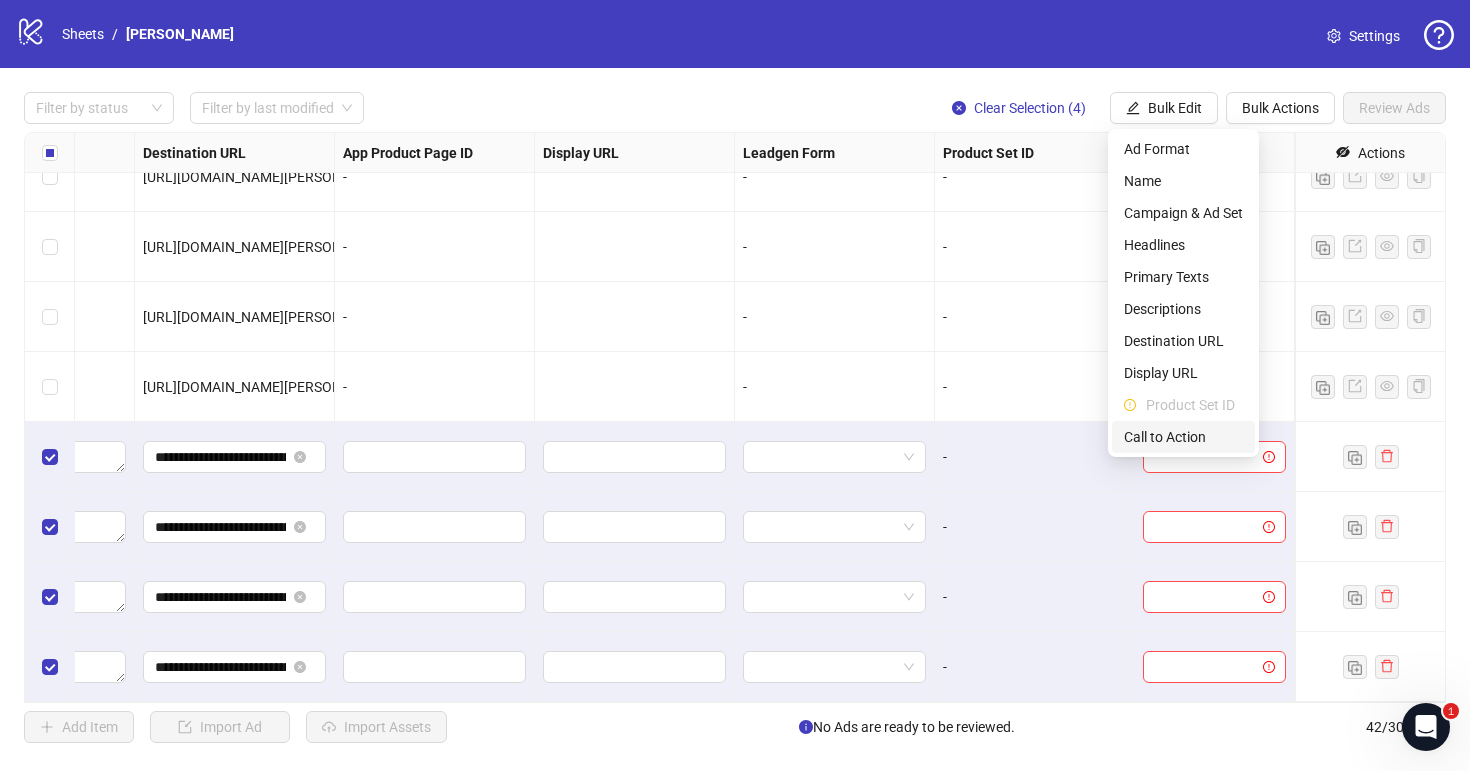 click on "Call to Action" at bounding box center [1183, 437] 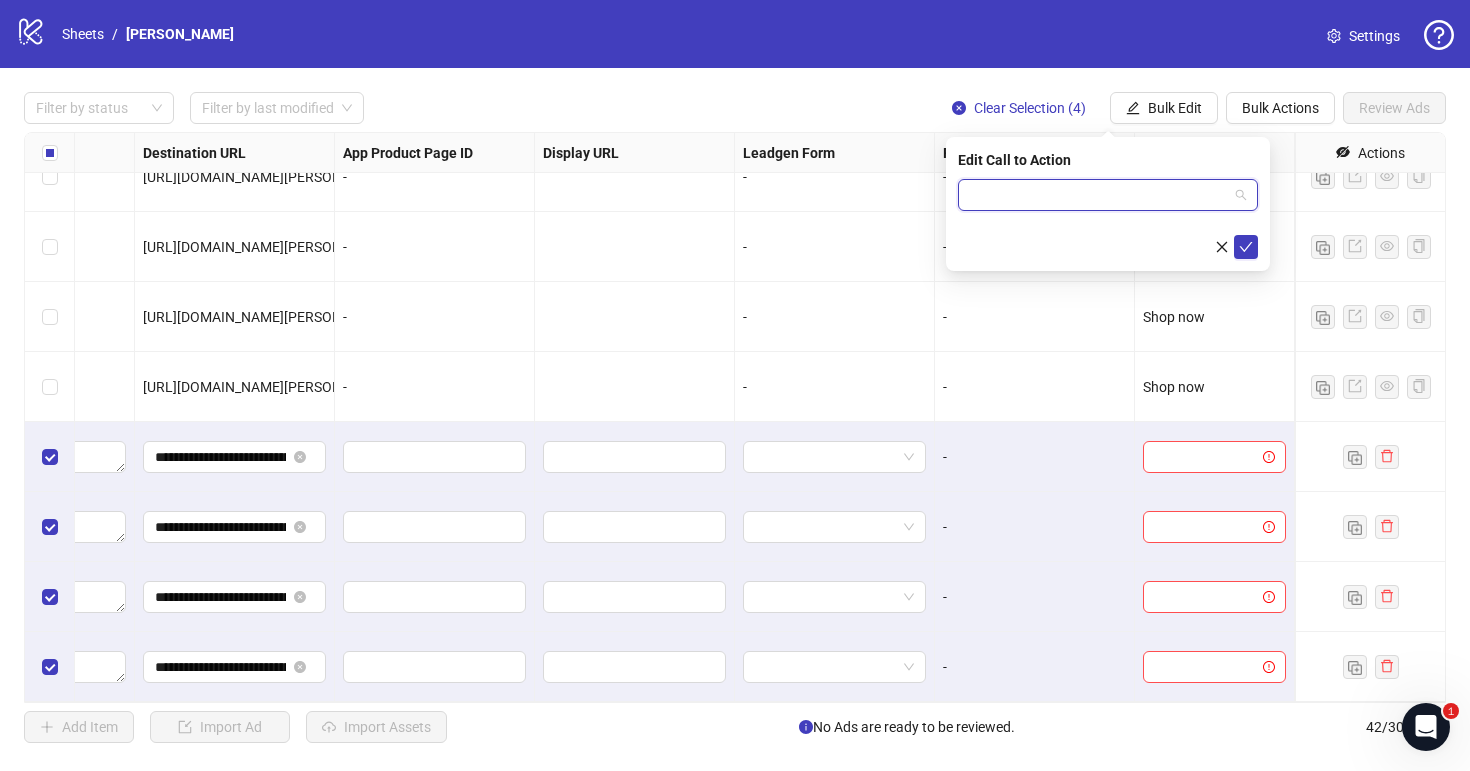 click at bounding box center [1099, 195] 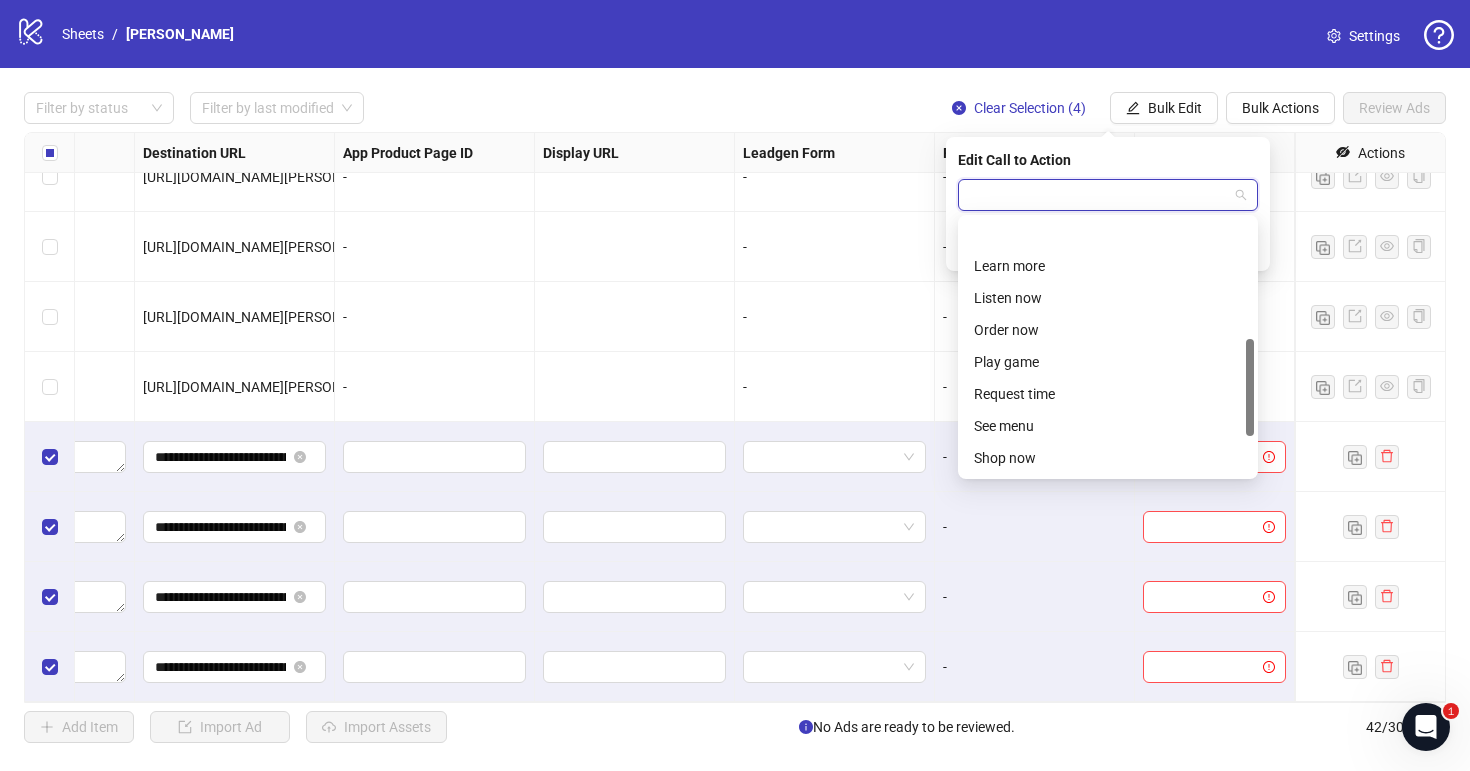 scroll, scrollTop: 335, scrollLeft: 0, axis: vertical 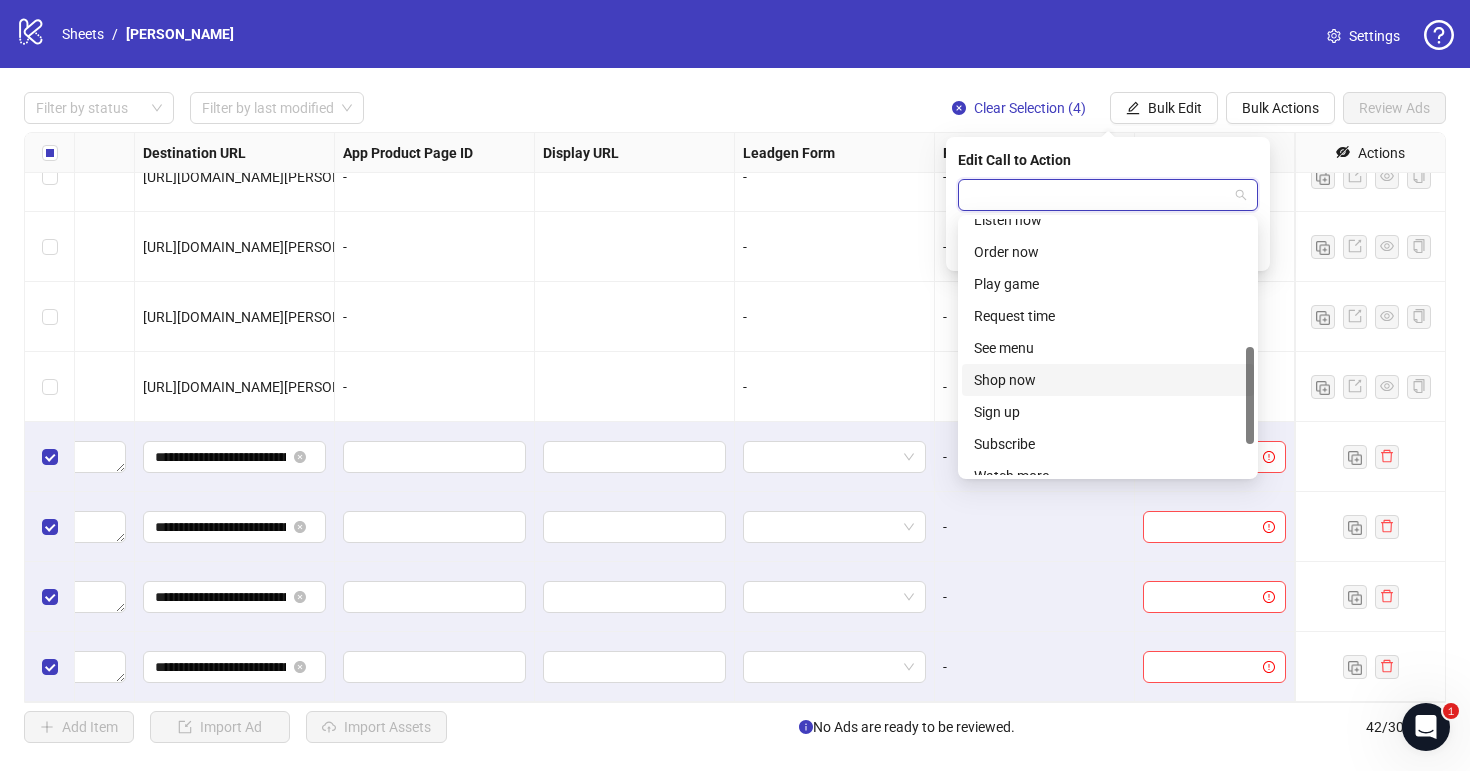 click on "Shop now" at bounding box center [1108, 380] 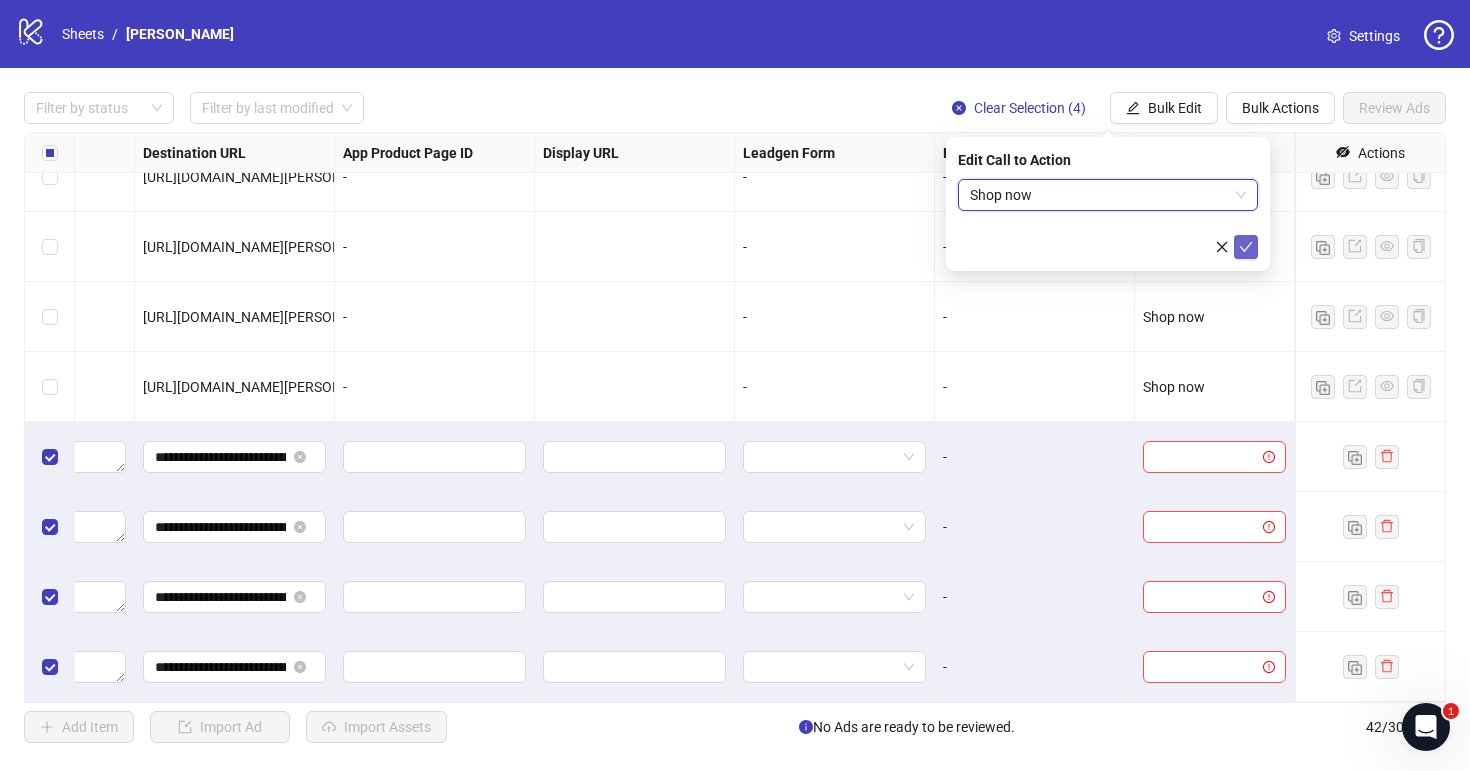 click at bounding box center [1246, 247] 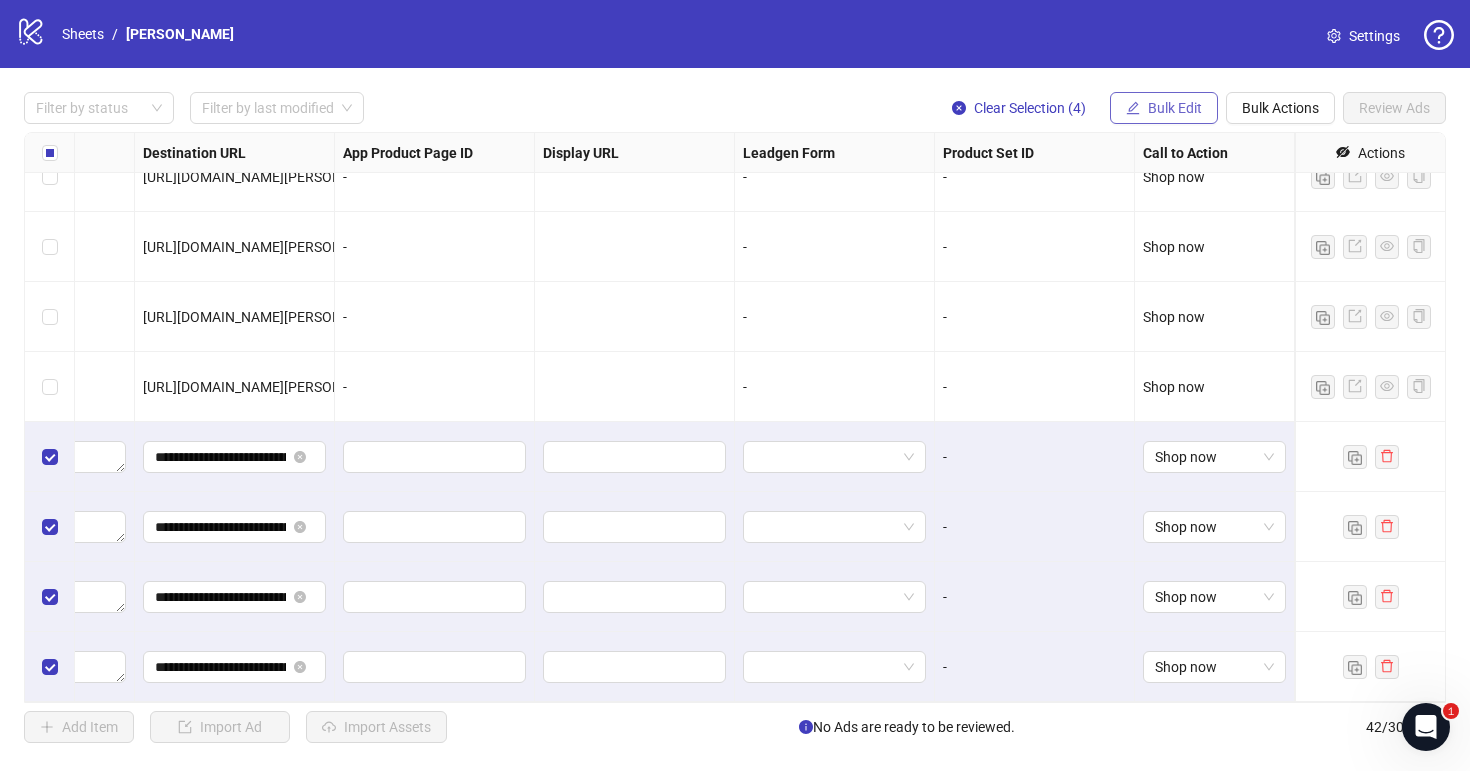 click on "Bulk Edit" at bounding box center (1175, 108) 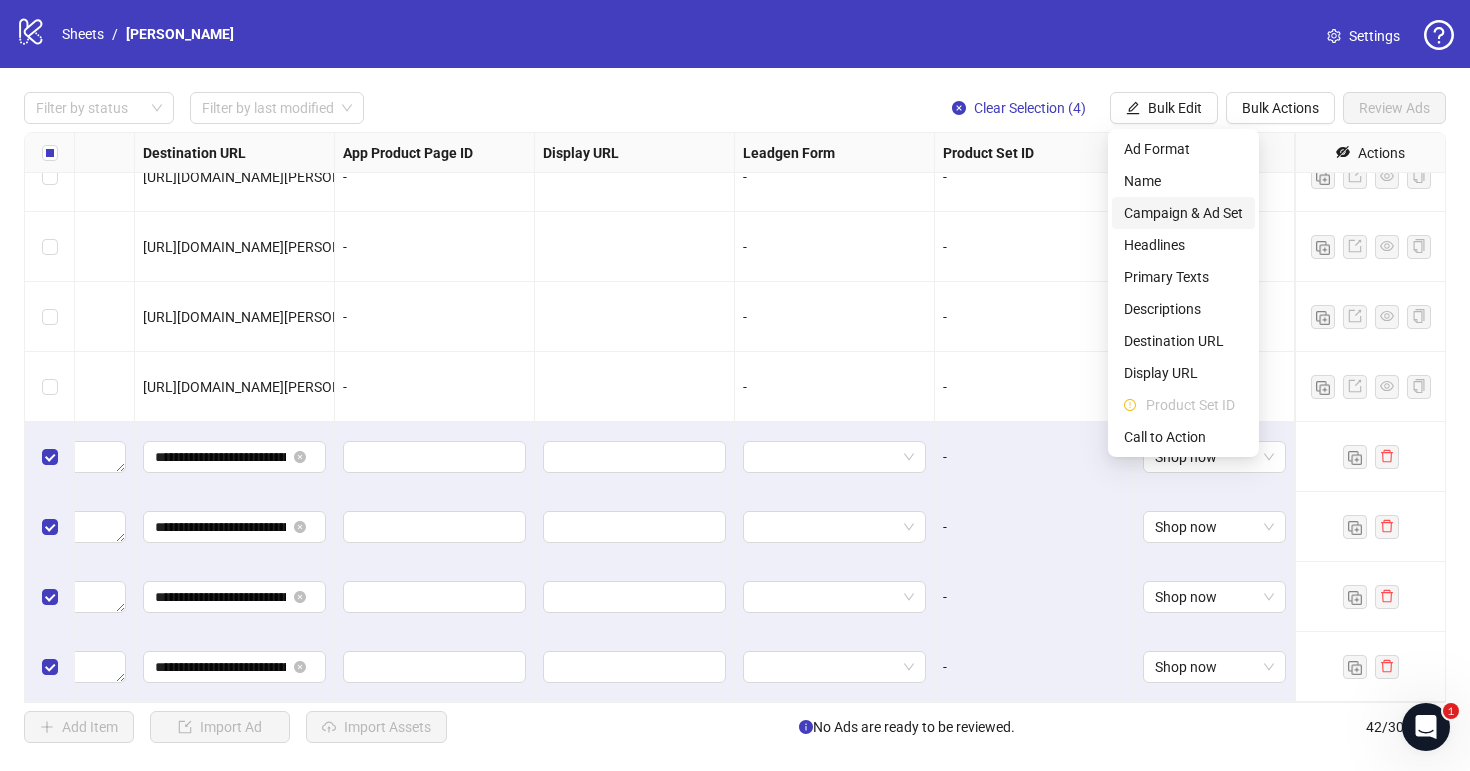 click on "Campaign & Ad Set" at bounding box center (1183, 213) 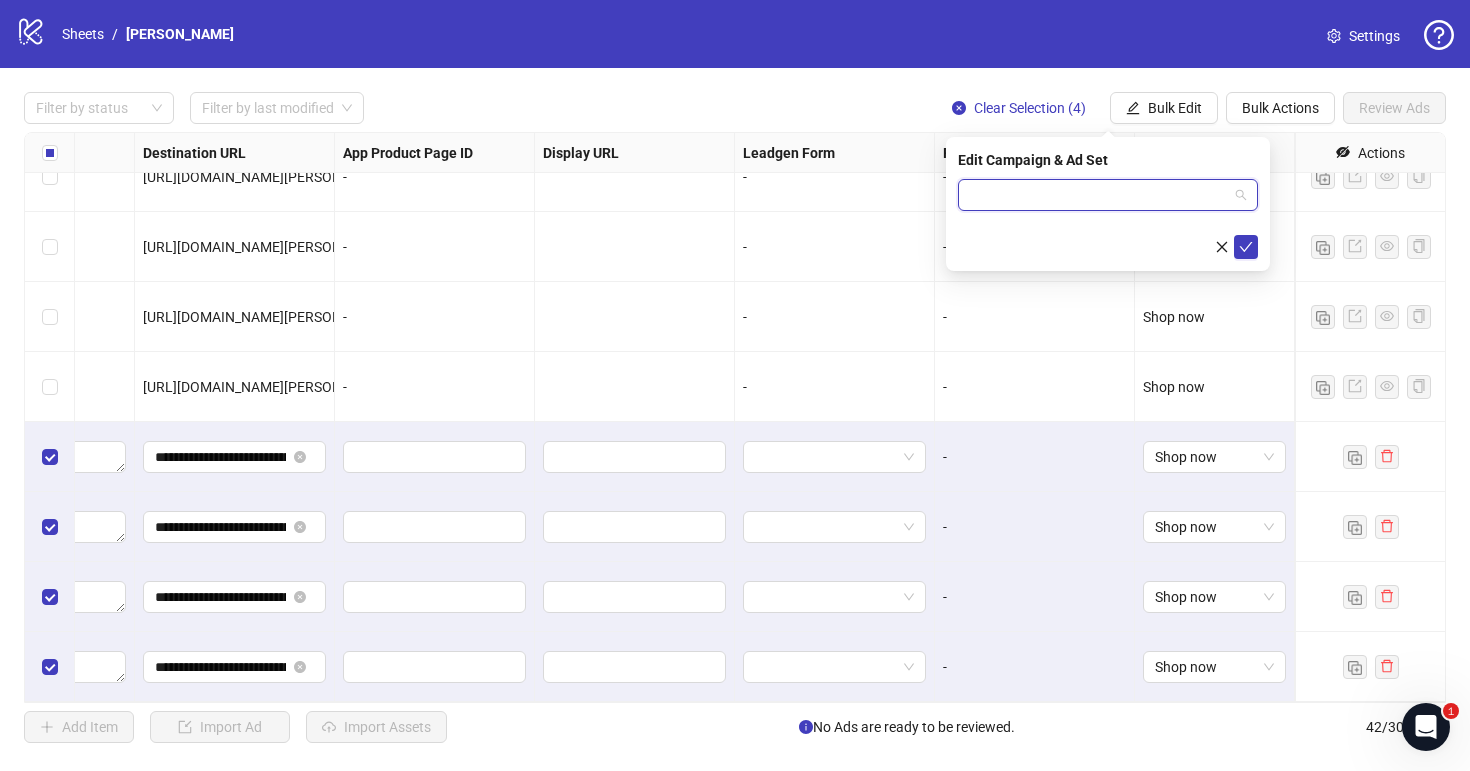 click at bounding box center (1099, 195) 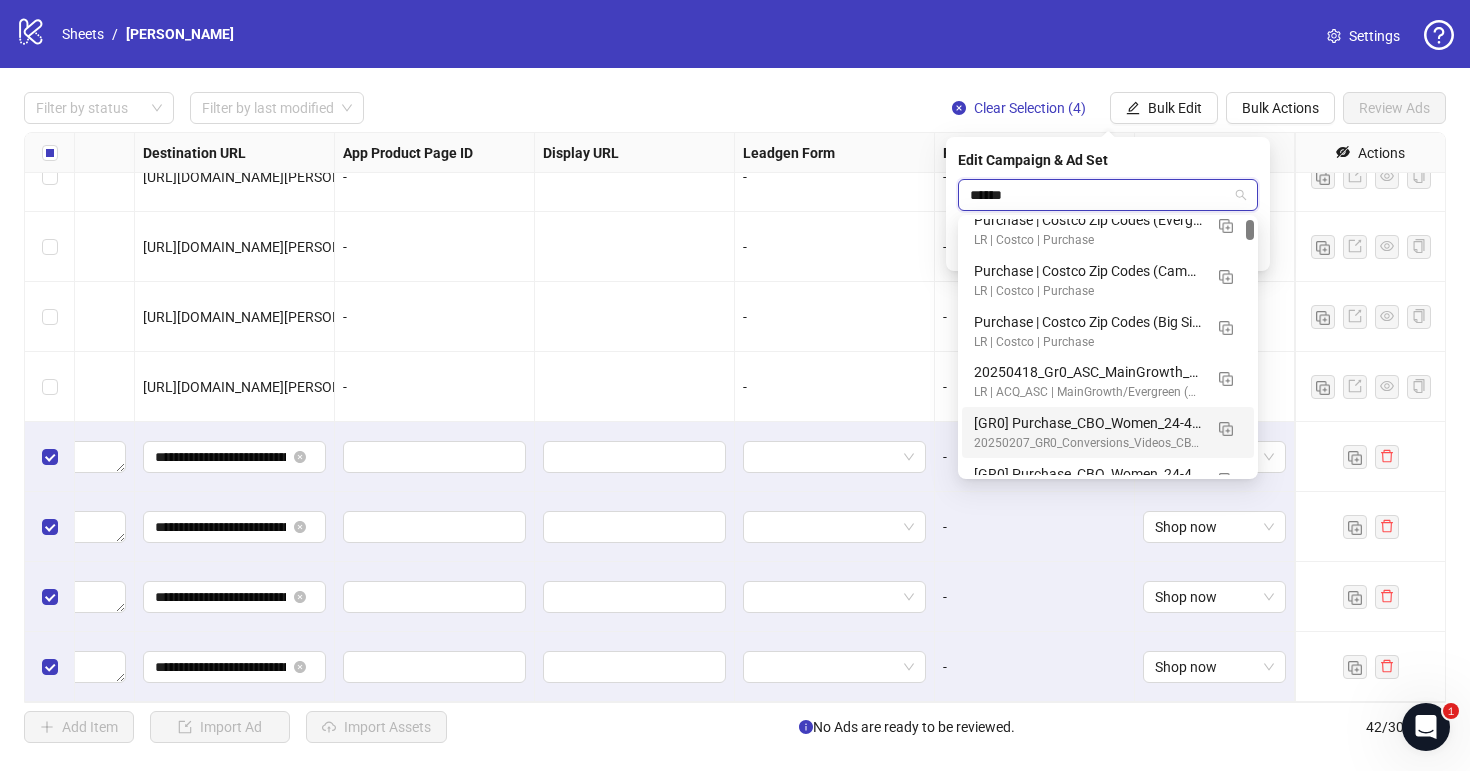 scroll, scrollTop: 0, scrollLeft: 0, axis: both 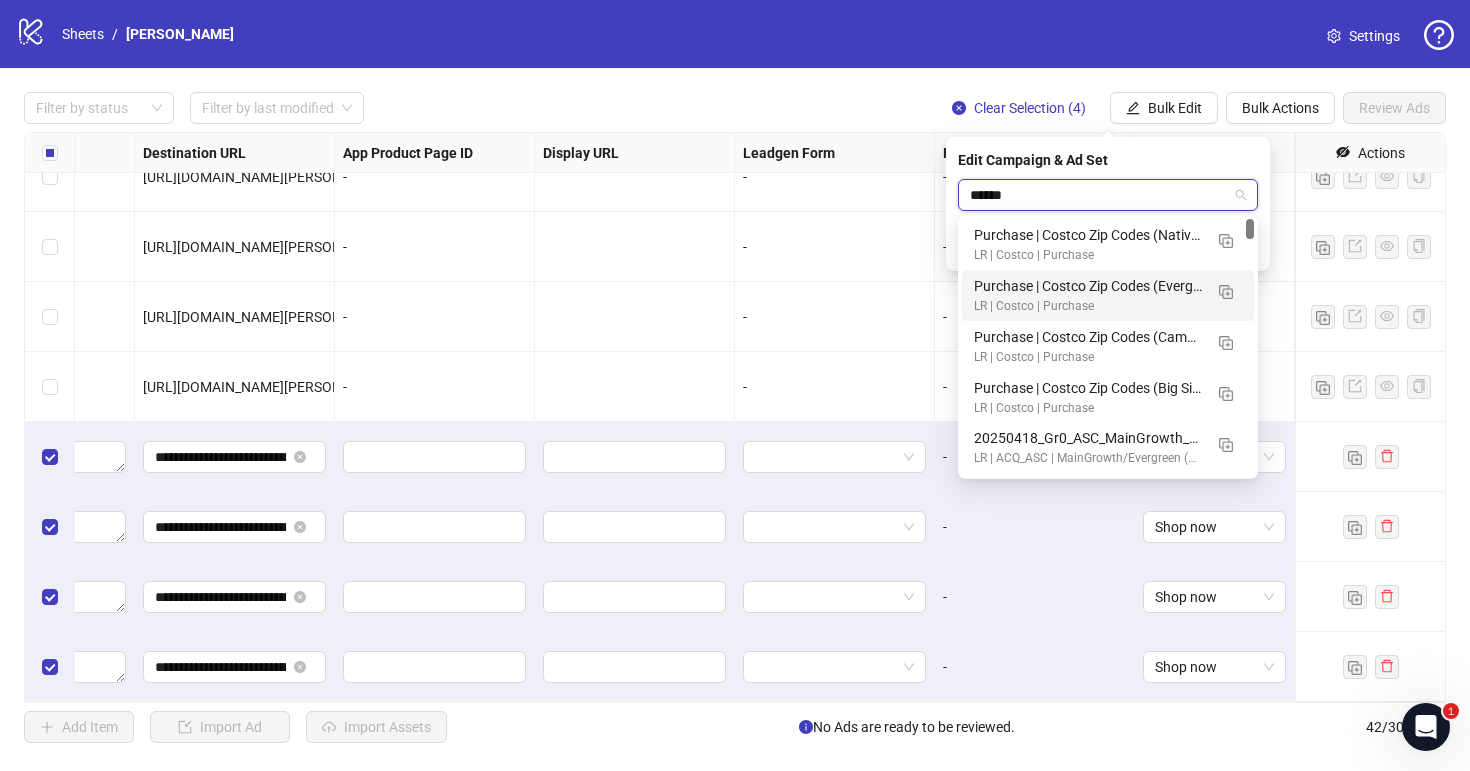type on "******" 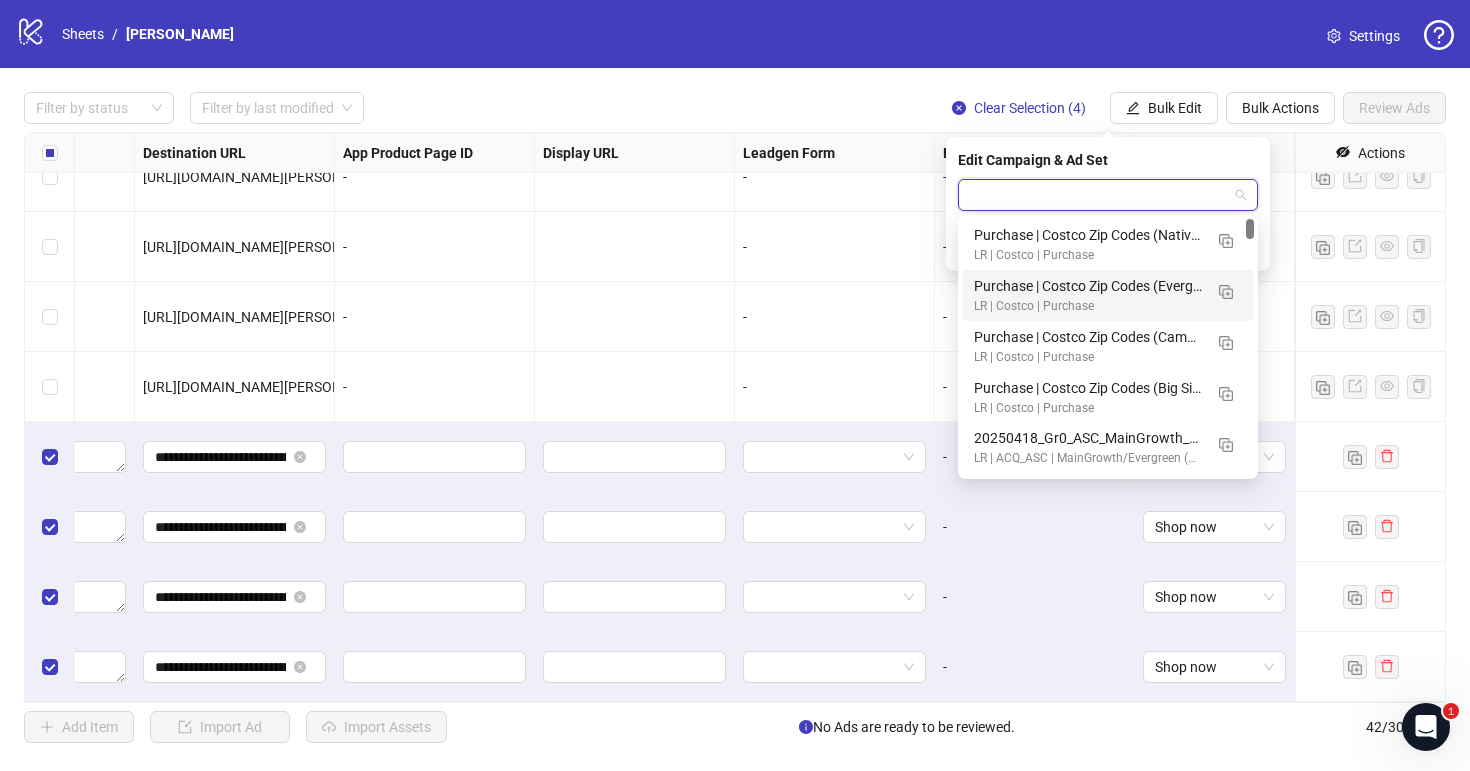 click on "https://www.costco.com/bobbie-organic-original-infant-formula%2c-14.1-oz%2c-2-pack.product.4000378196.html" at bounding box center [267, 387] 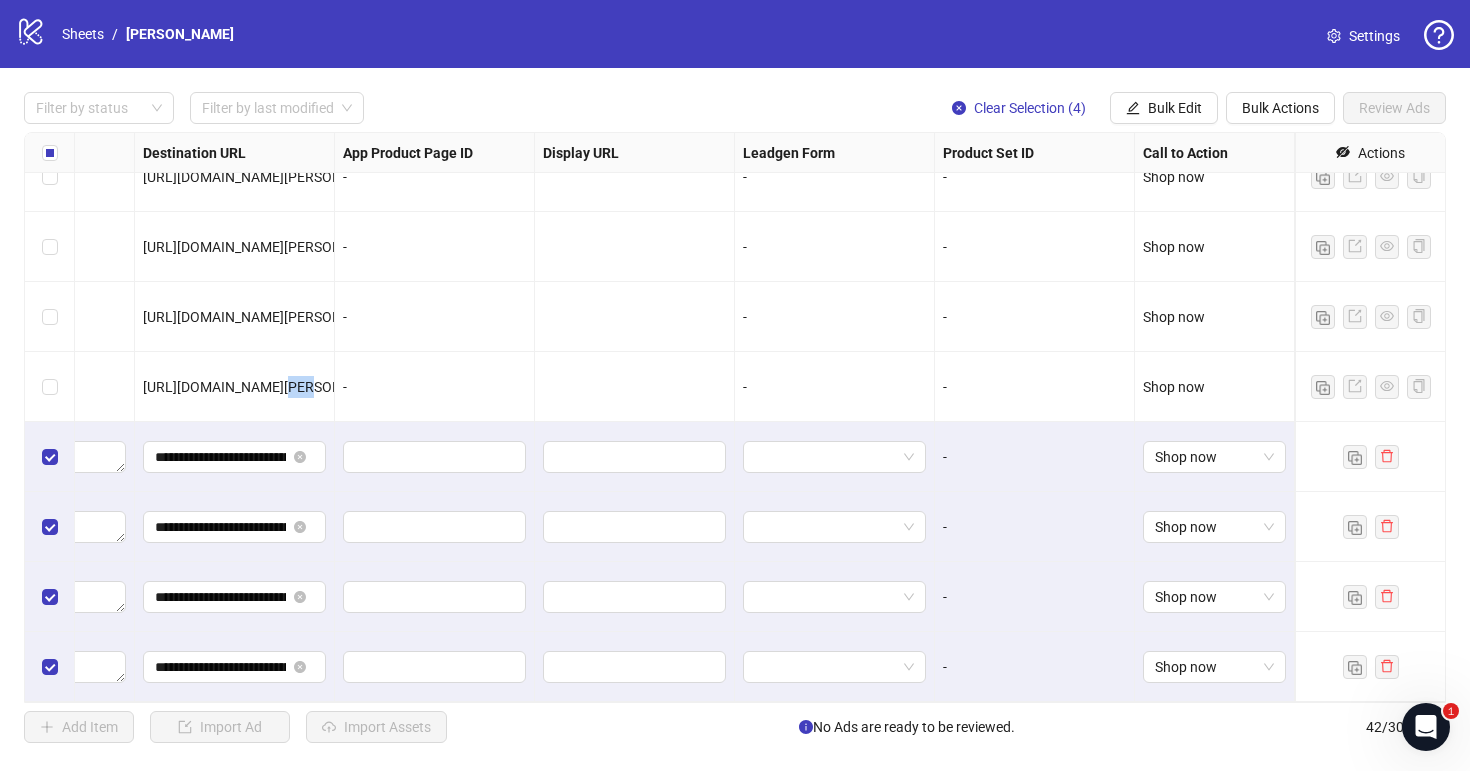click on "https://www.costco.com/bobbie-organic-original-infant-formula%2c-14.1-oz%2c-2-pack.product.4000378196.html" at bounding box center [267, 387] 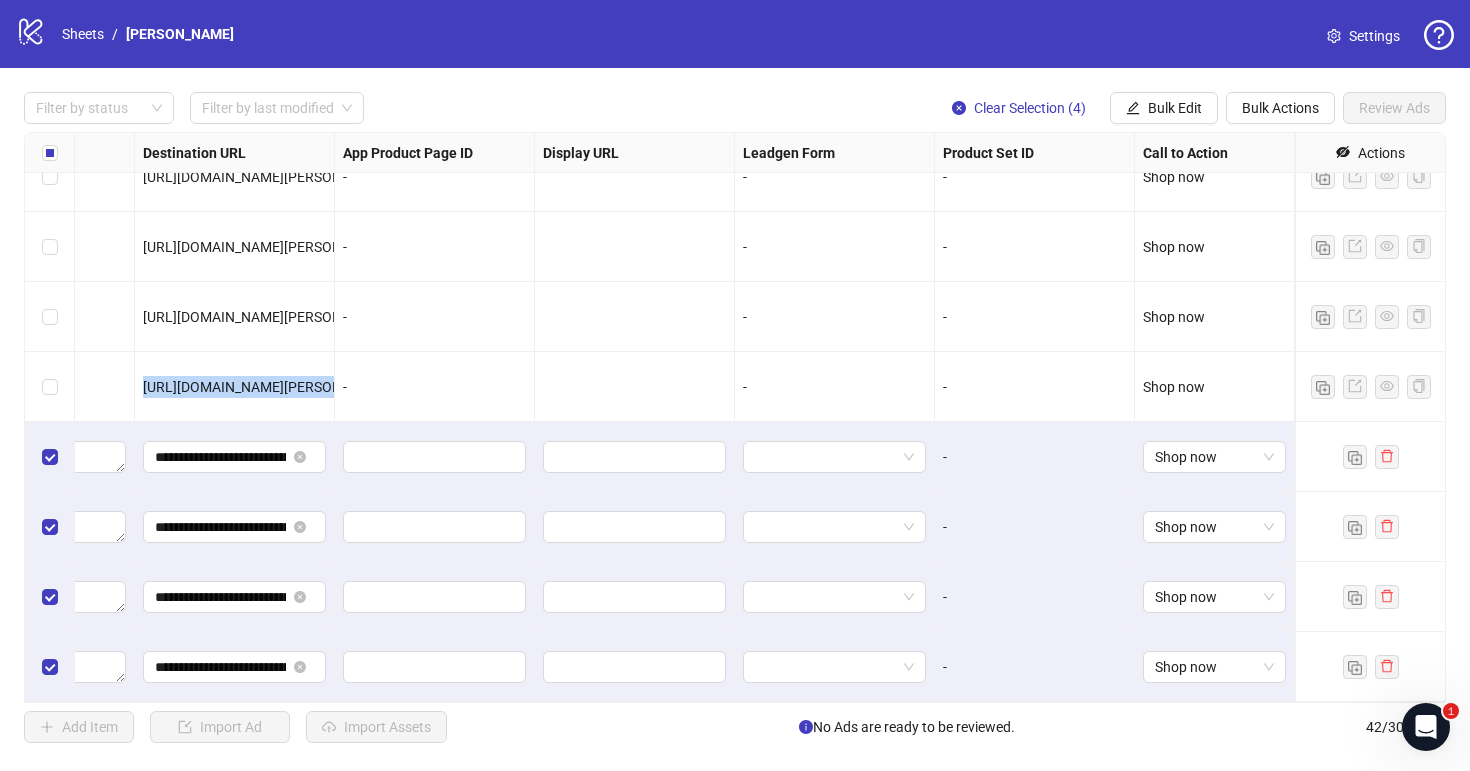 click on "https://www.costco.com/bobbie-organic-original-infant-formula%2c-14.1-oz%2c-2-pack.product.4000378196.html" at bounding box center (267, 387) 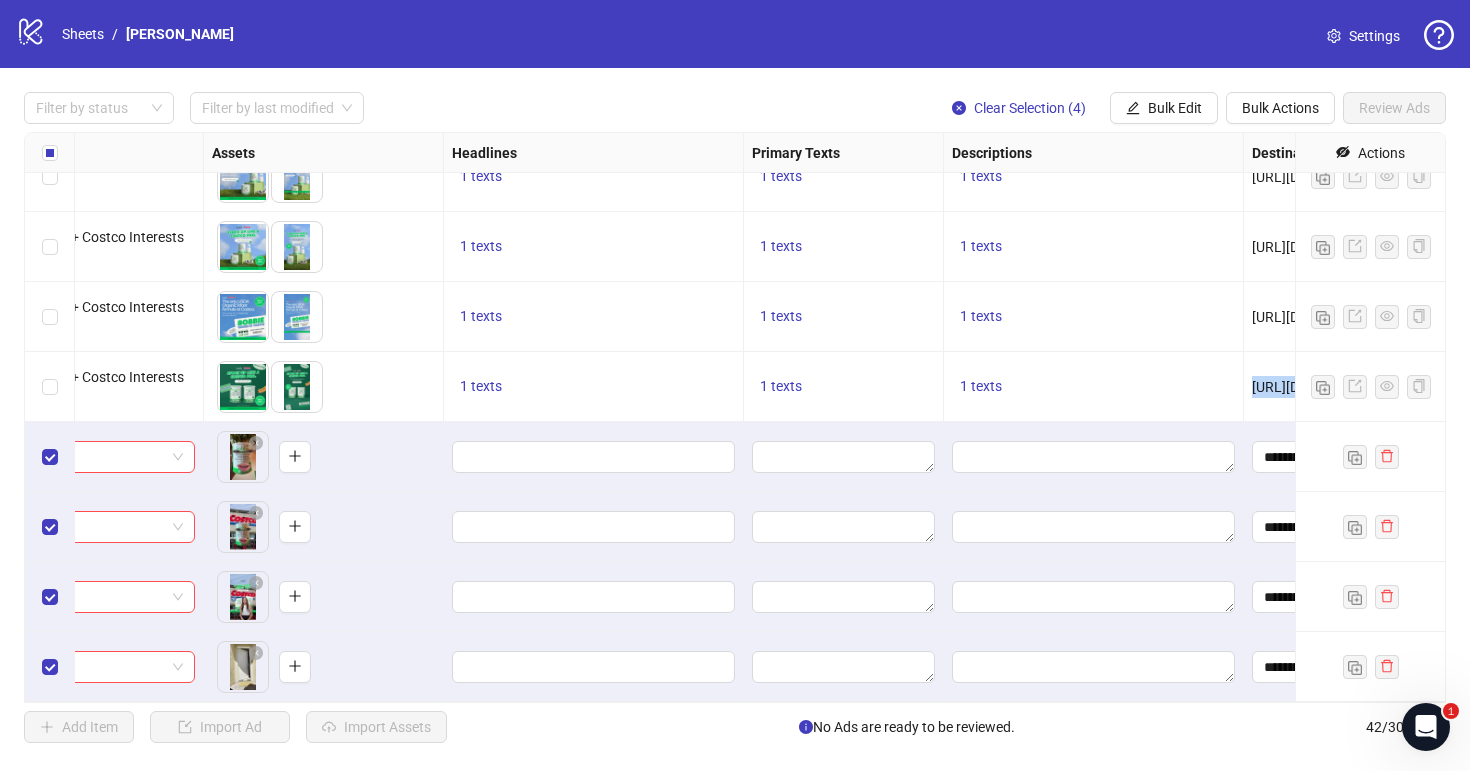 scroll, scrollTop: 2411, scrollLeft: 587, axis: both 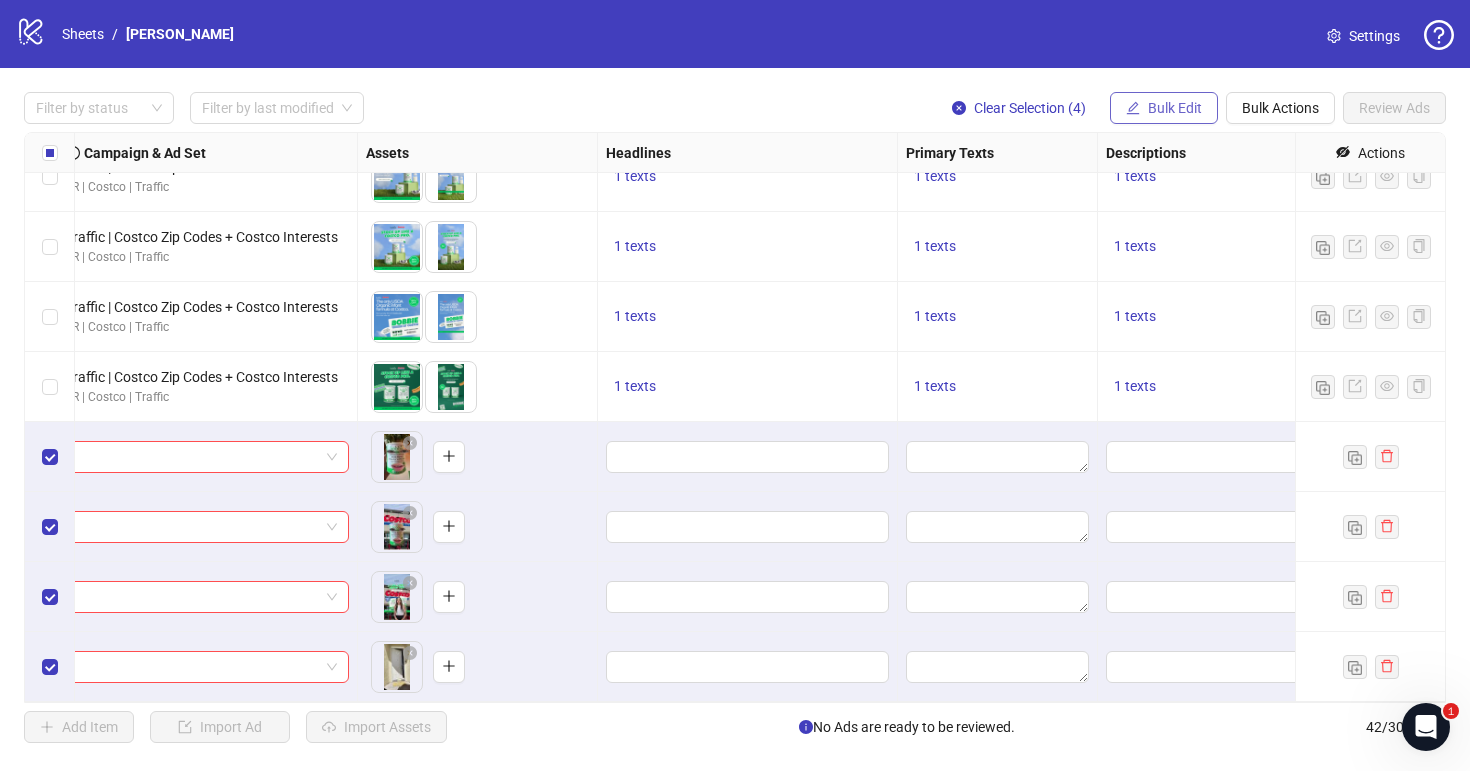 click on "Bulk Edit" at bounding box center [1175, 108] 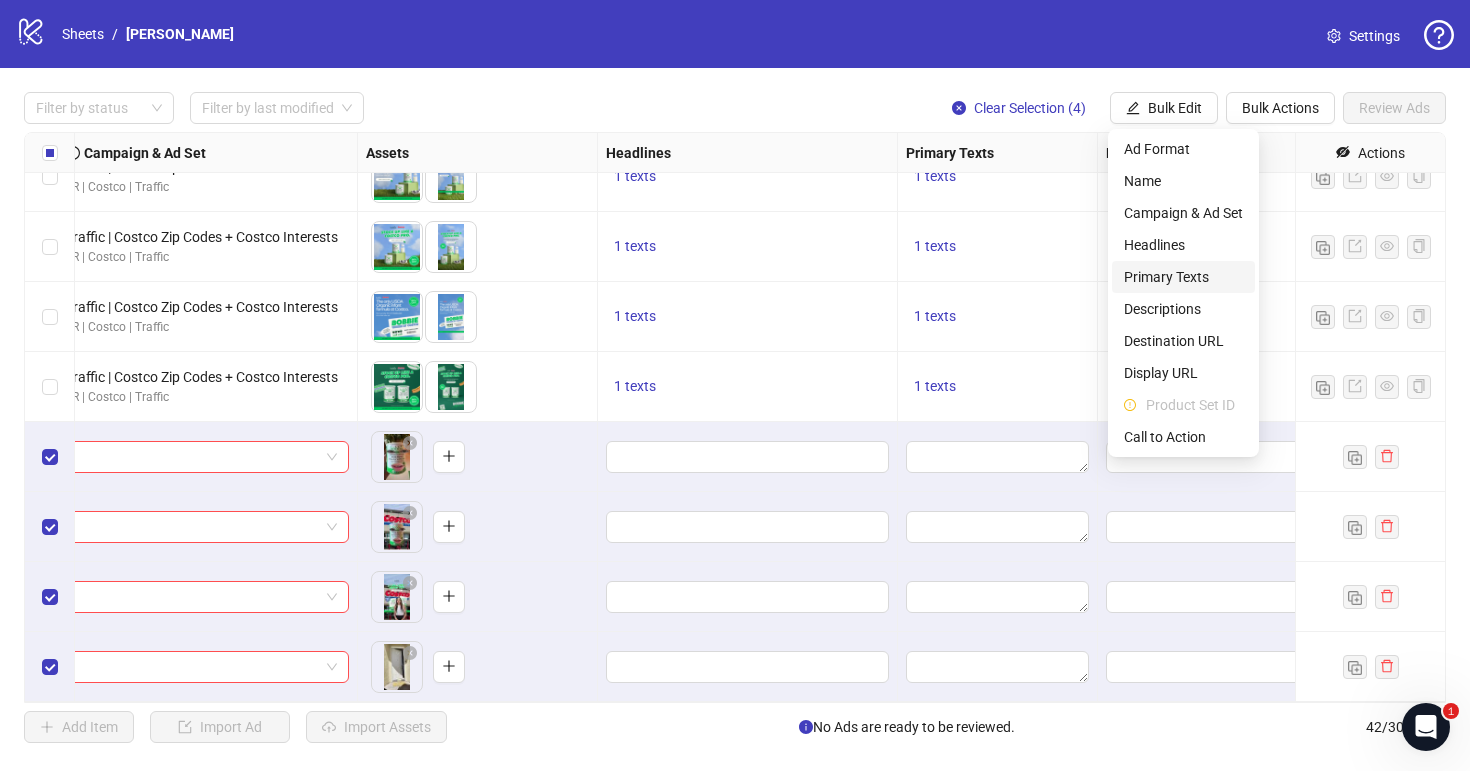 click on "Primary Texts" at bounding box center [1183, 277] 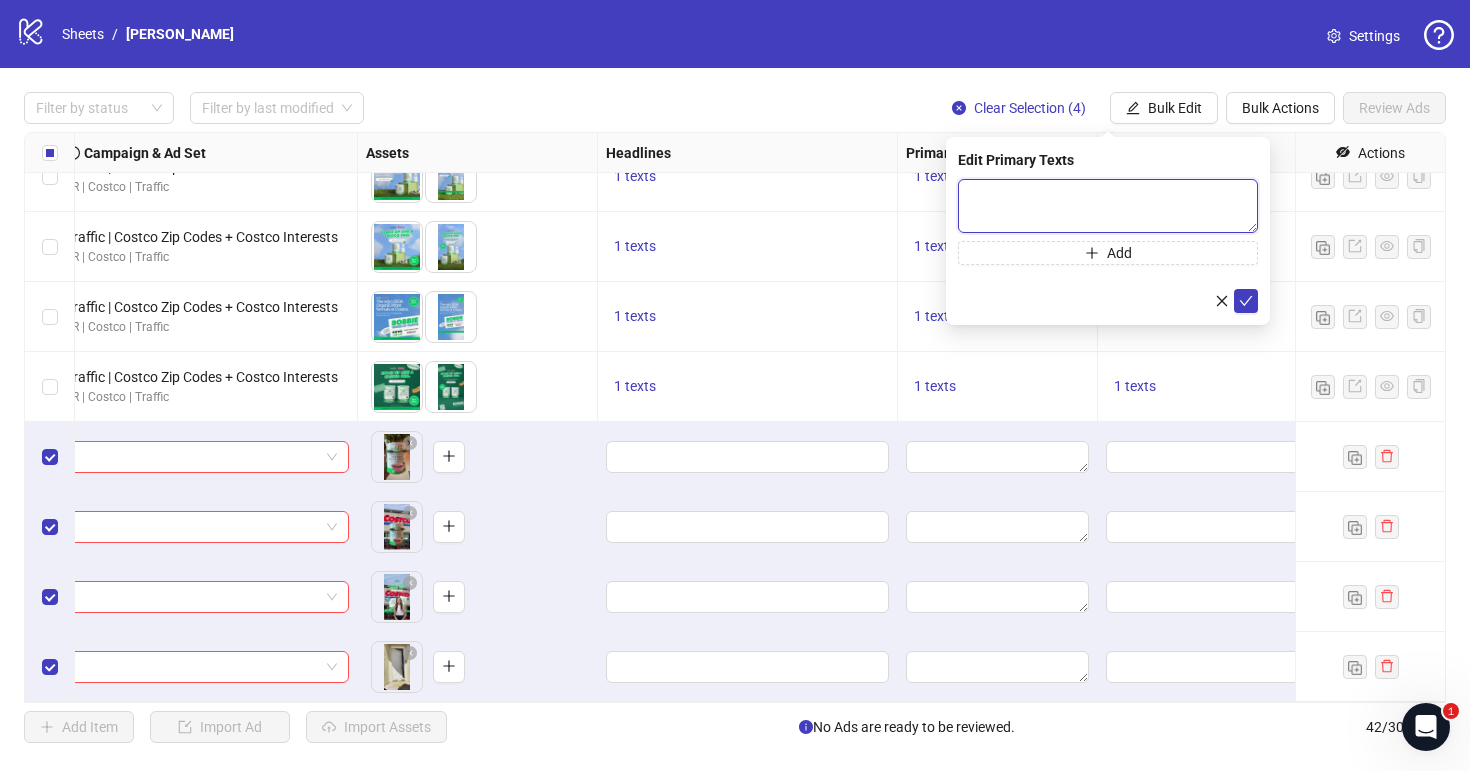 click at bounding box center (1108, 206) 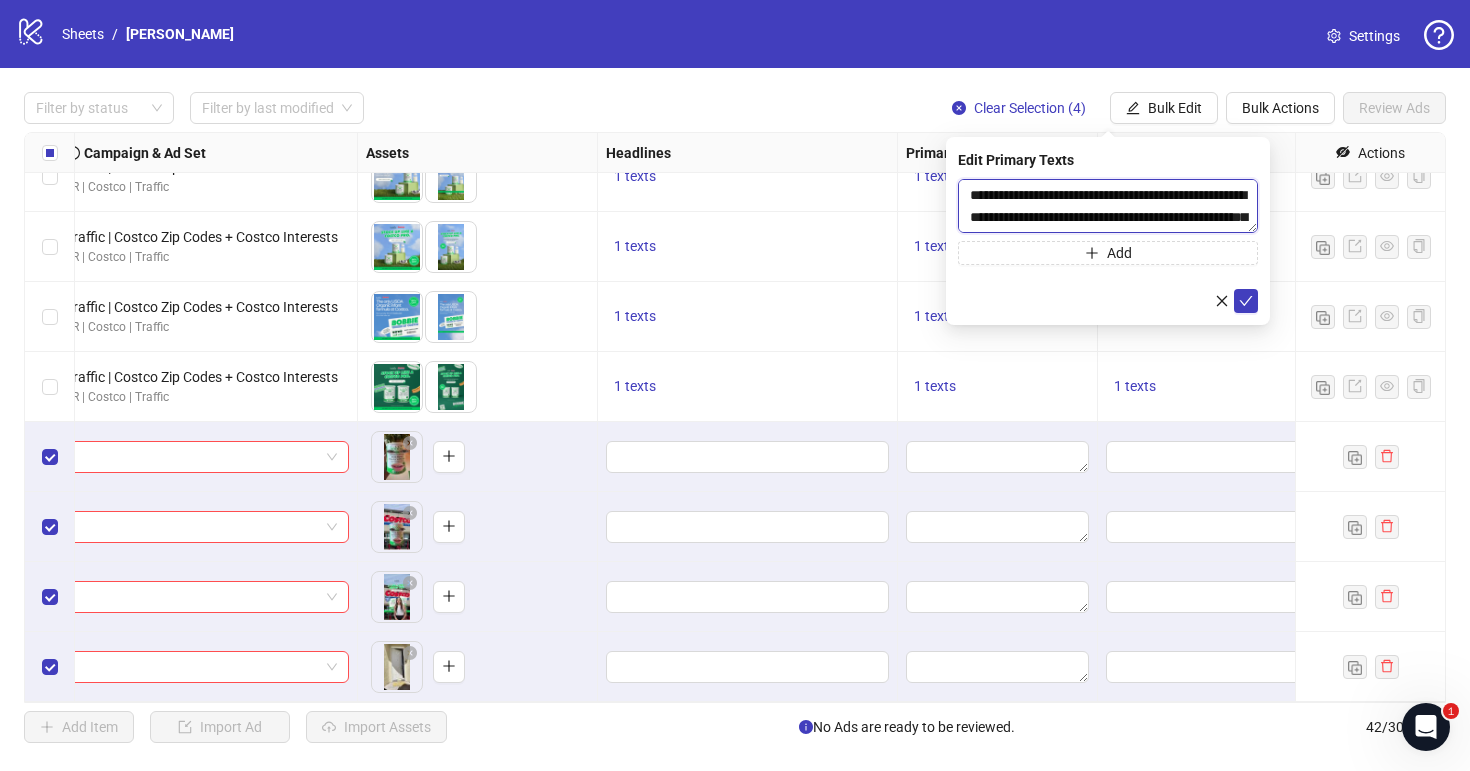 scroll, scrollTop: 15, scrollLeft: 0, axis: vertical 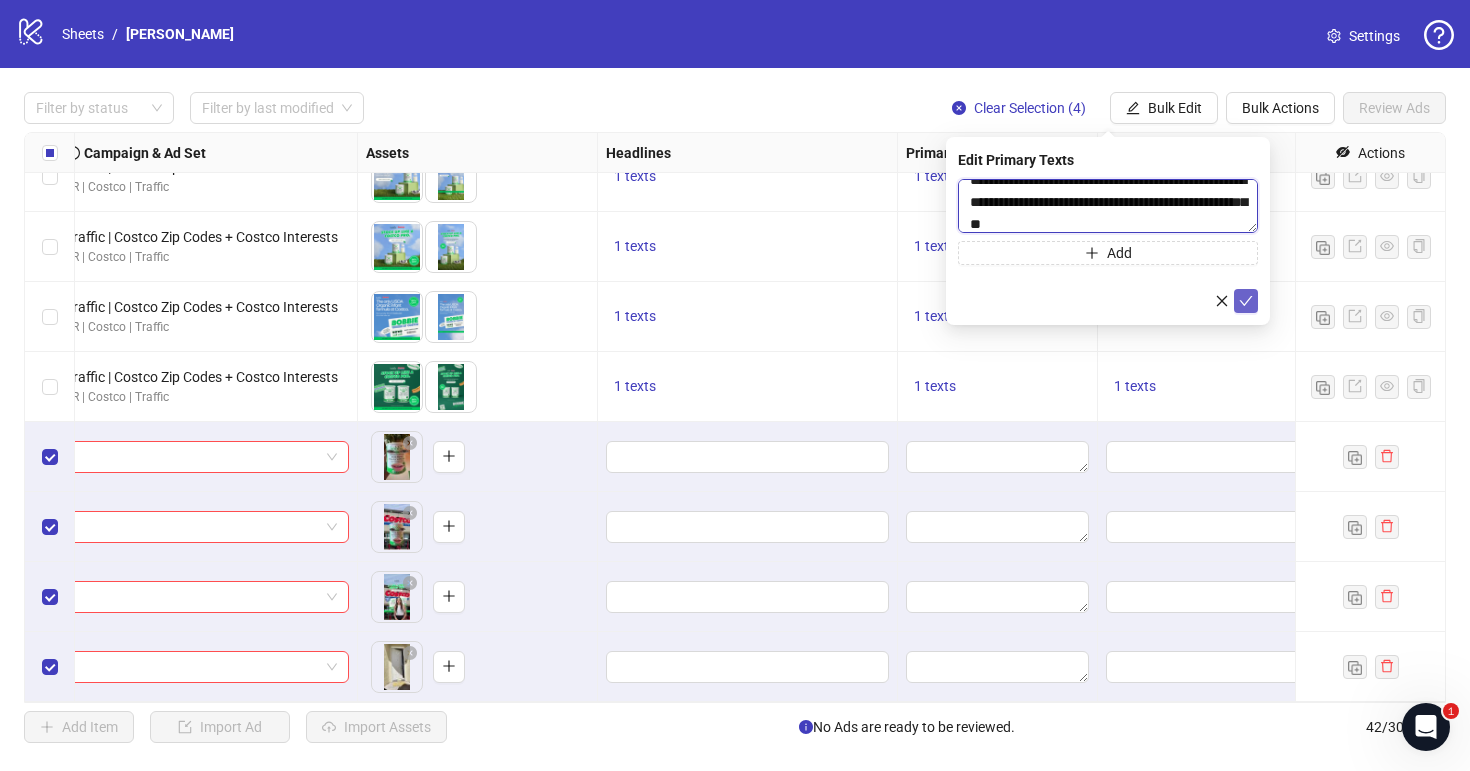 type on "**********" 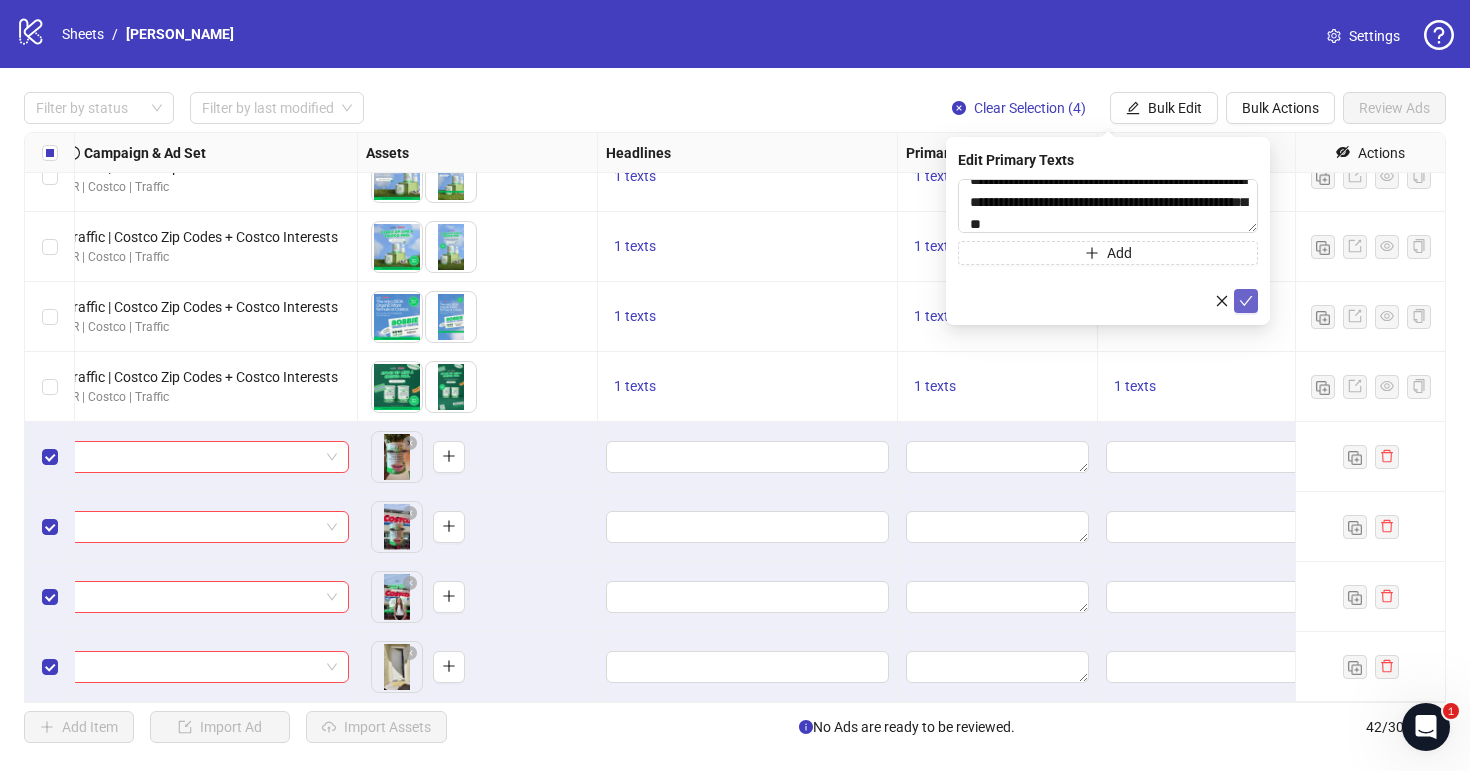 click at bounding box center (1246, 301) 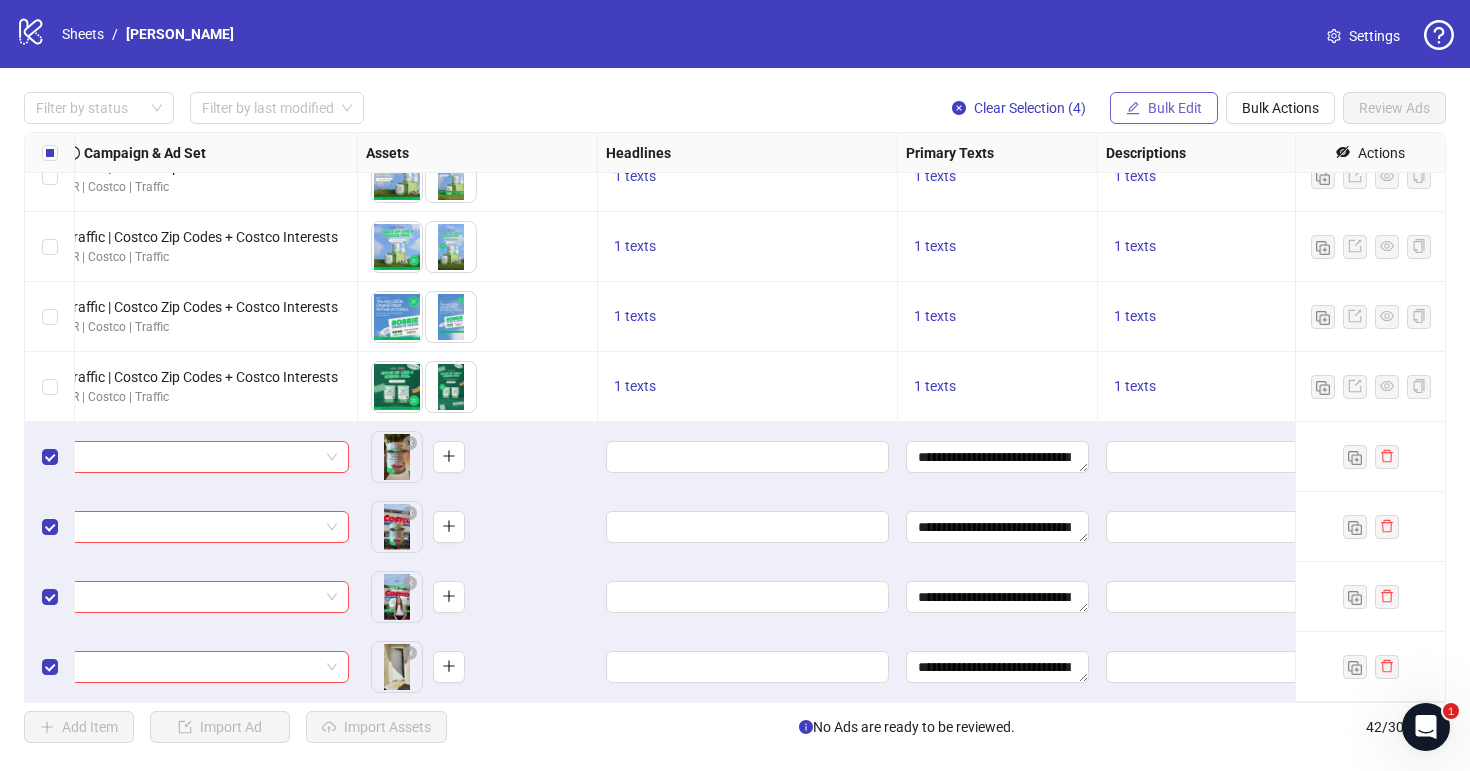 click on "Bulk Edit" at bounding box center (1175, 108) 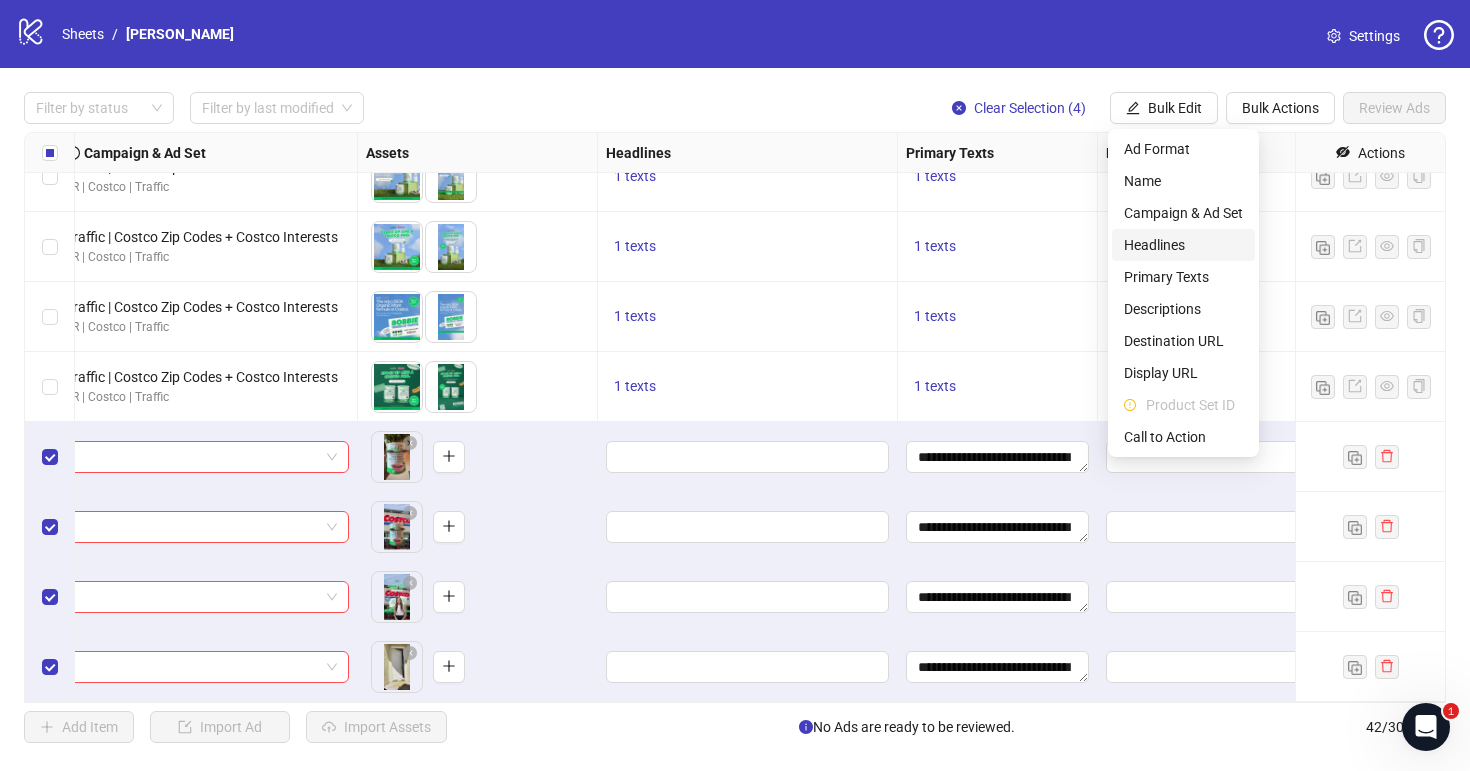 click on "Headlines" at bounding box center (1183, 245) 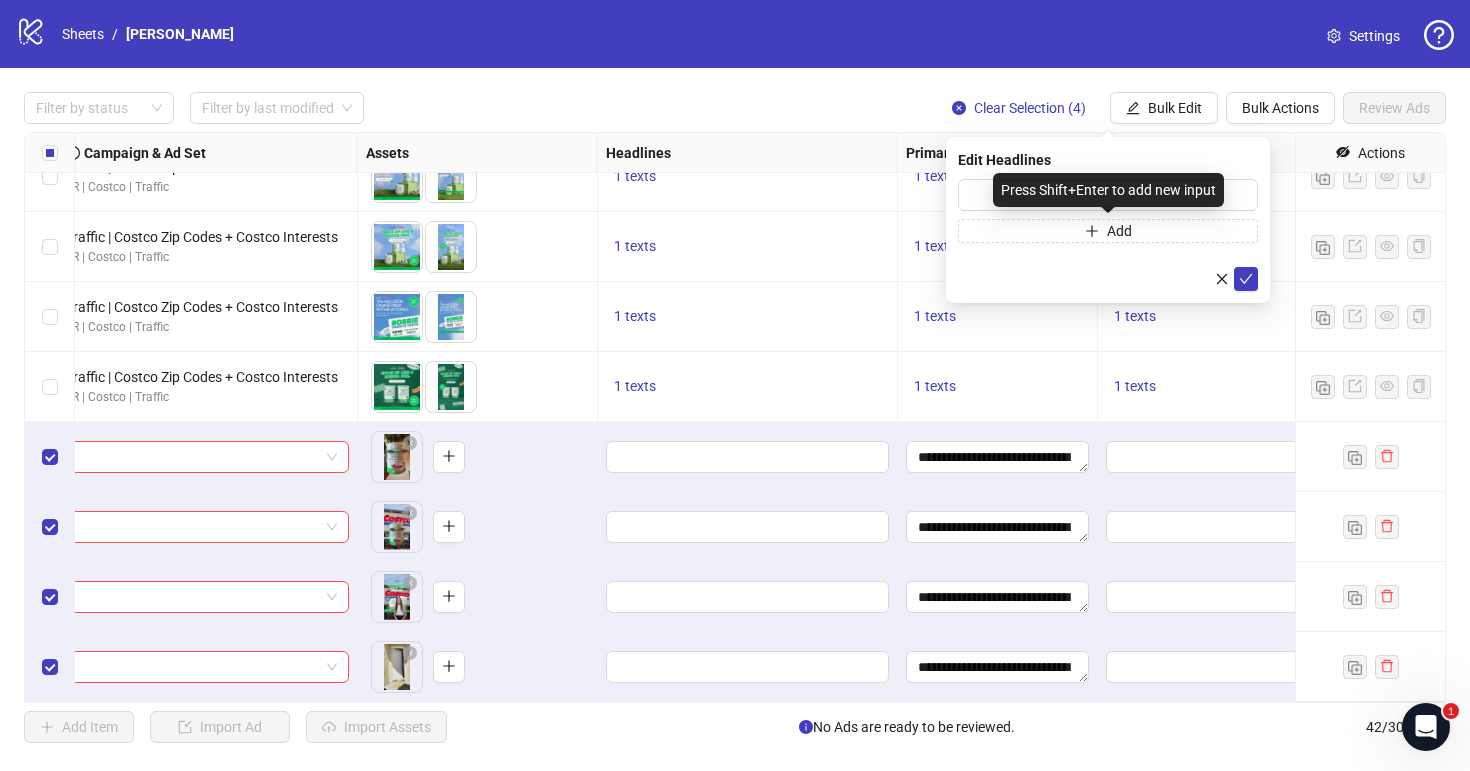 click on "Press Shift+Enter to add new input" at bounding box center [1108, 190] 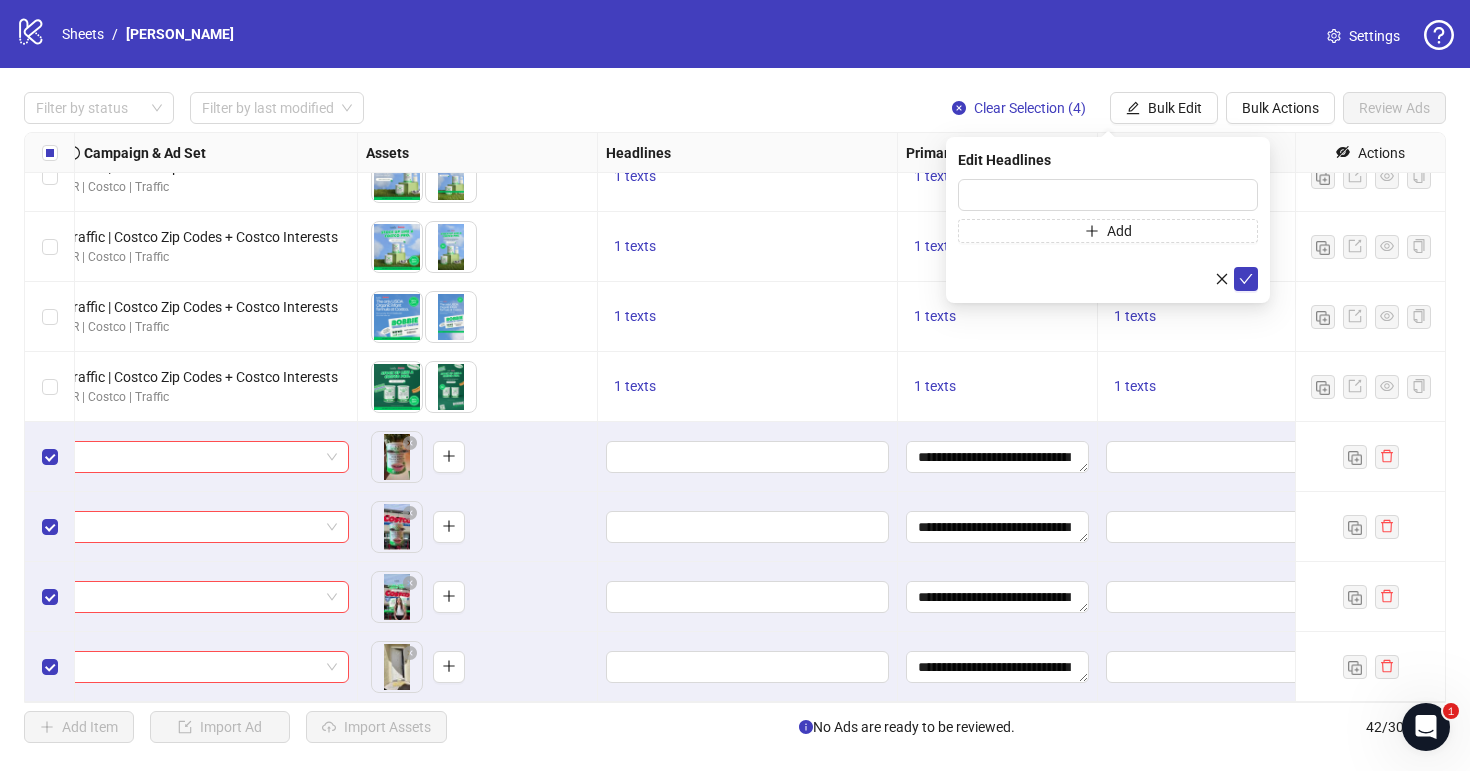 click on "Edit Headlines Add" at bounding box center [1108, 220] 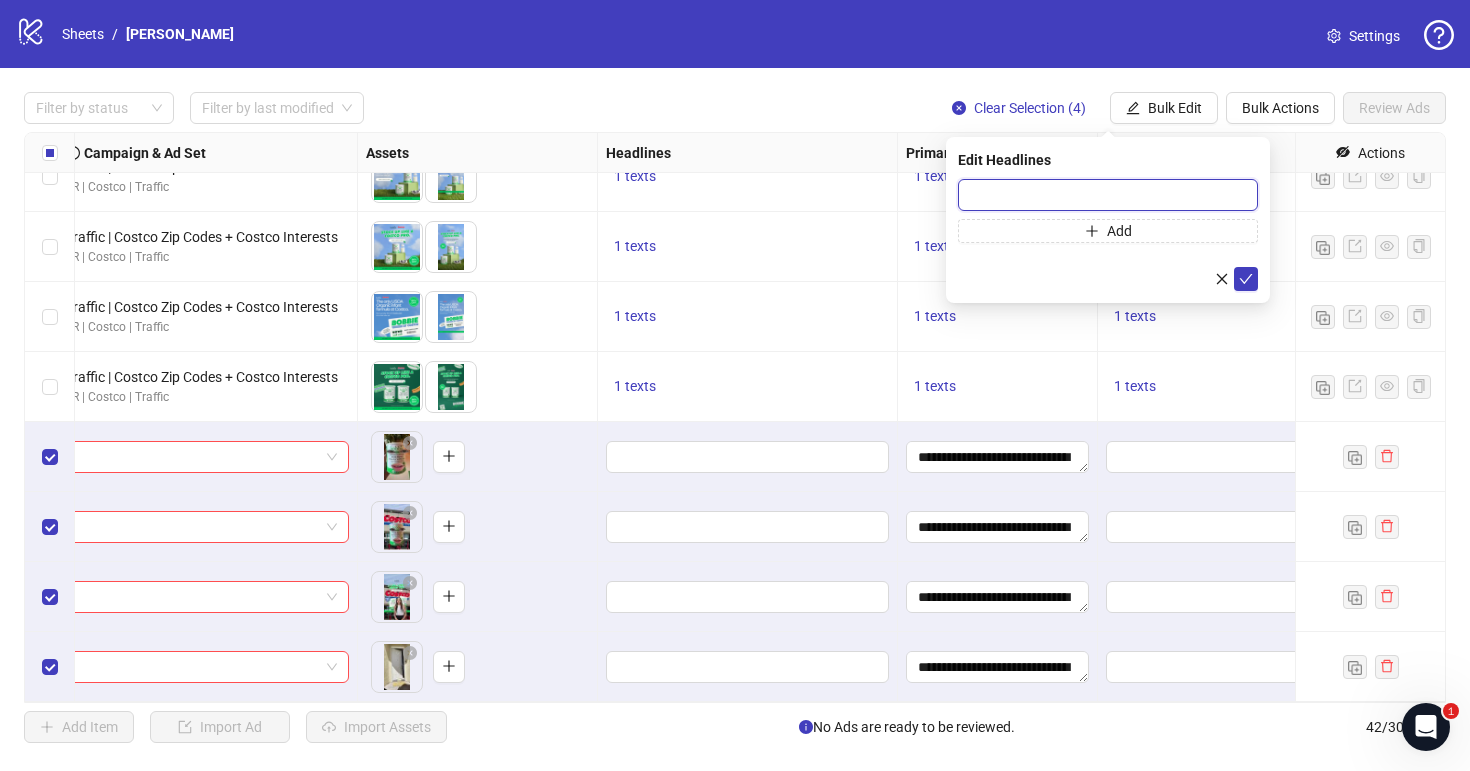 click at bounding box center (1108, 195) 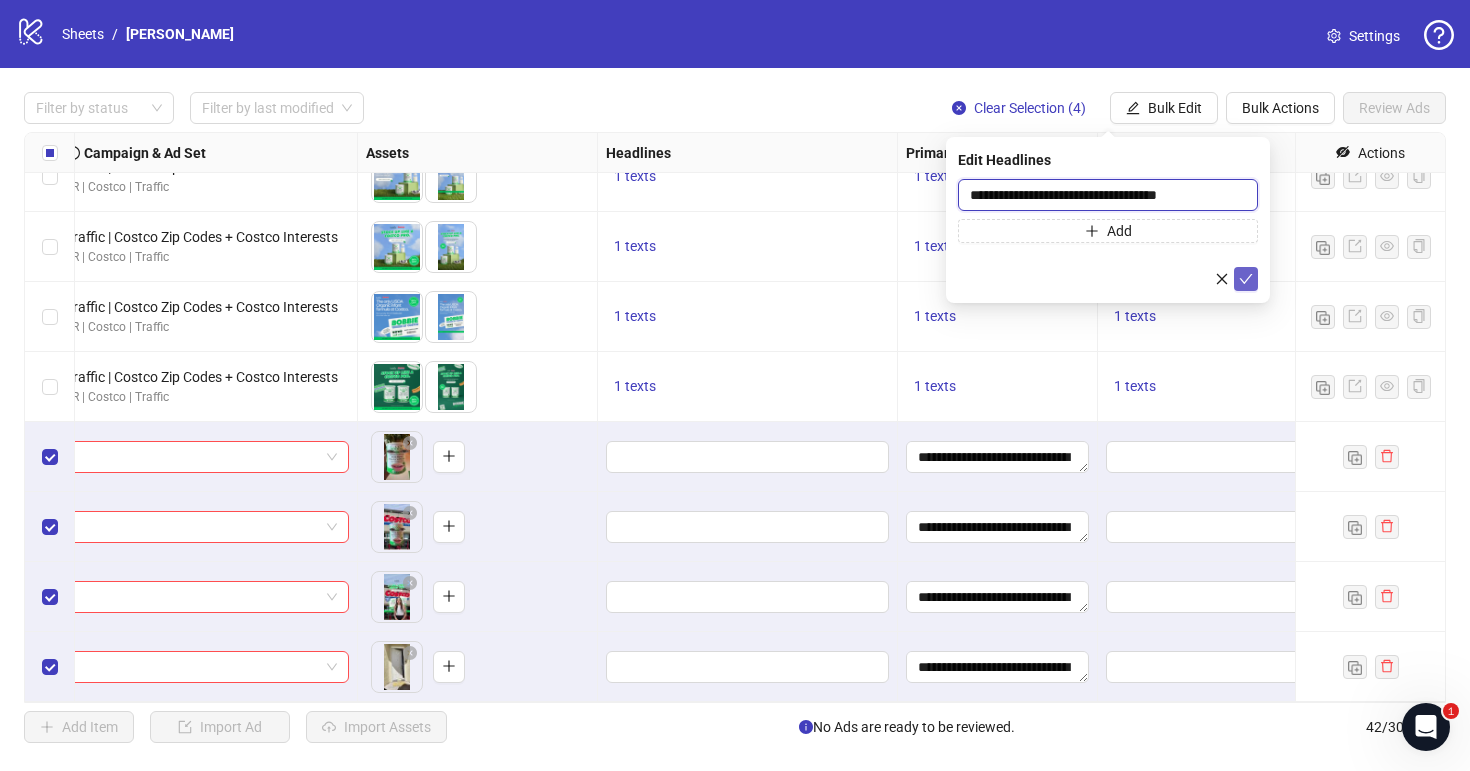type on "**********" 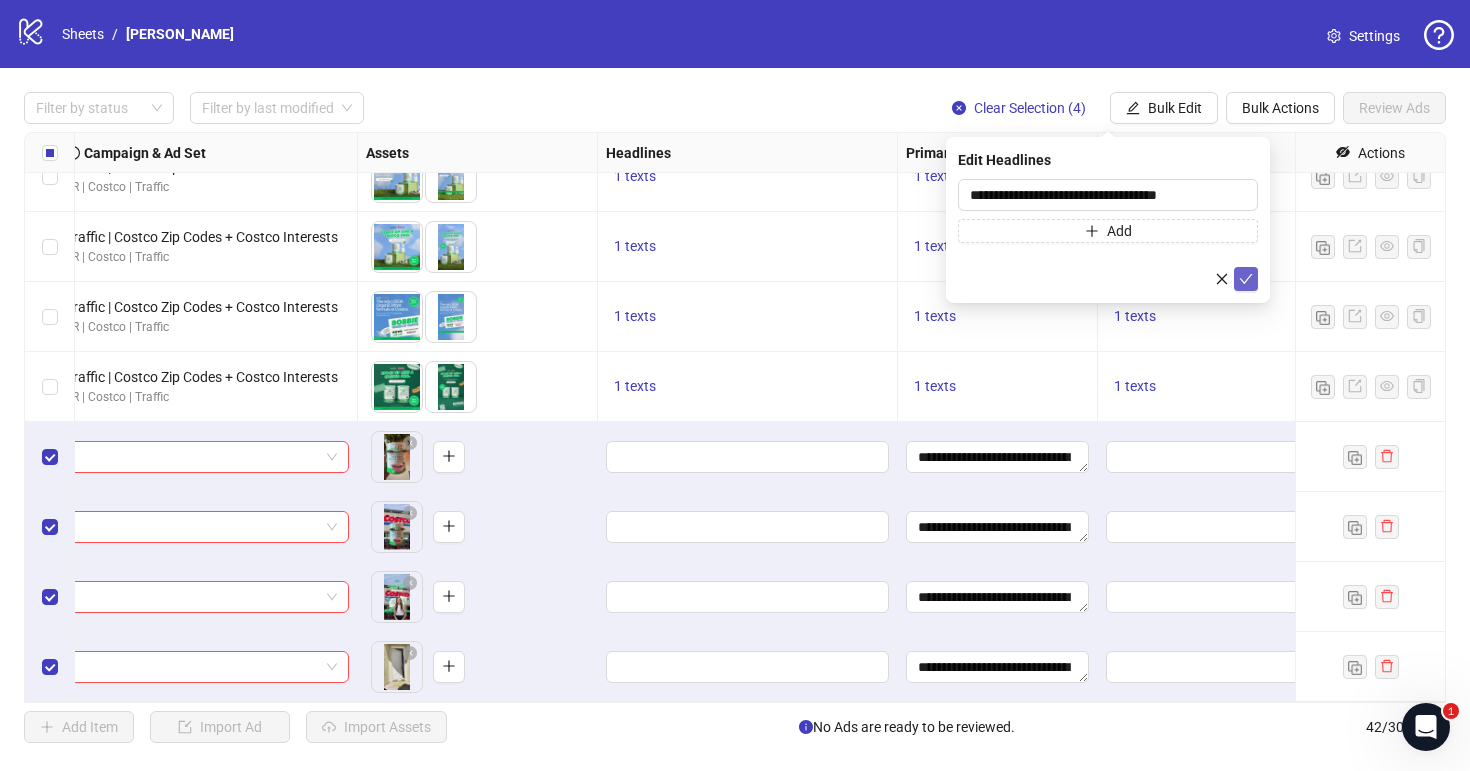 click 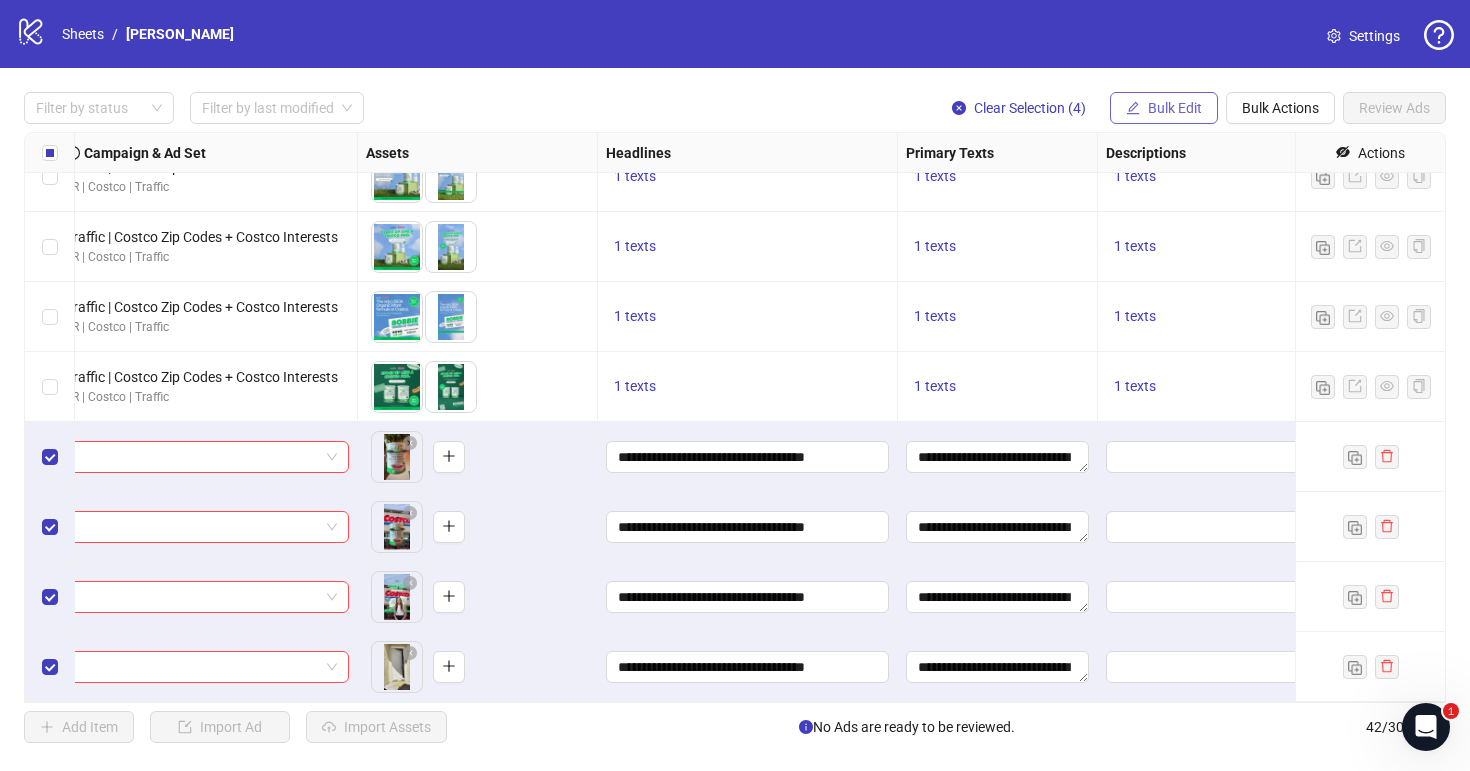 click on "Bulk Edit" at bounding box center [1164, 108] 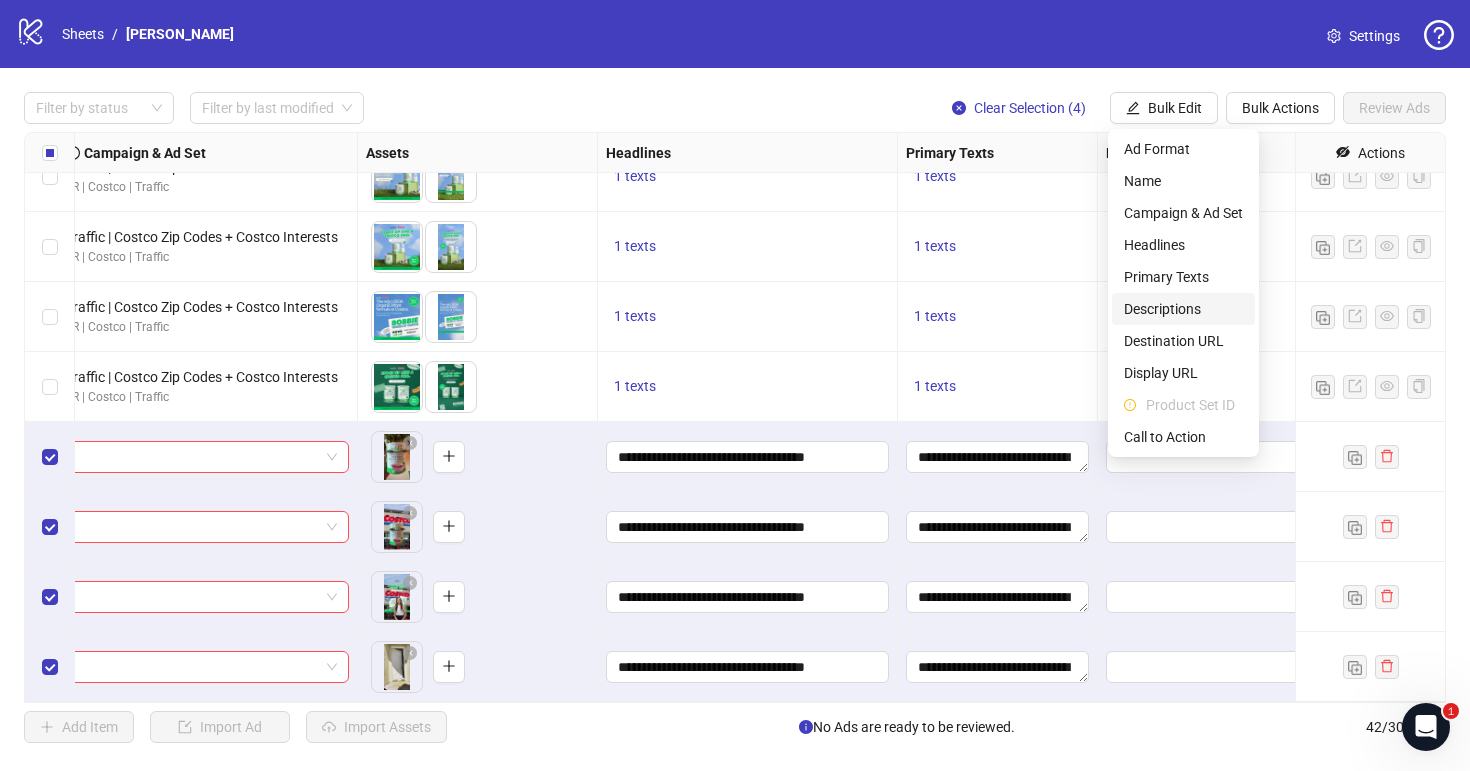 click on "Descriptions" at bounding box center [1183, 309] 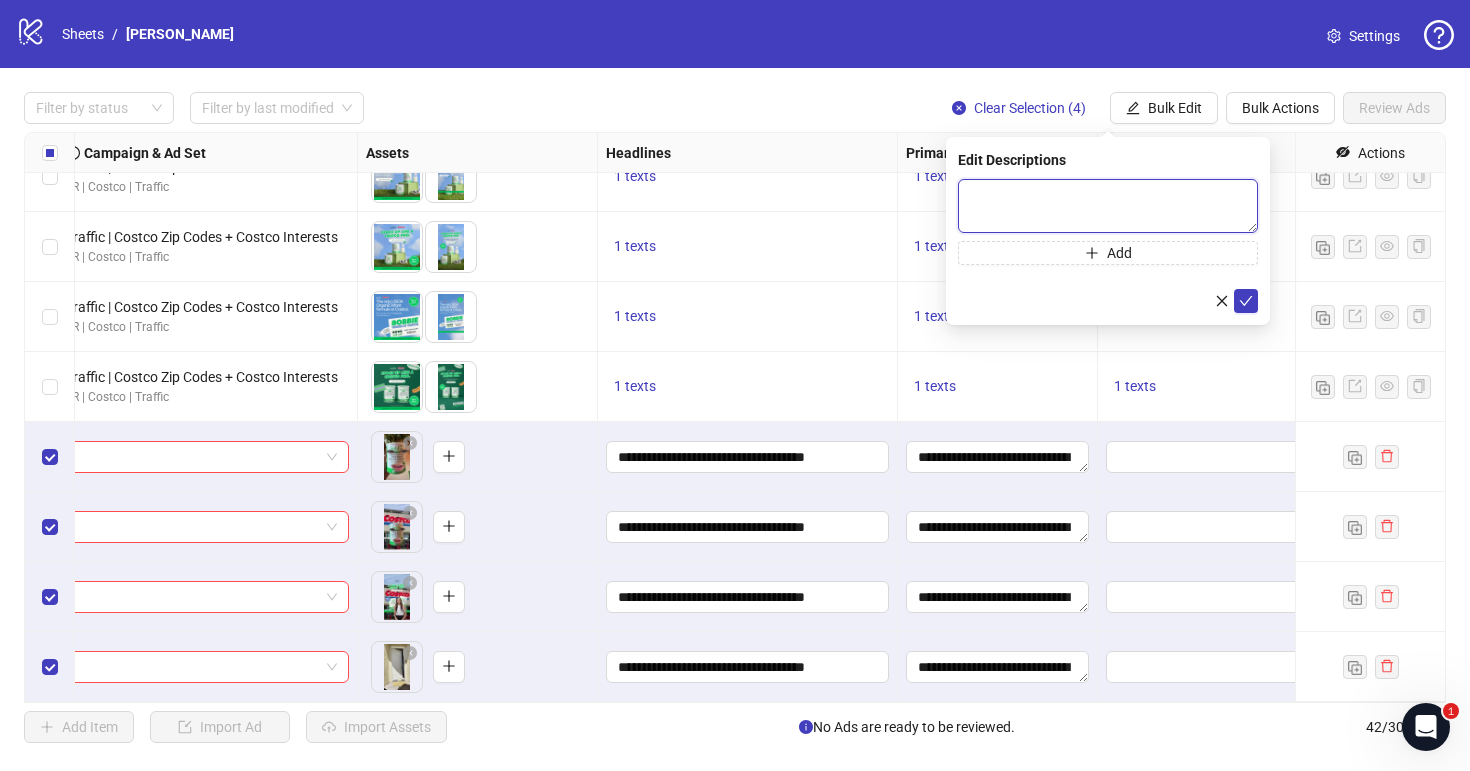 click at bounding box center (1108, 206) 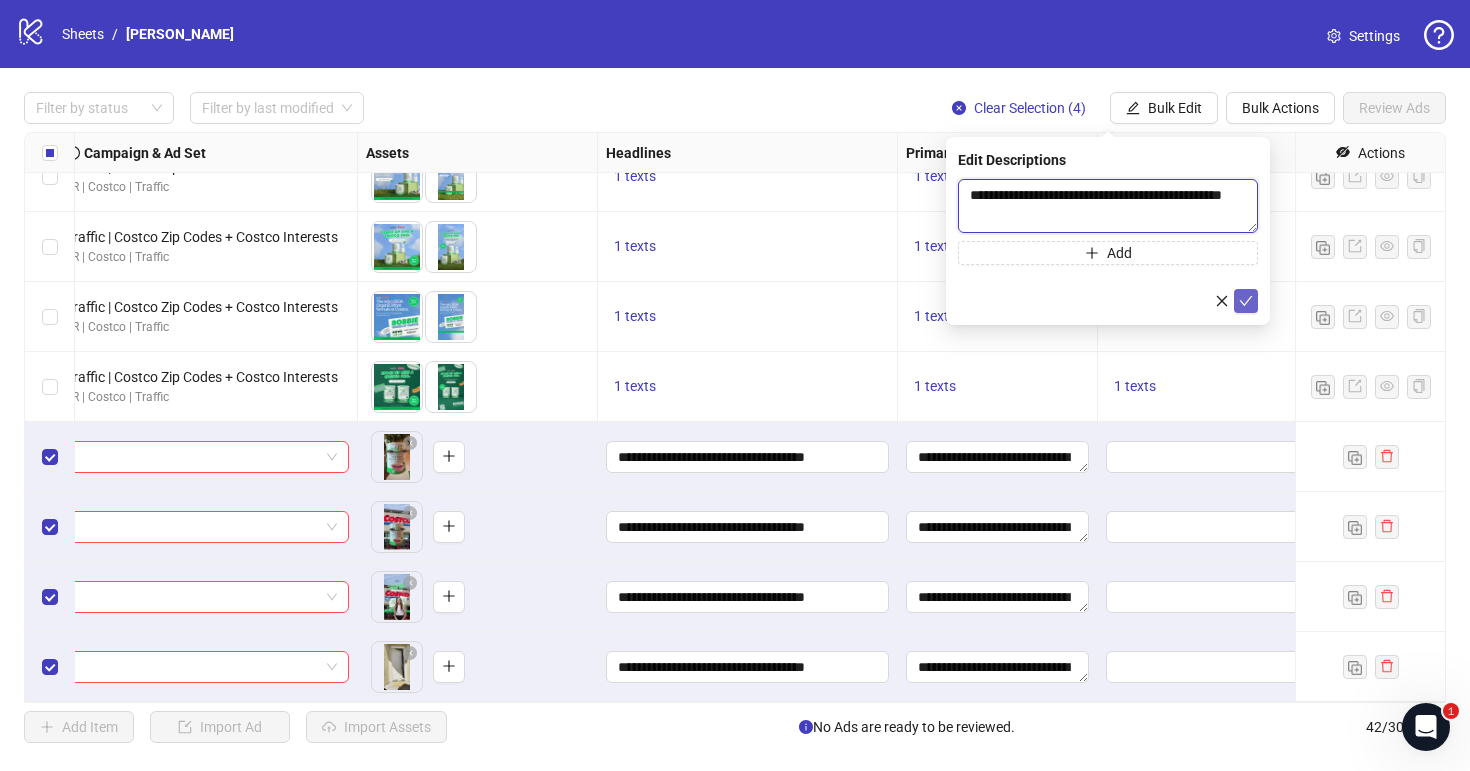 type on "**********" 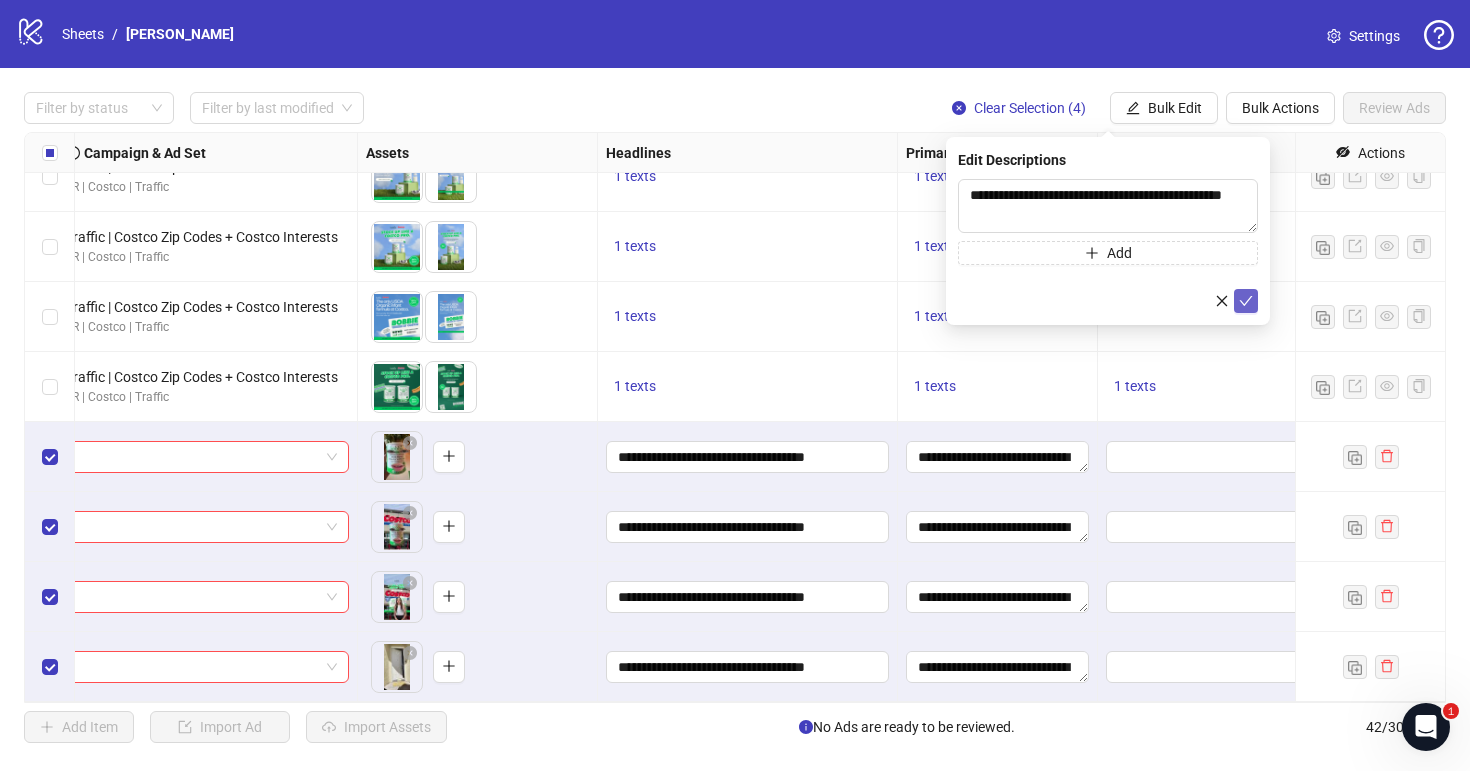 click at bounding box center (1246, 301) 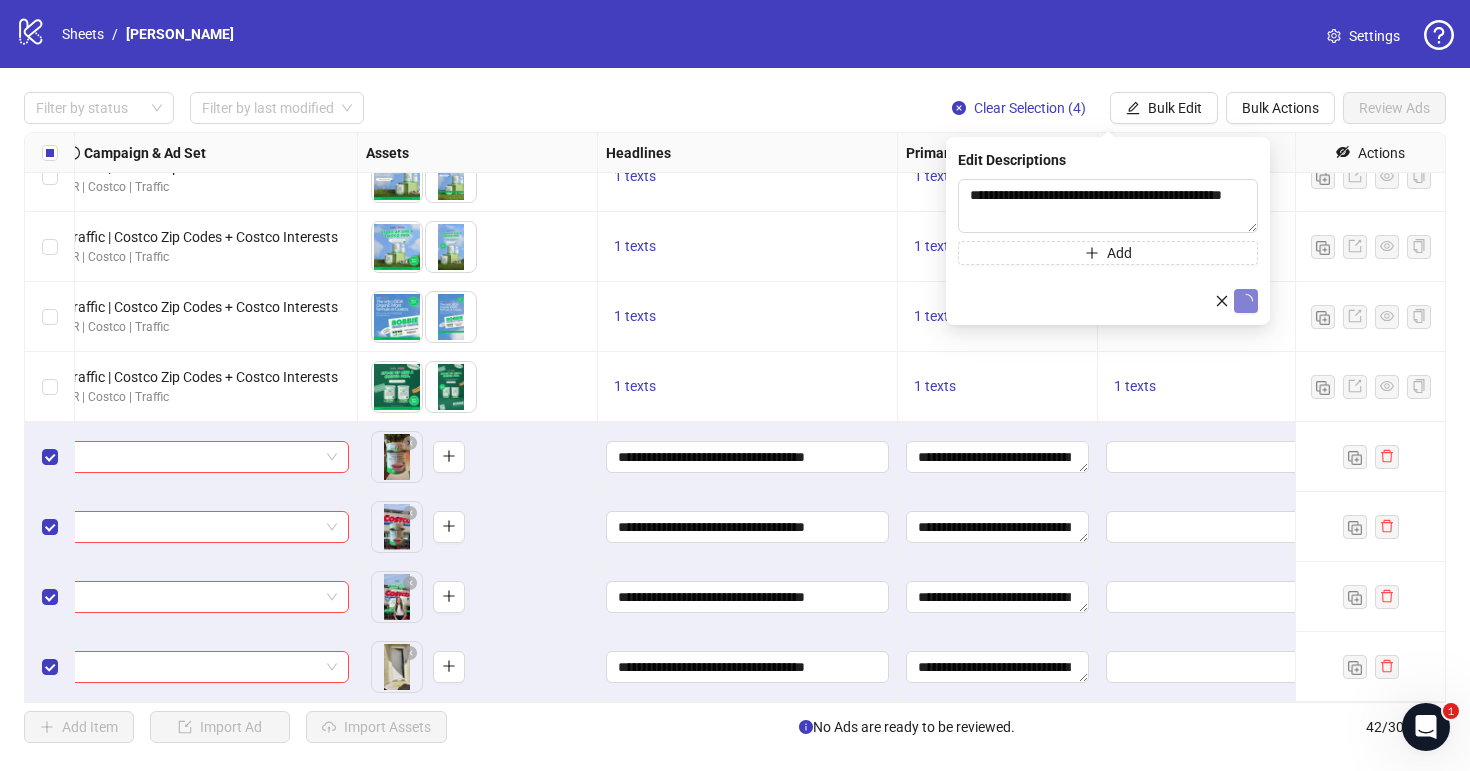 scroll, scrollTop: 2411, scrollLeft: 0, axis: vertical 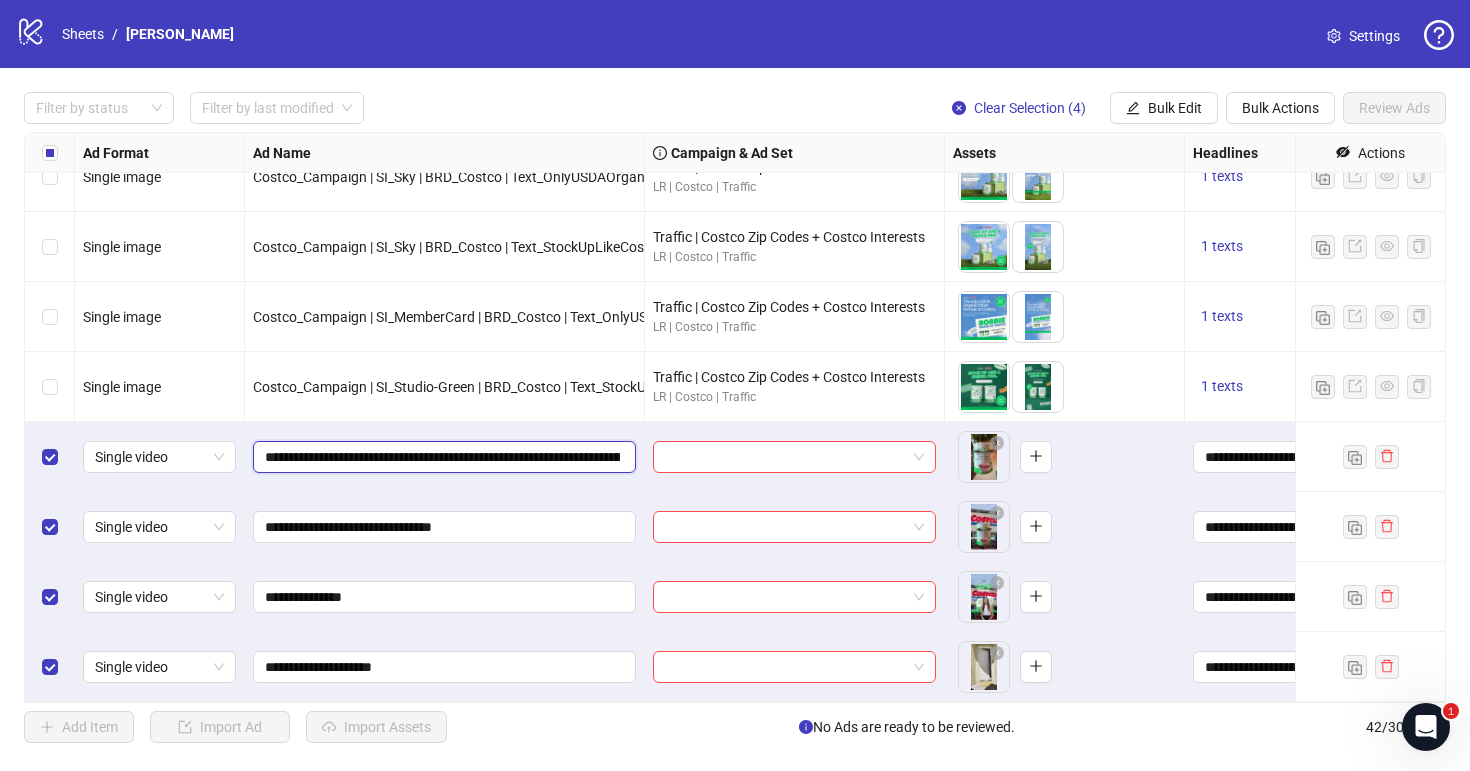 click on "**********" at bounding box center [442, 457] 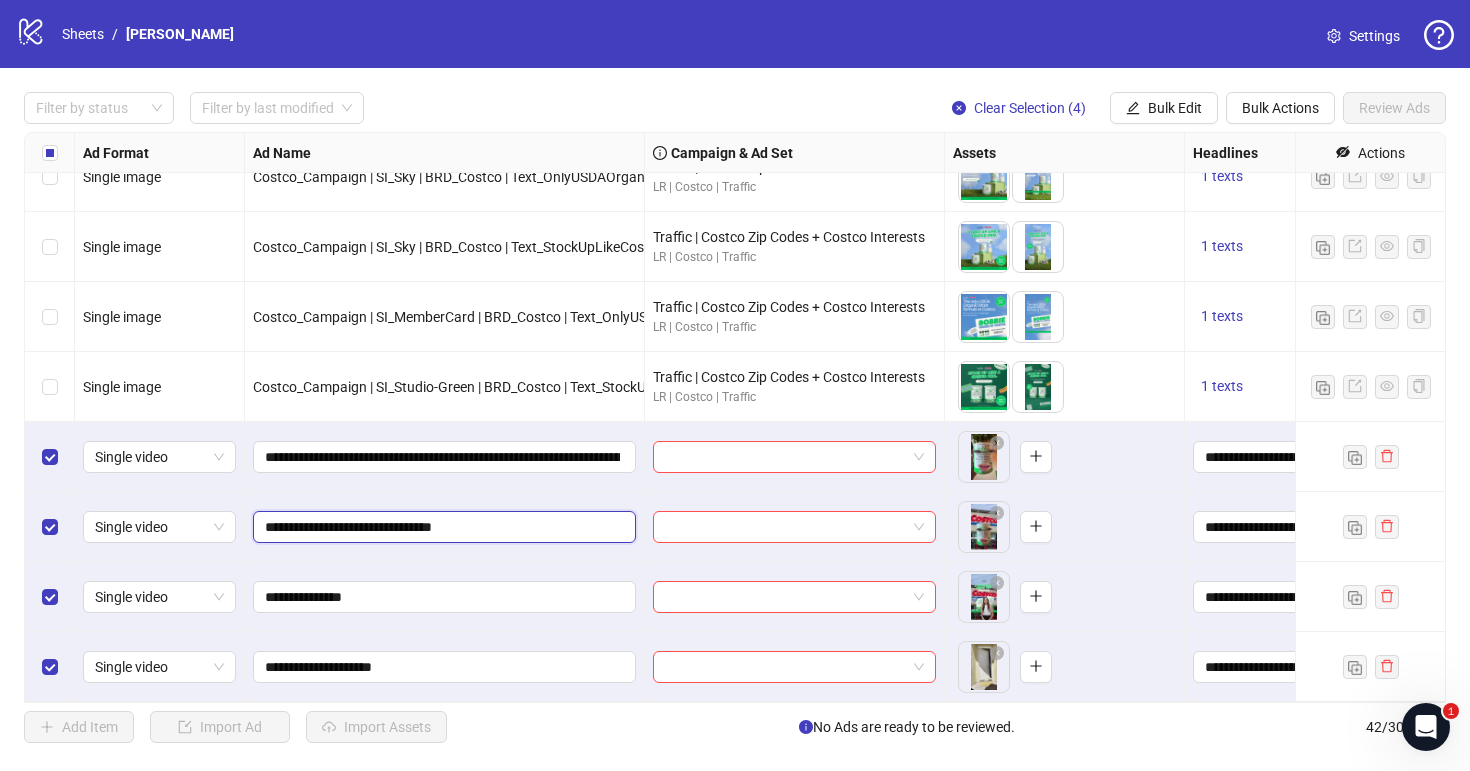 click on "**********" at bounding box center (442, 527) 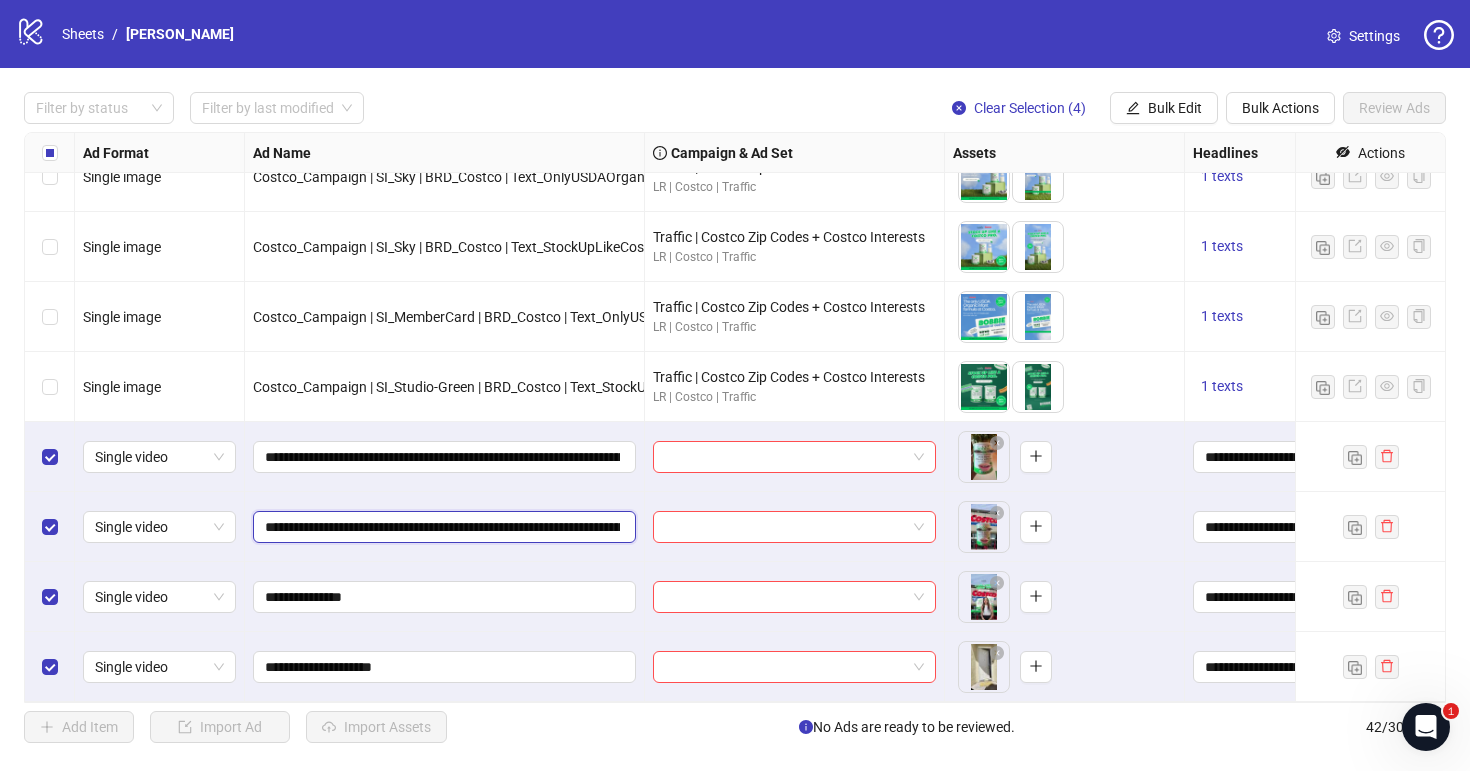 scroll, scrollTop: 0, scrollLeft: 254, axis: horizontal 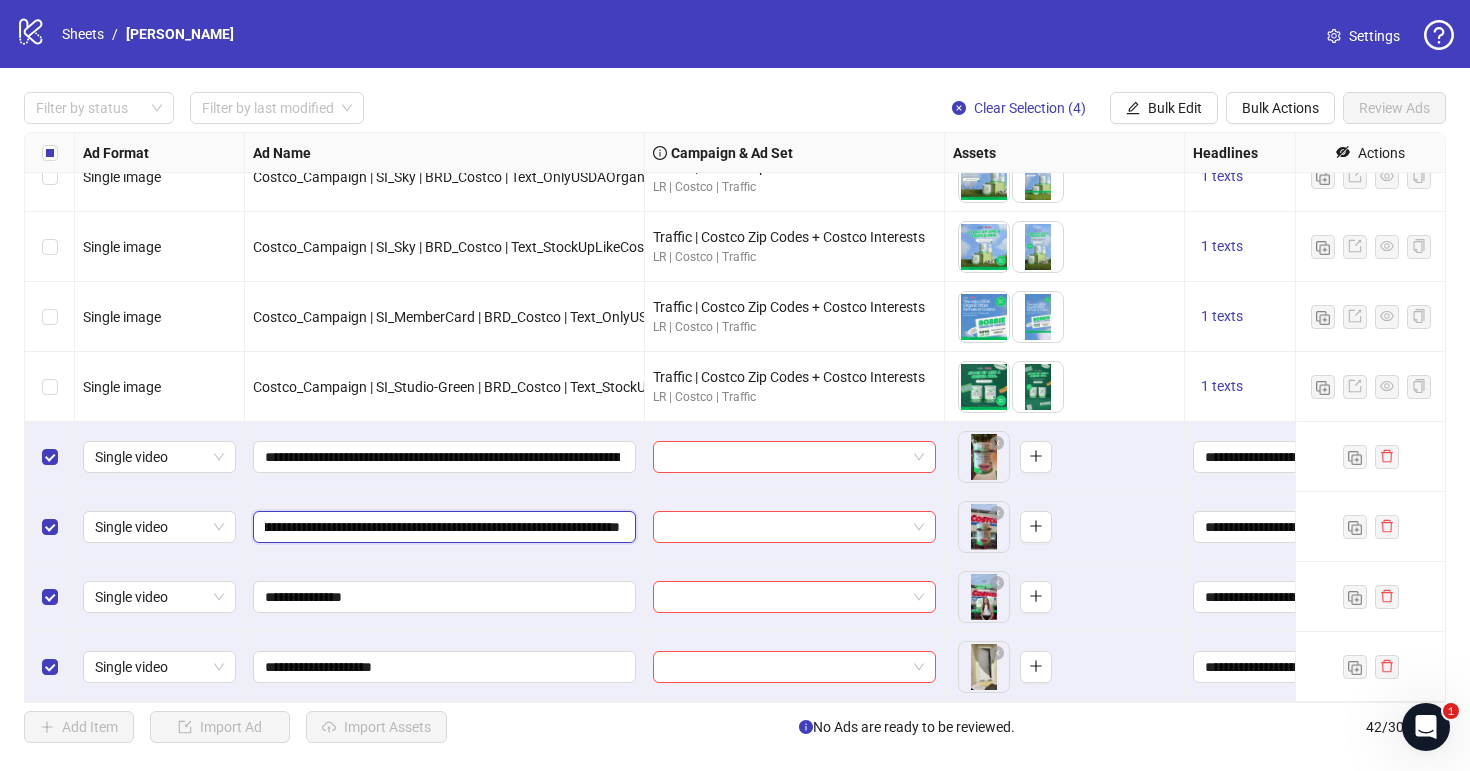 click on "**********" at bounding box center (442, 527) 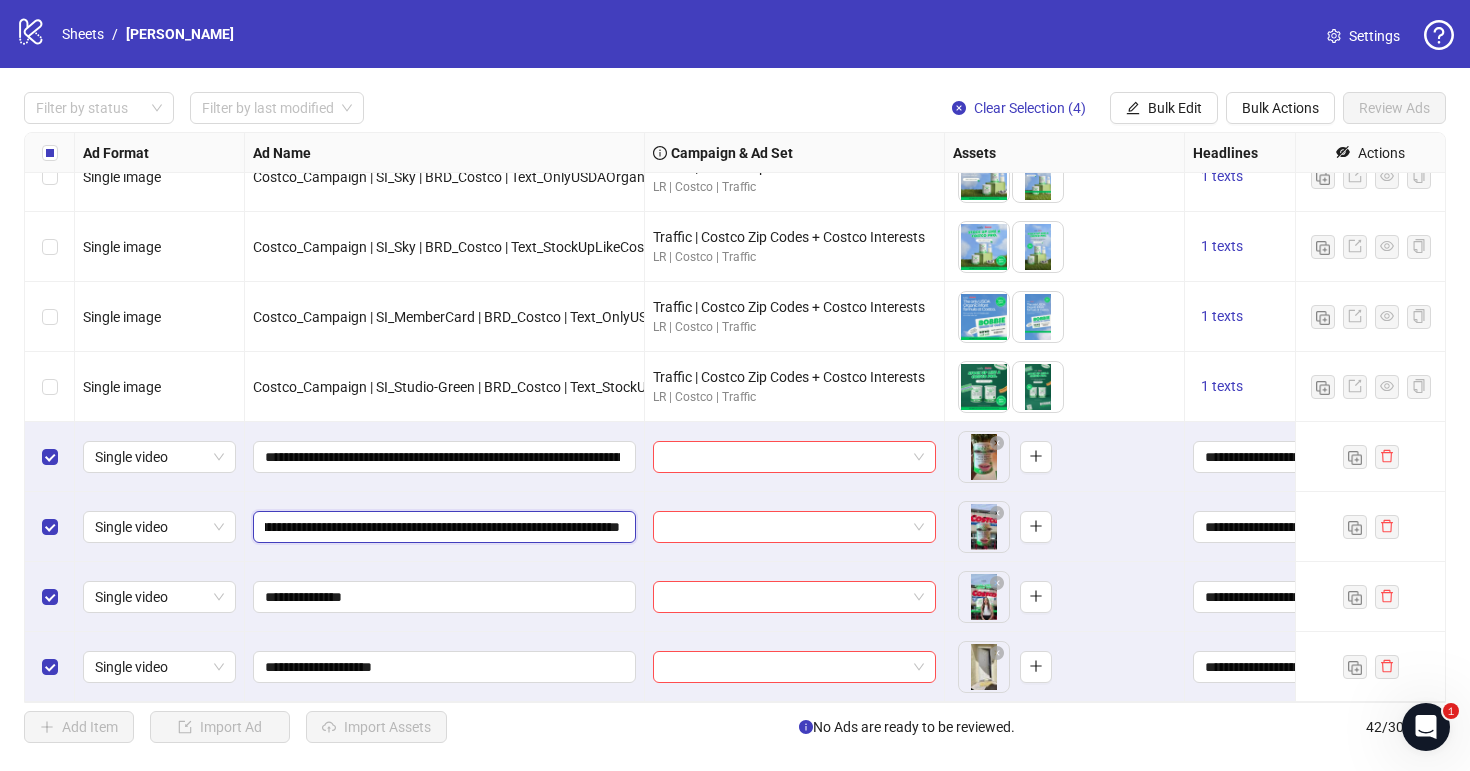 click on "**********" at bounding box center [442, 527] 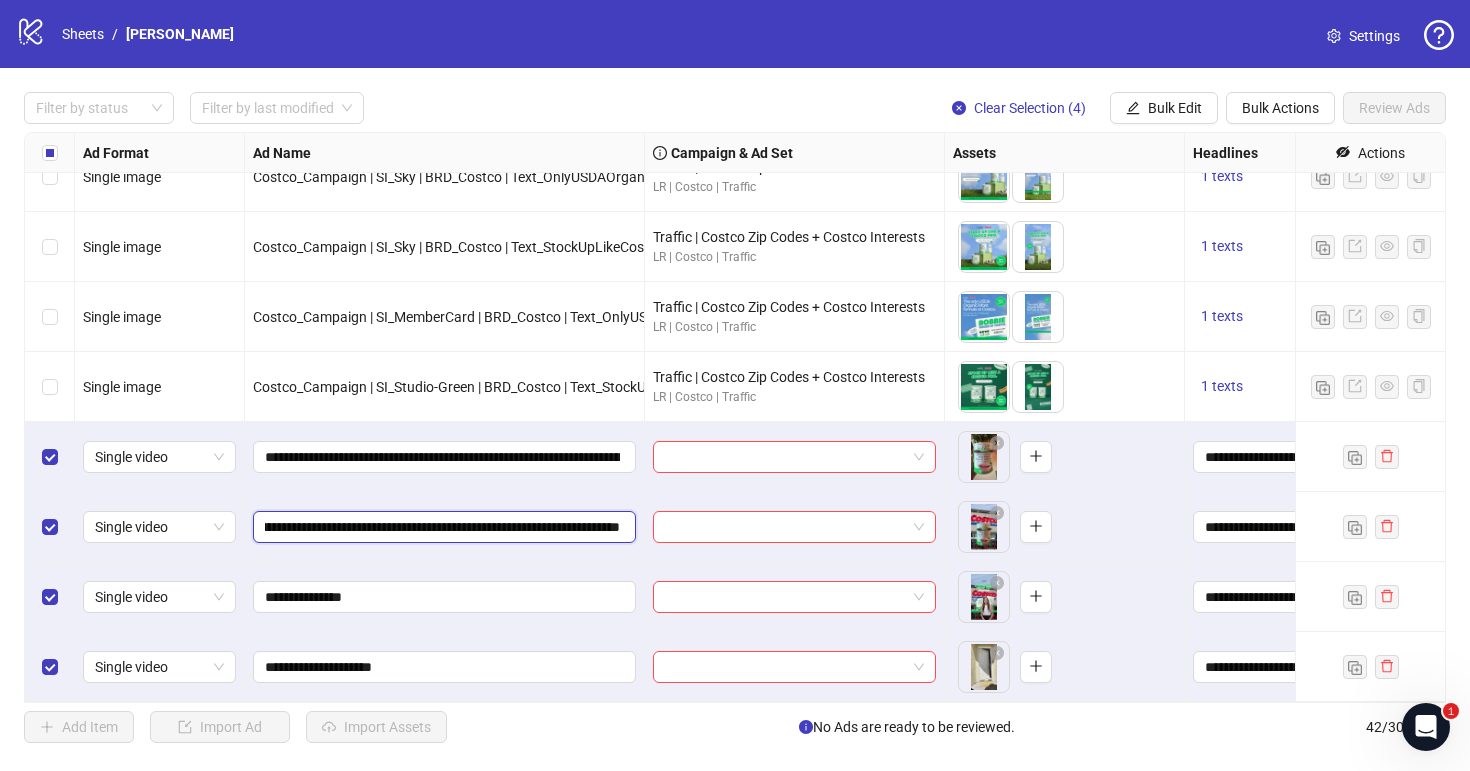 type on "**********" 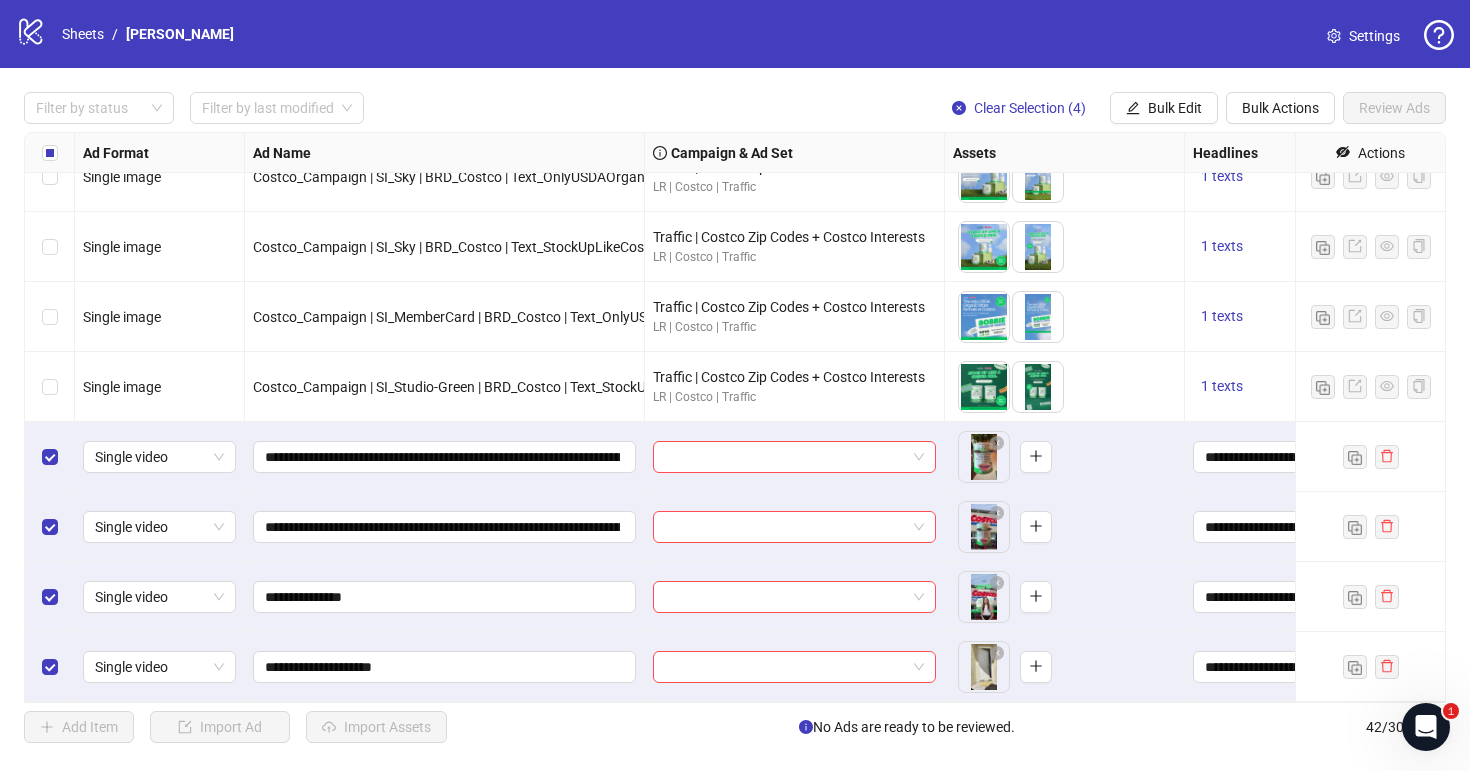 click on "**********" at bounding box center [445, 597] 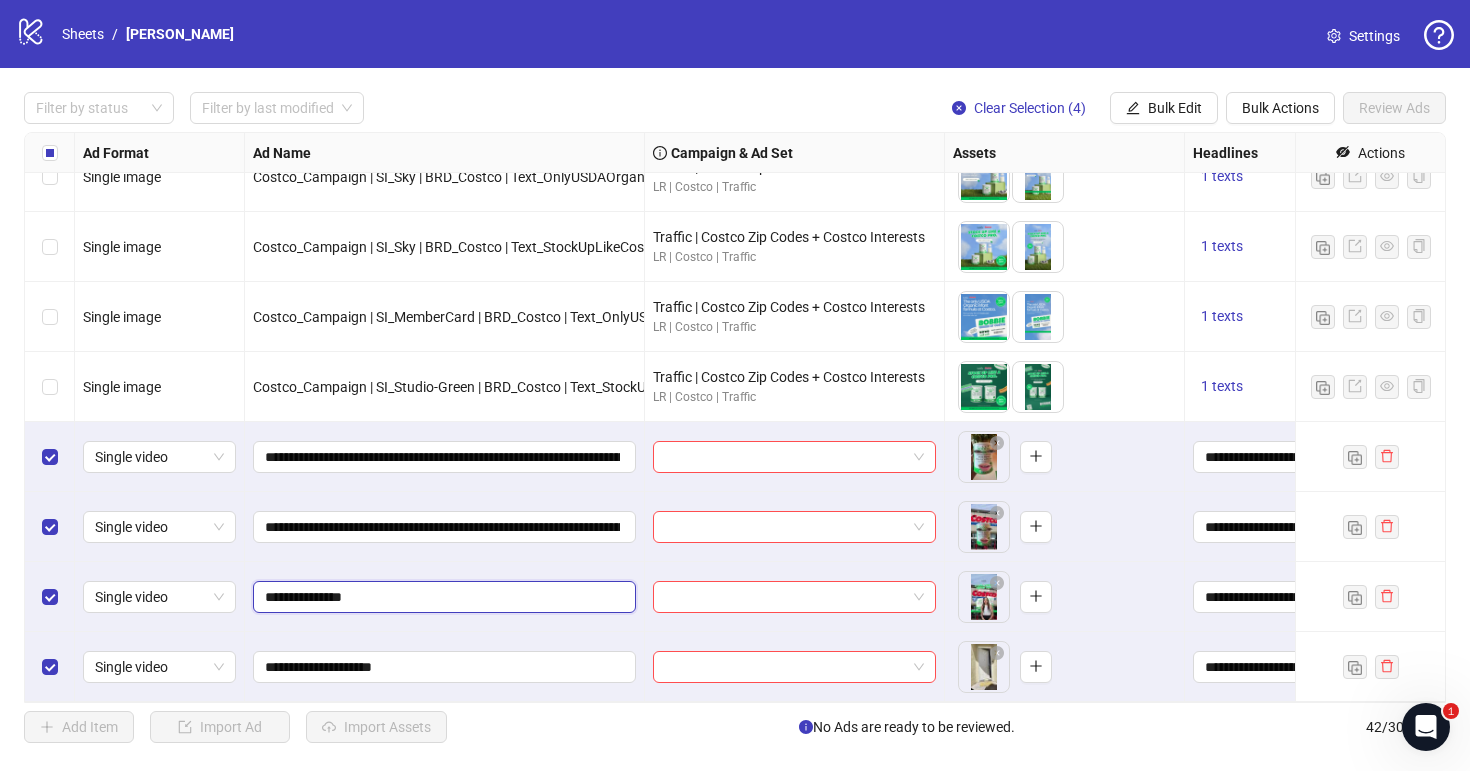 click on "**********" at bounding box center (442, 597) 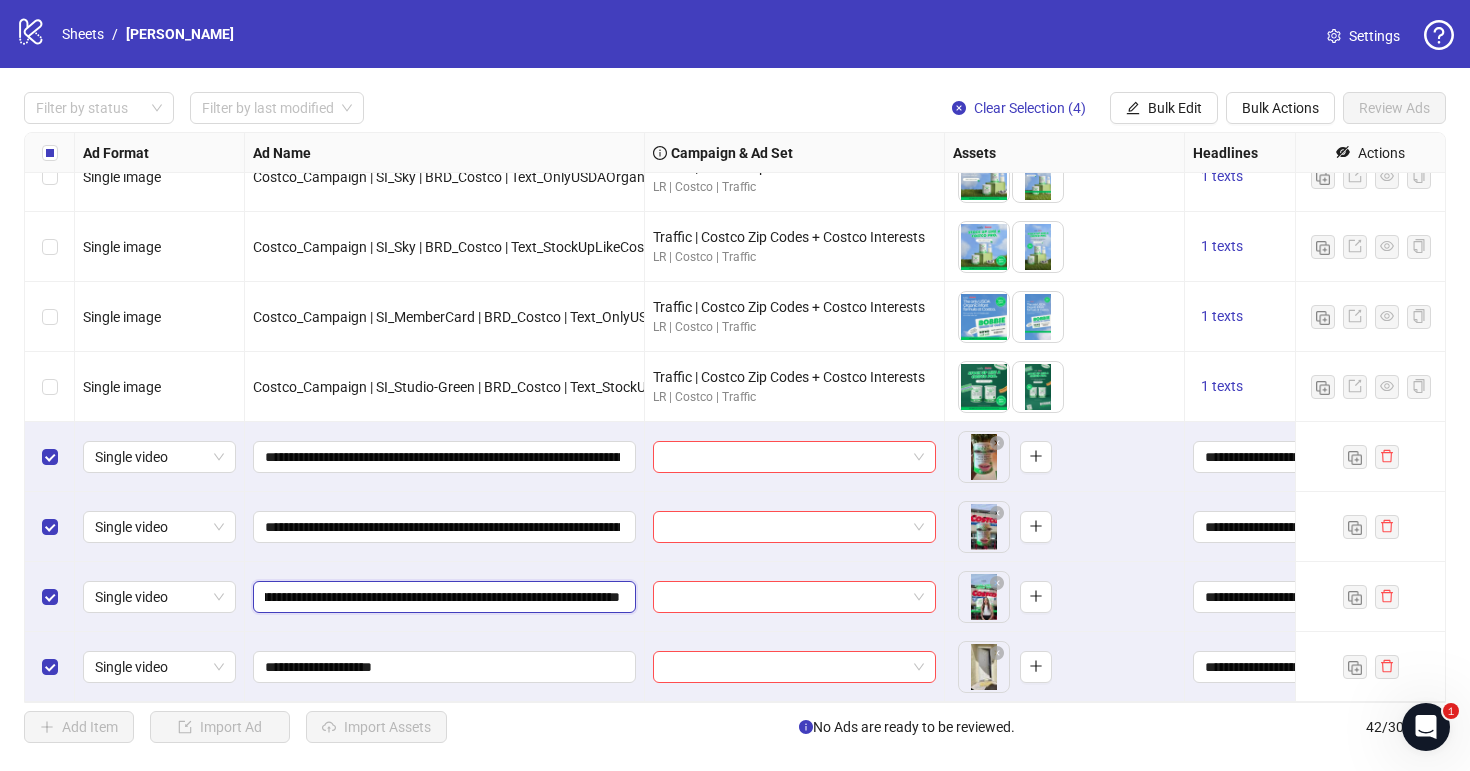 paste 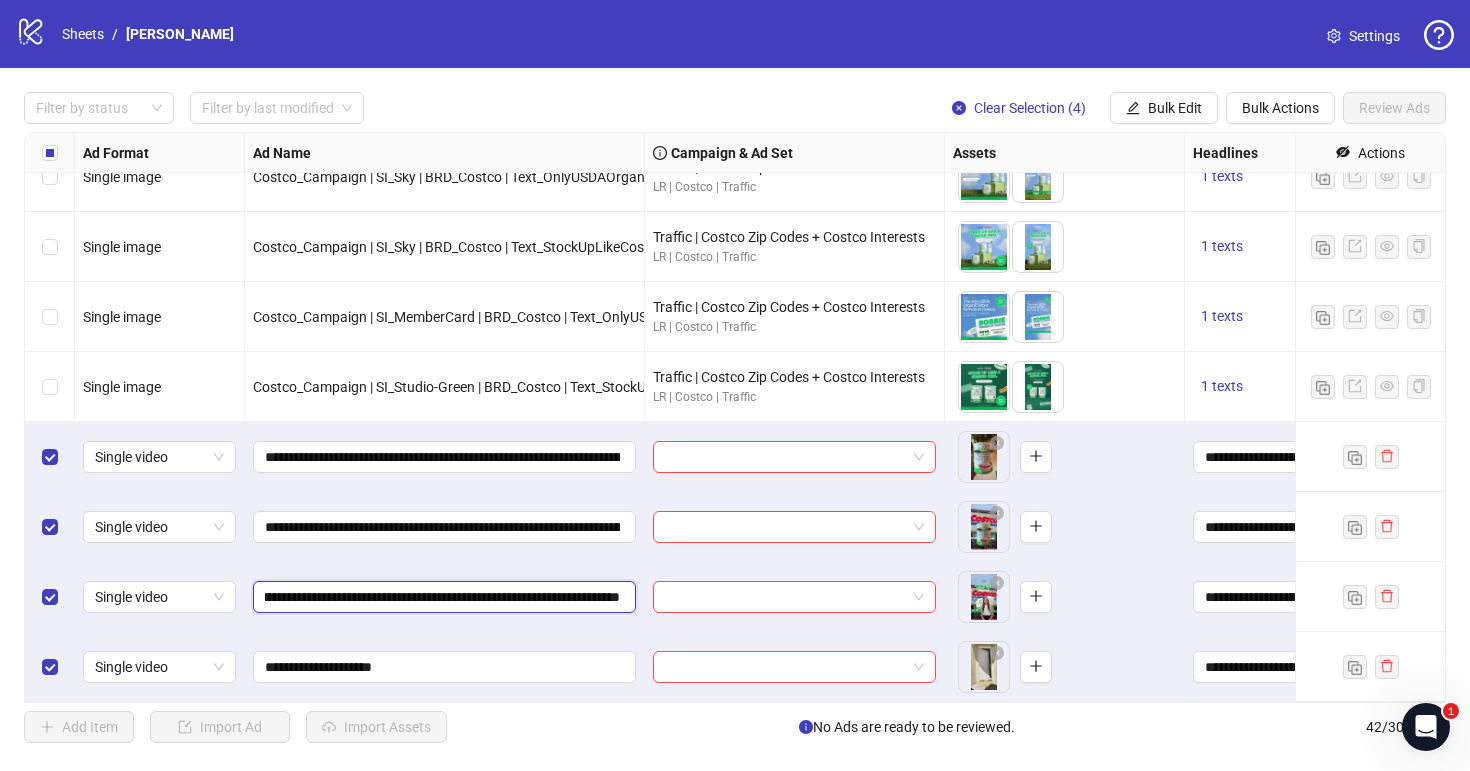 click on "**********" at bounding box center (442, 597) 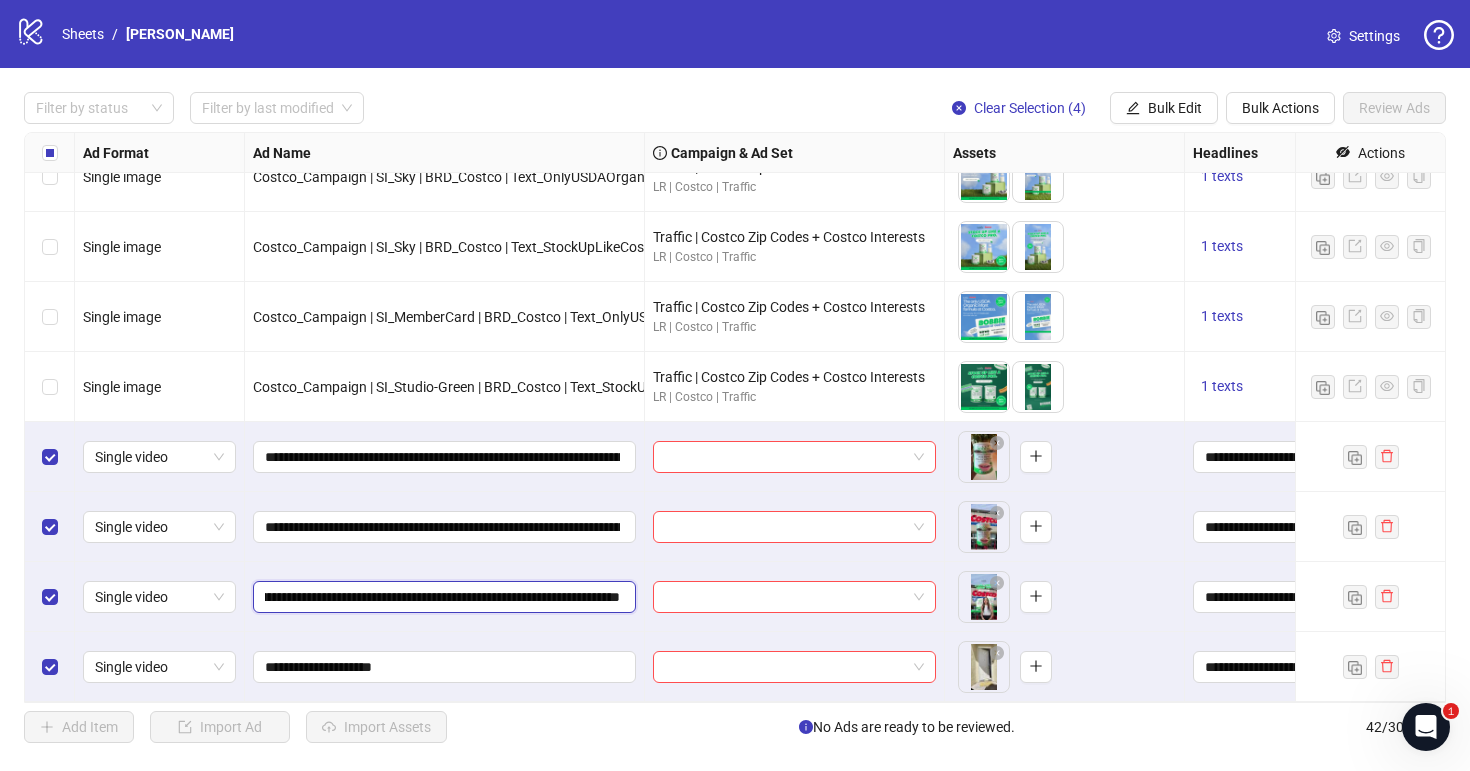drag, startPoint x: 376, startPoint y: 593, endPoint x: 342, endPoint y: 591, distance: 34.058773 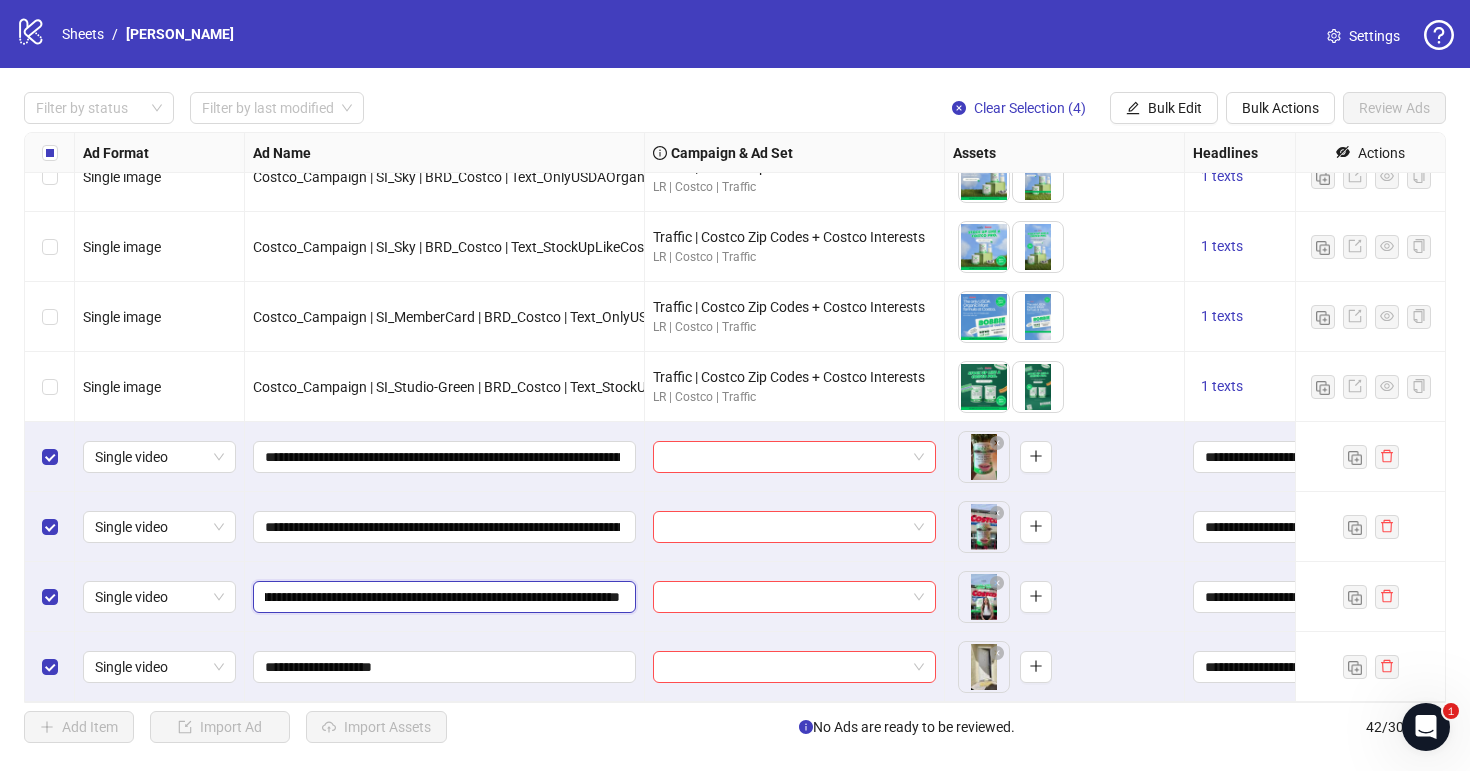scroll, scrollTop: 0, scrollLeft: 198, axis: horizontal 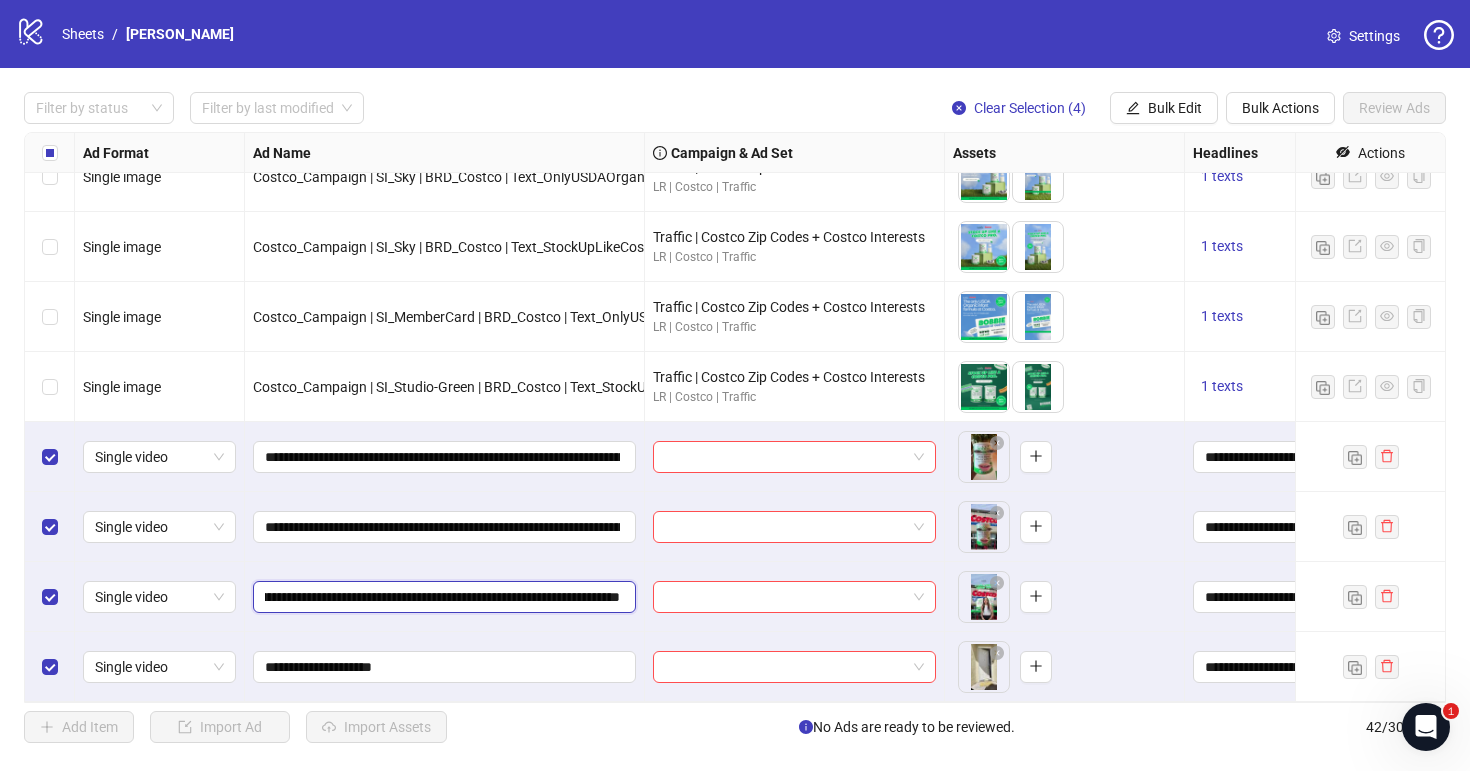 type on "**********" 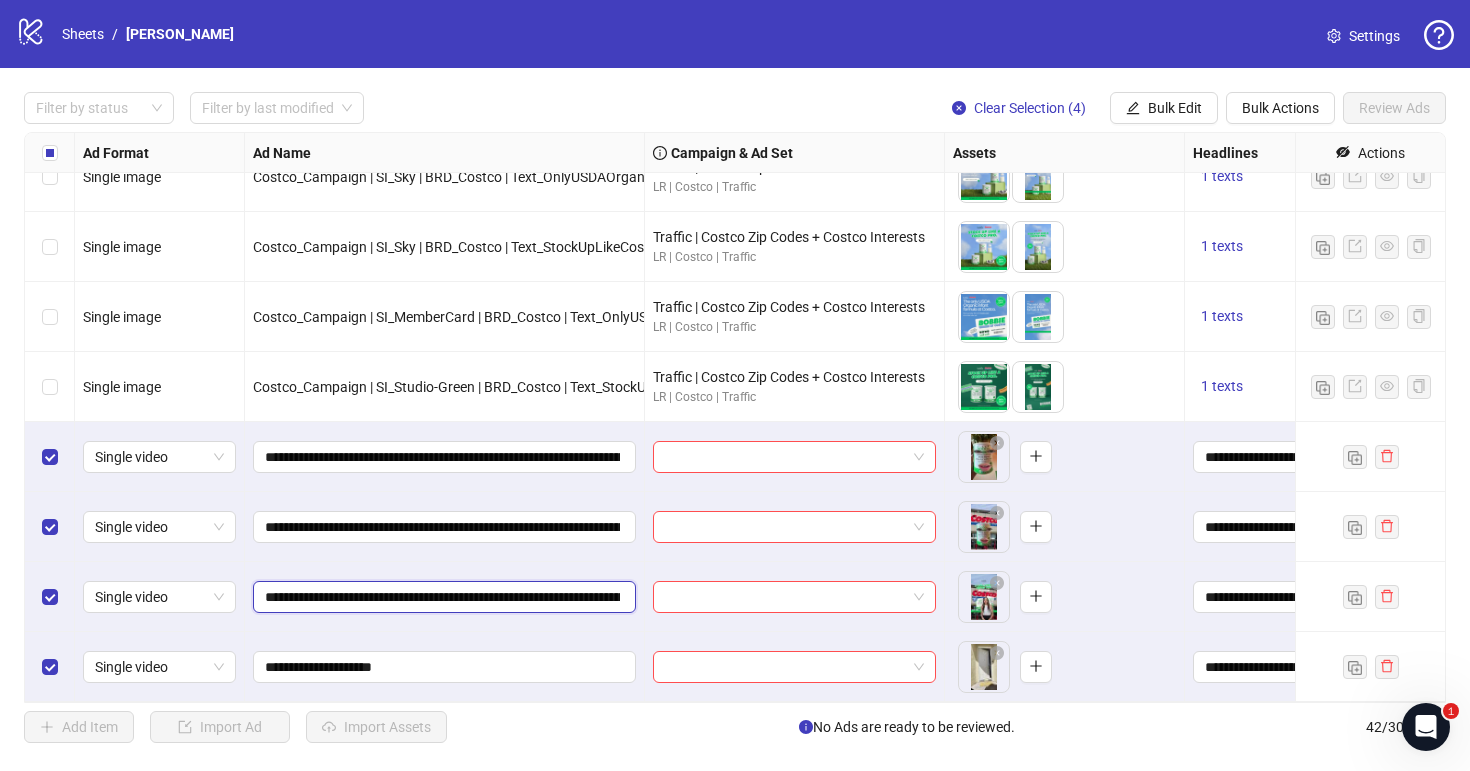 click on "**********" at bounding box center (442, 597) 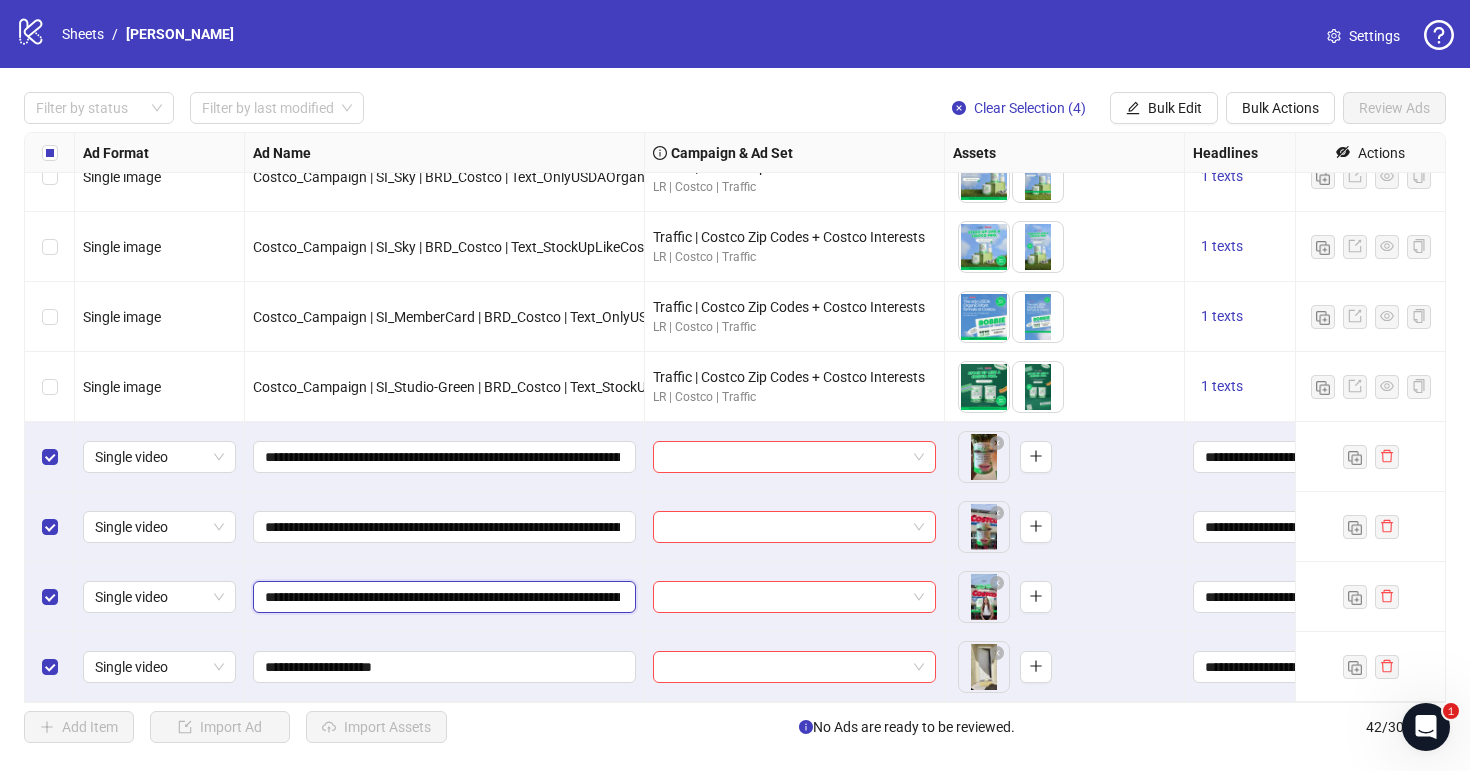 type on "**********" 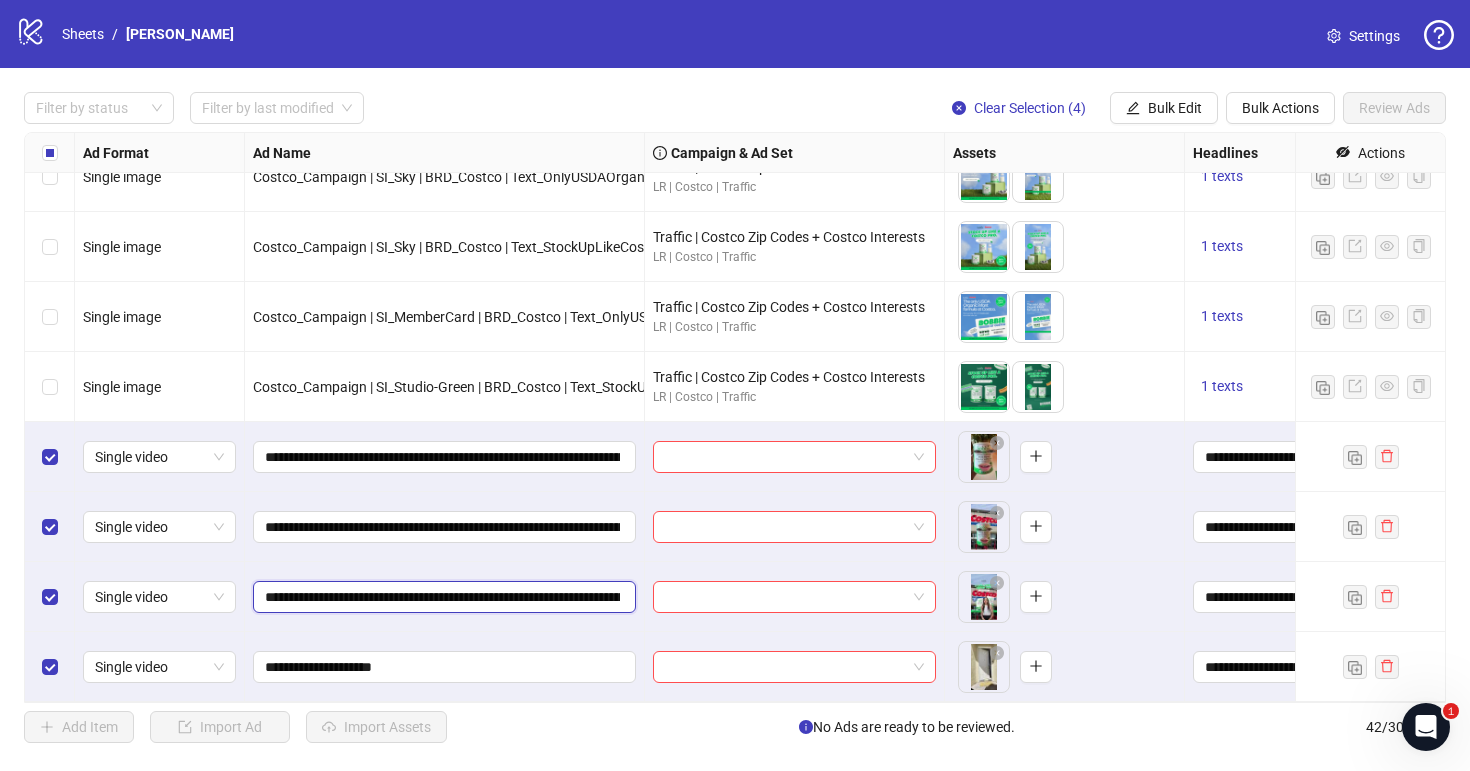 click on "**********" at bounding box center [442, 597] 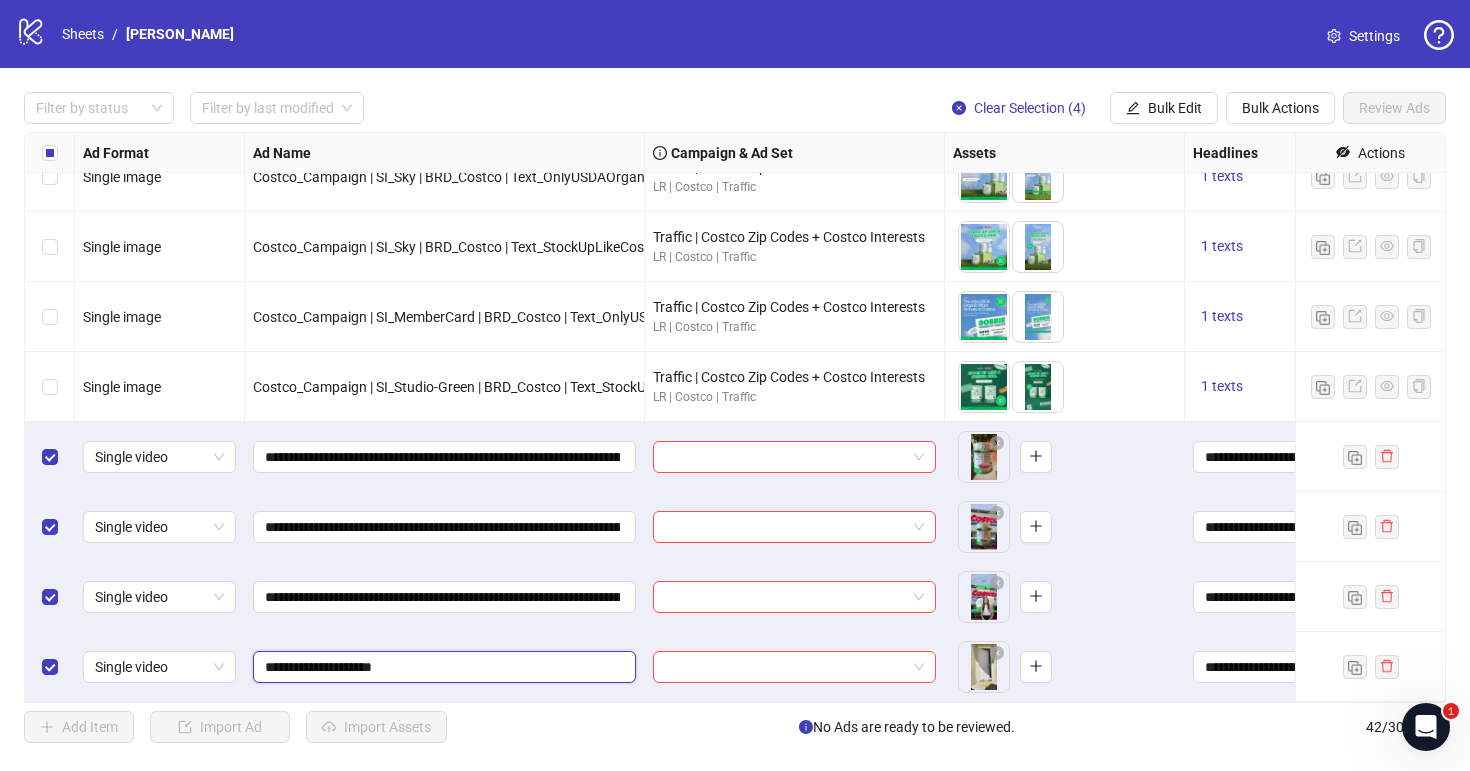 click on "**********" at bounding box center [442, 667] 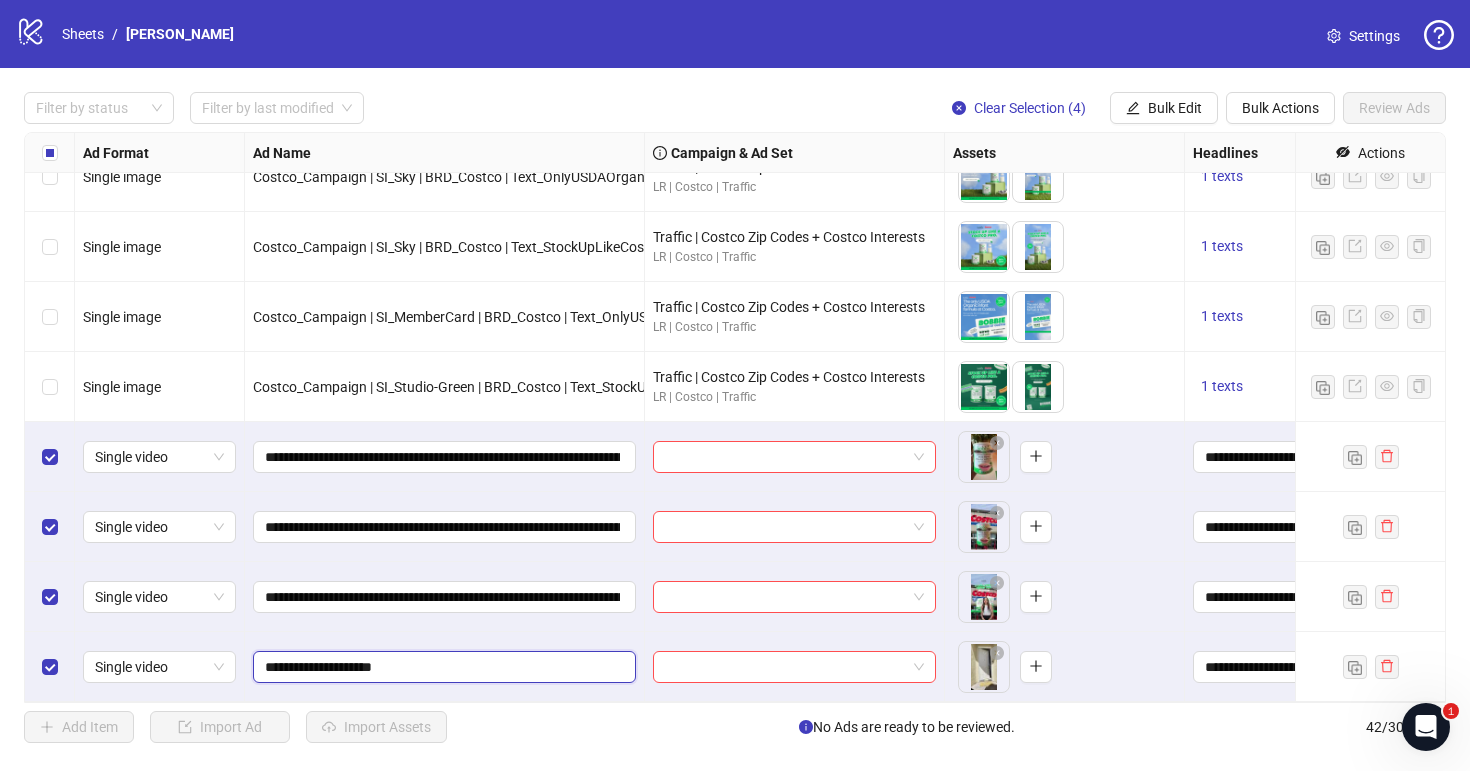 paste on "**********" 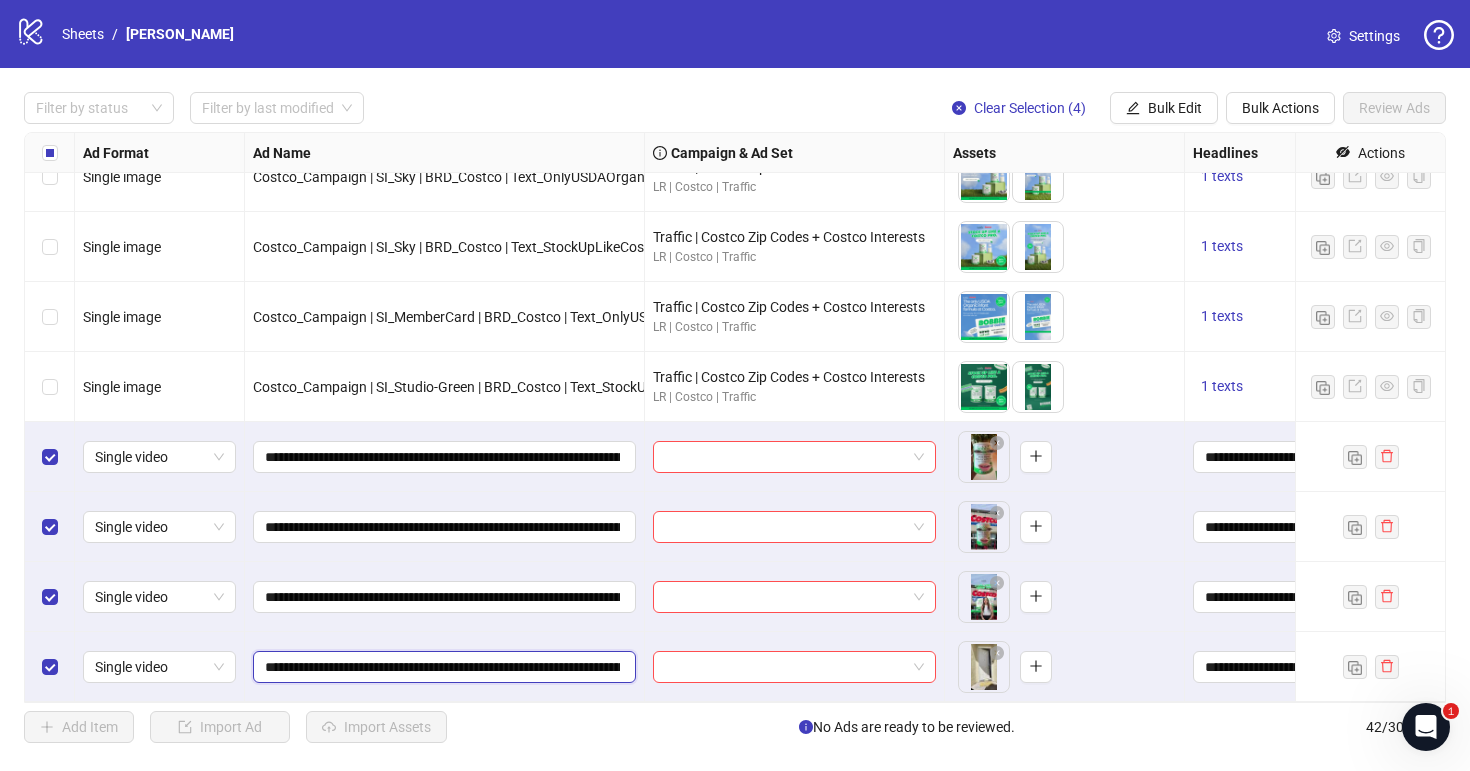 scroll, scrollTop: 0, scrollLeft: 276, axis: horizontal 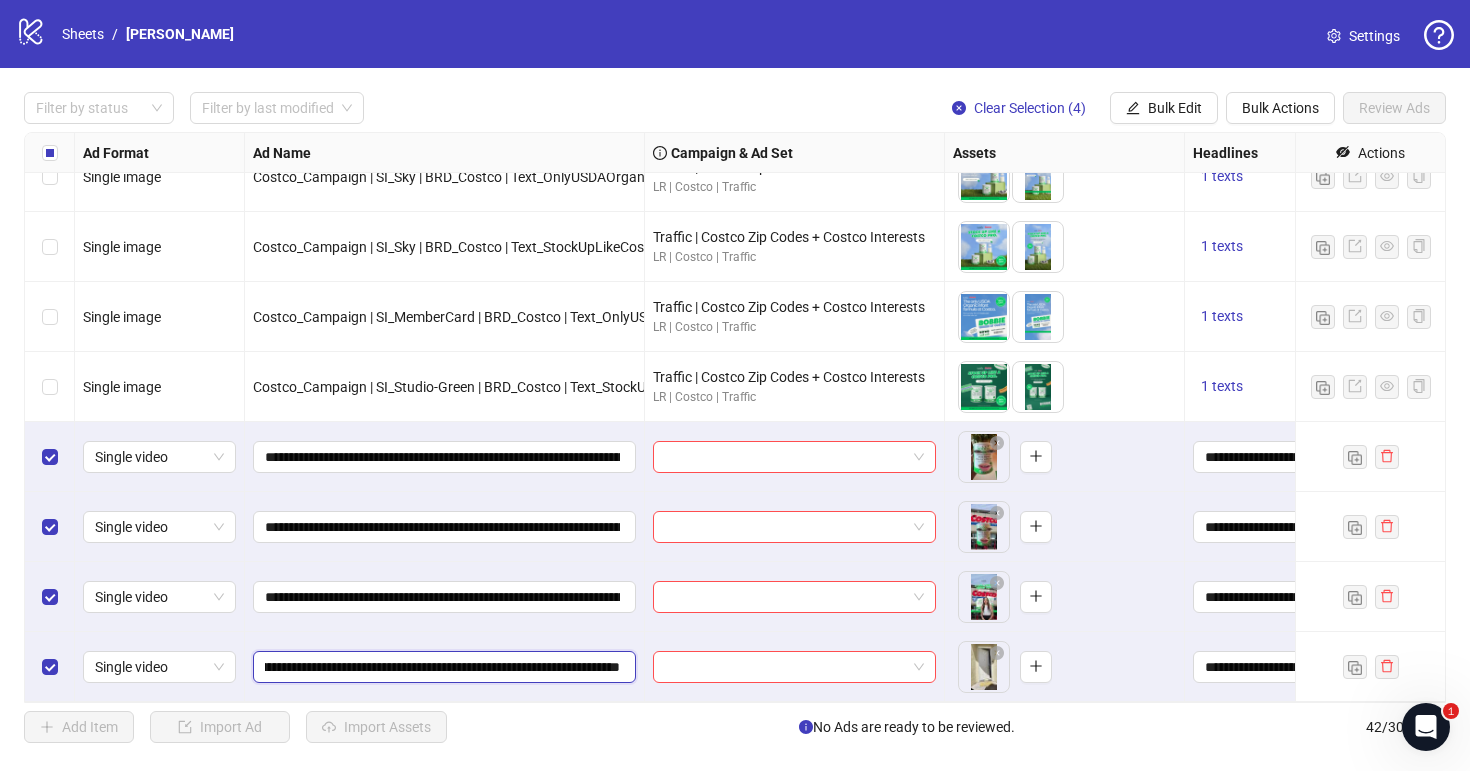 click on "**********" at bounding box center [442, 667] 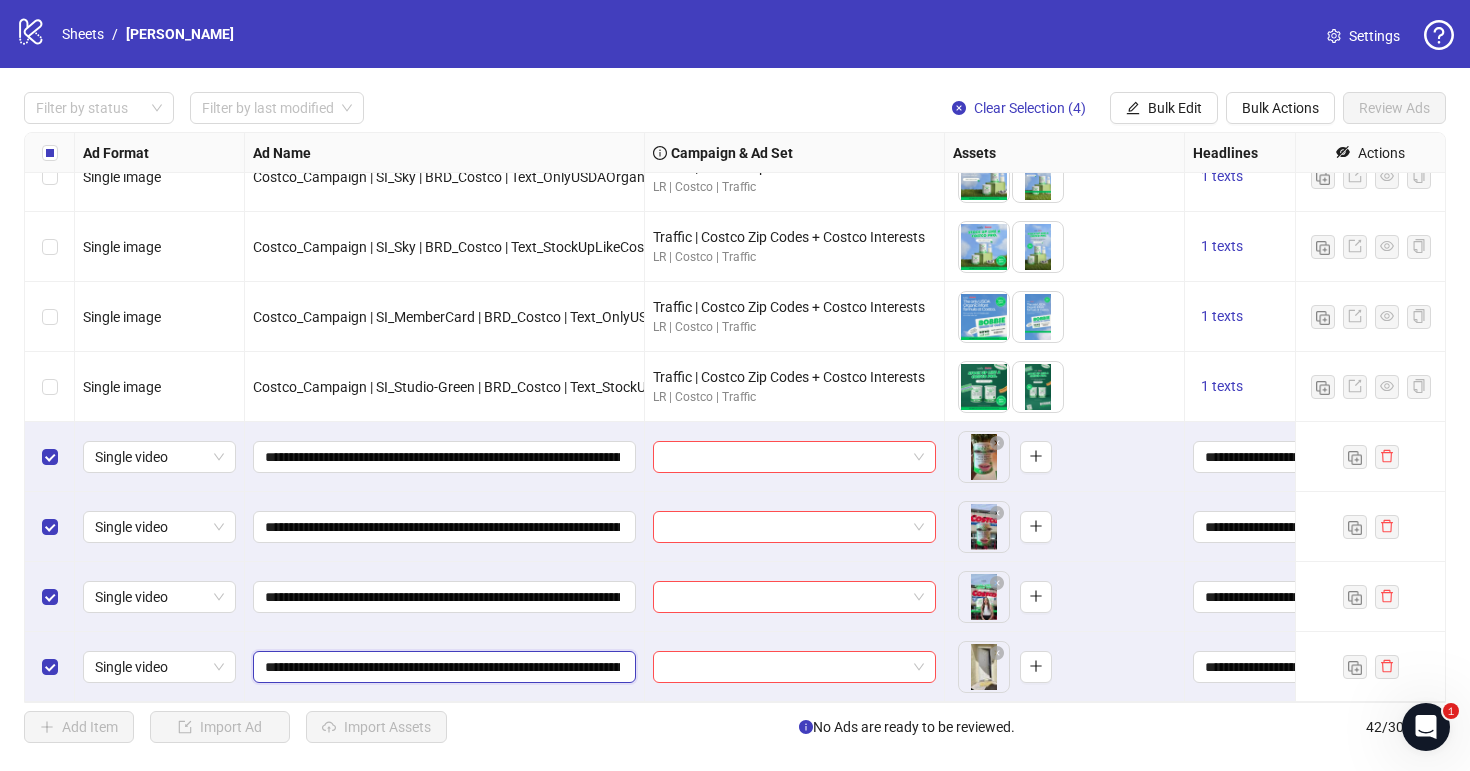 drag, startPoint x: 495, startPoint y: 665, endPoint x: 524, endPoint y: 666, distance: 29.017237 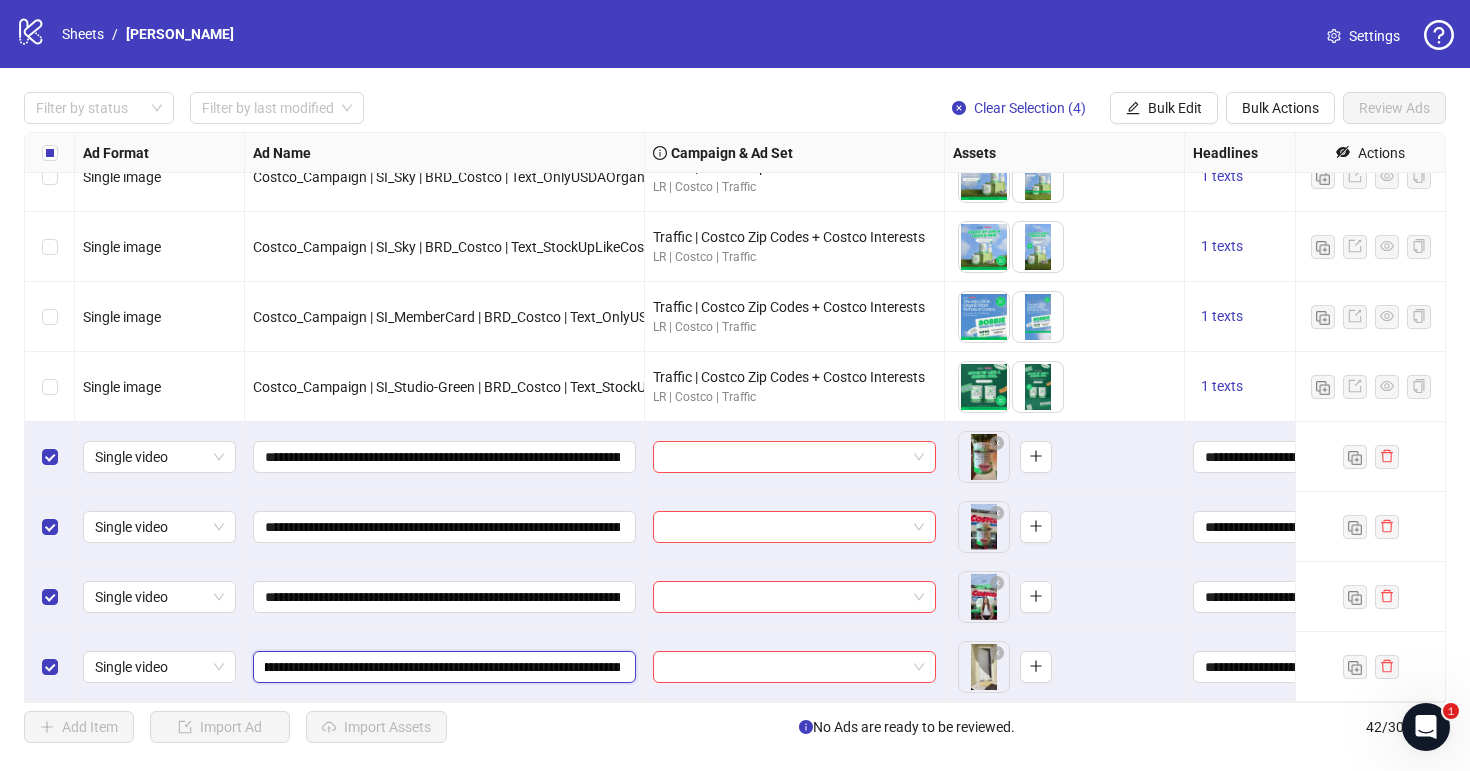 scroll, scrollTop: 0, scrollLeft: 82, axis: horizontal 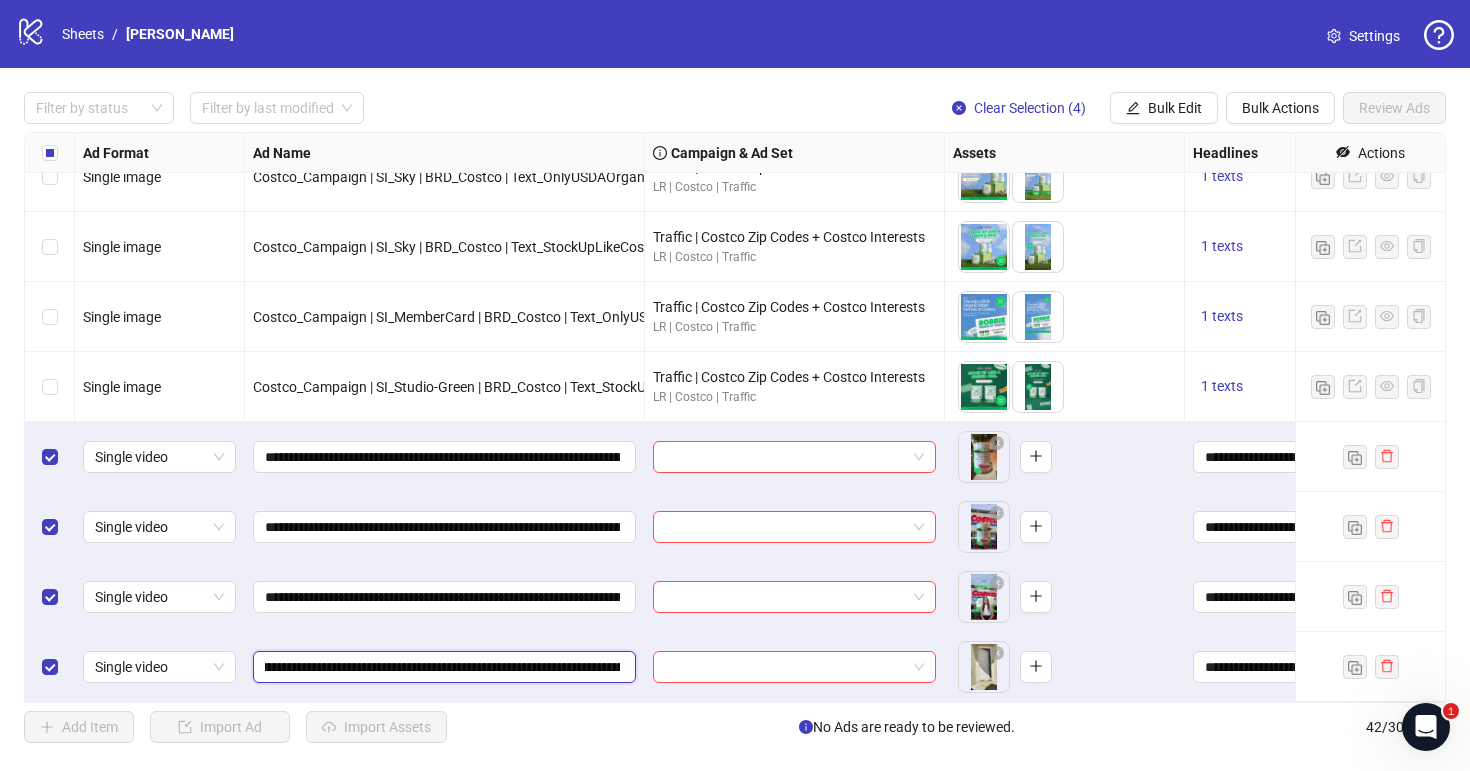 drag, startPoint x: 531, startPoint y: 670, endPoint x: 569, endPoint y: 674, distance: 38.209946 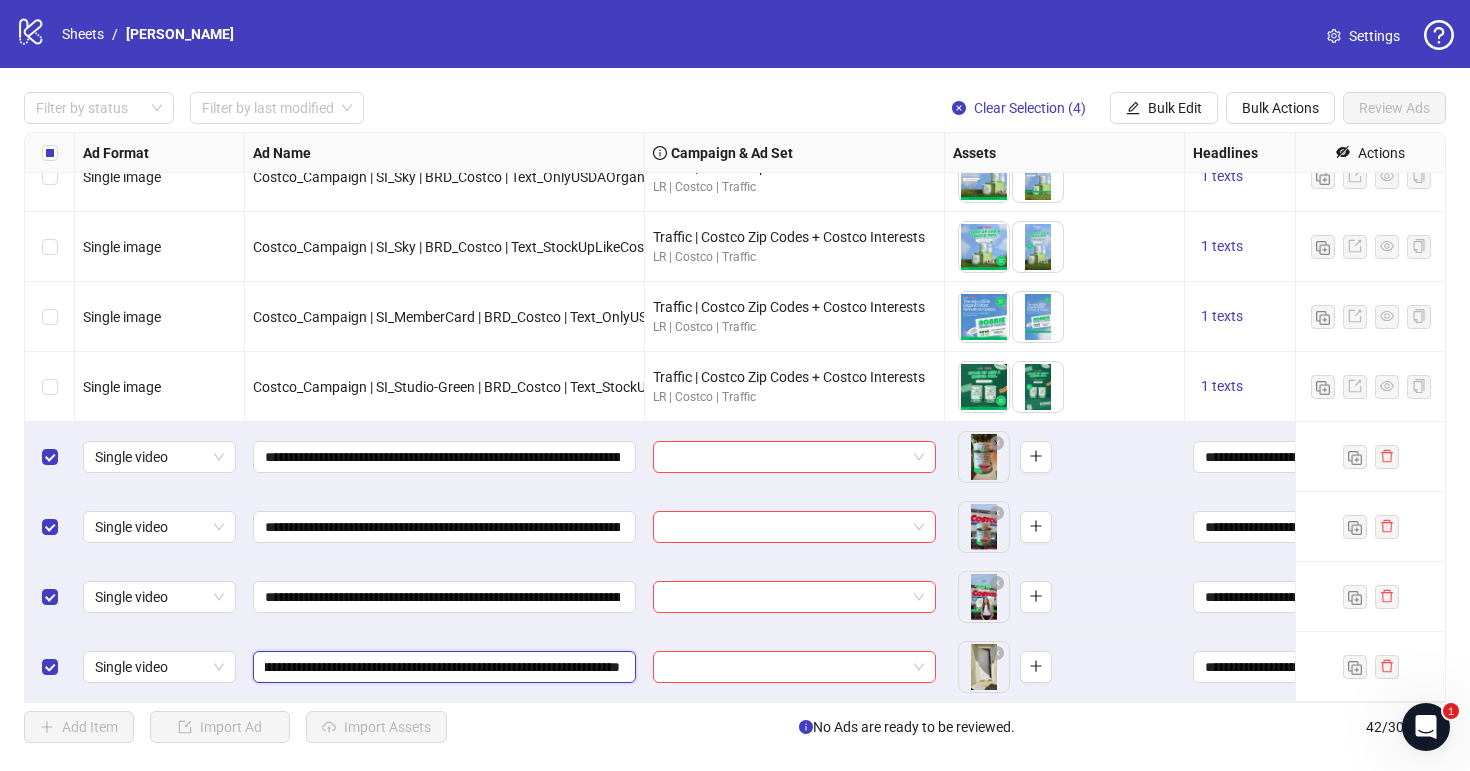 type on "**********" 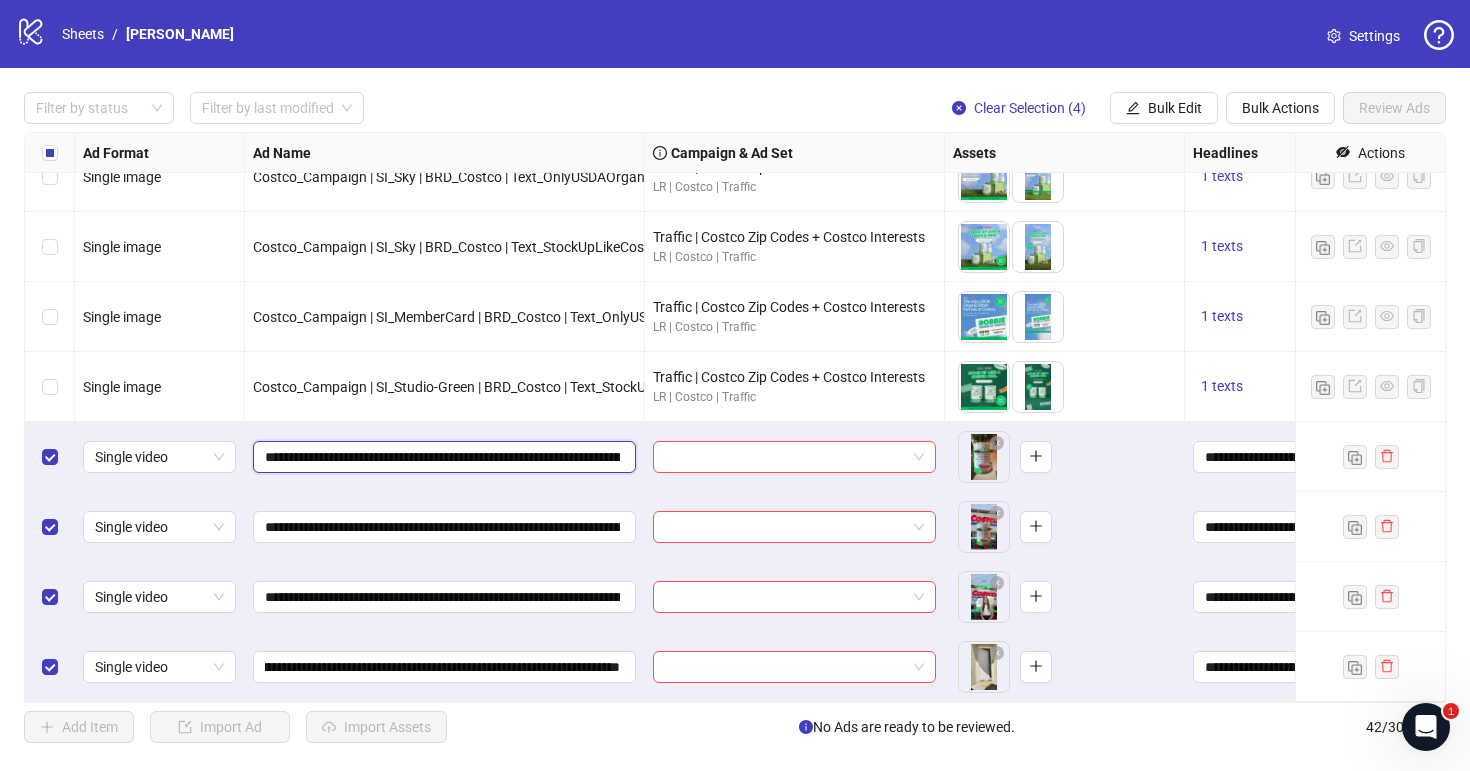 click on "**********" at bounding box center (442, 457) 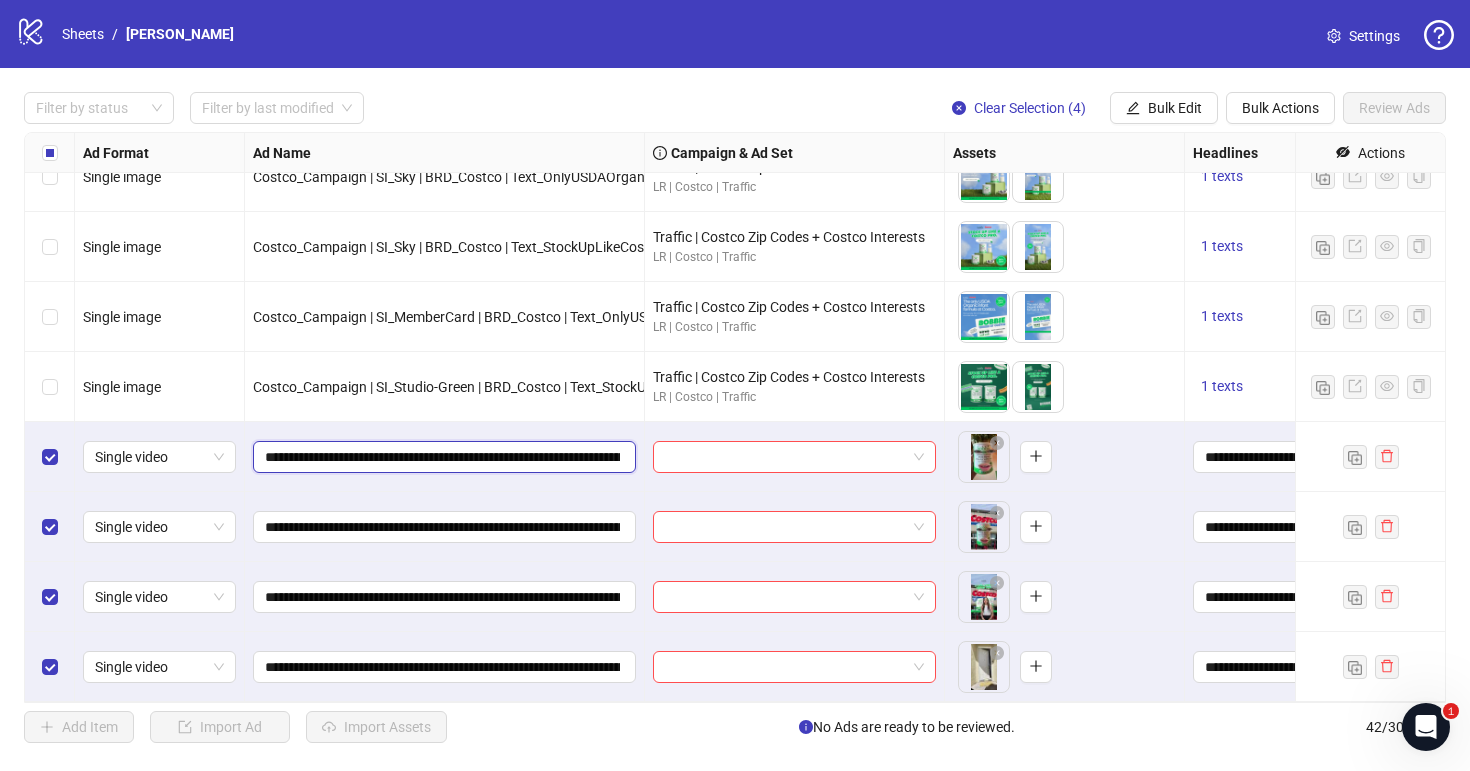 type on "**********" 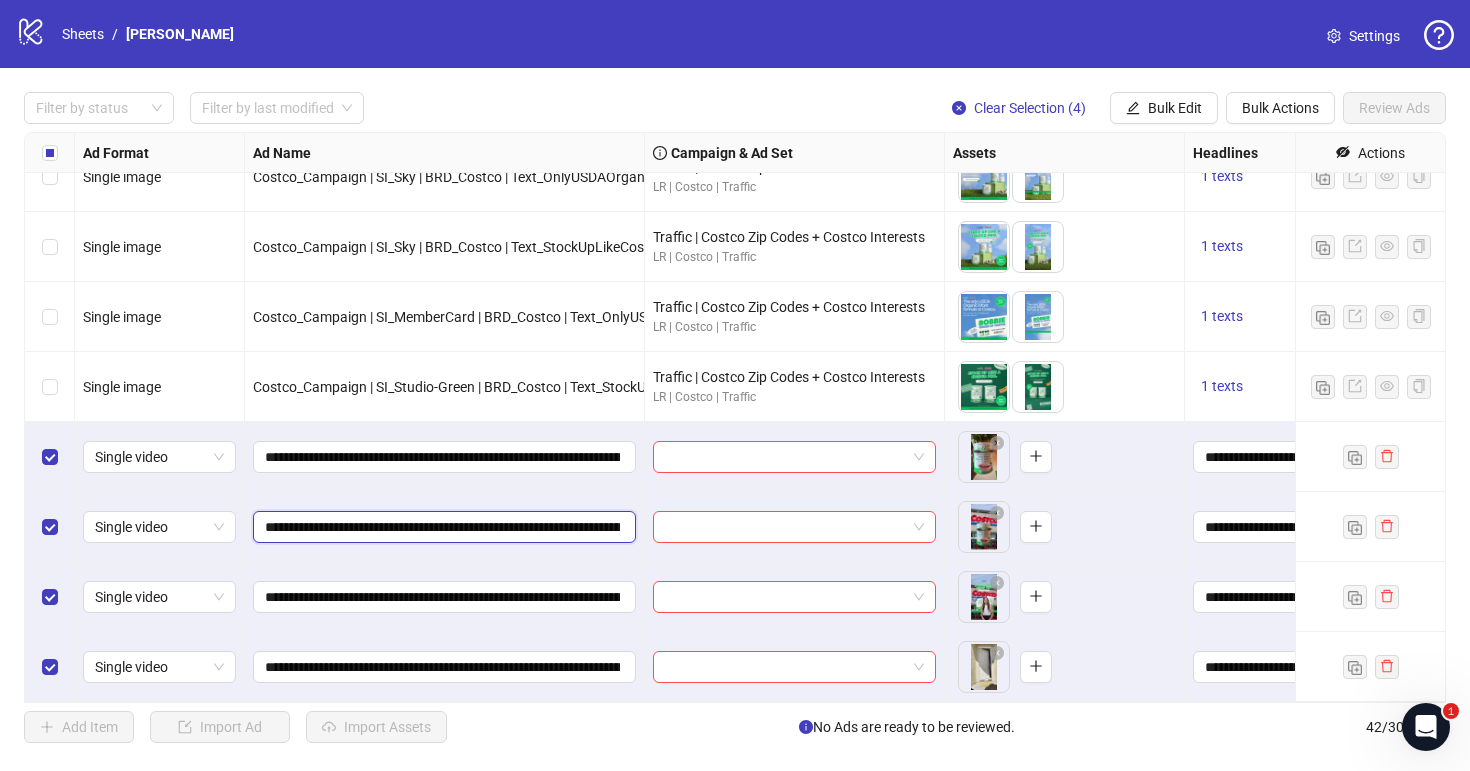 click on "**********" at bounding box center (442, 527) 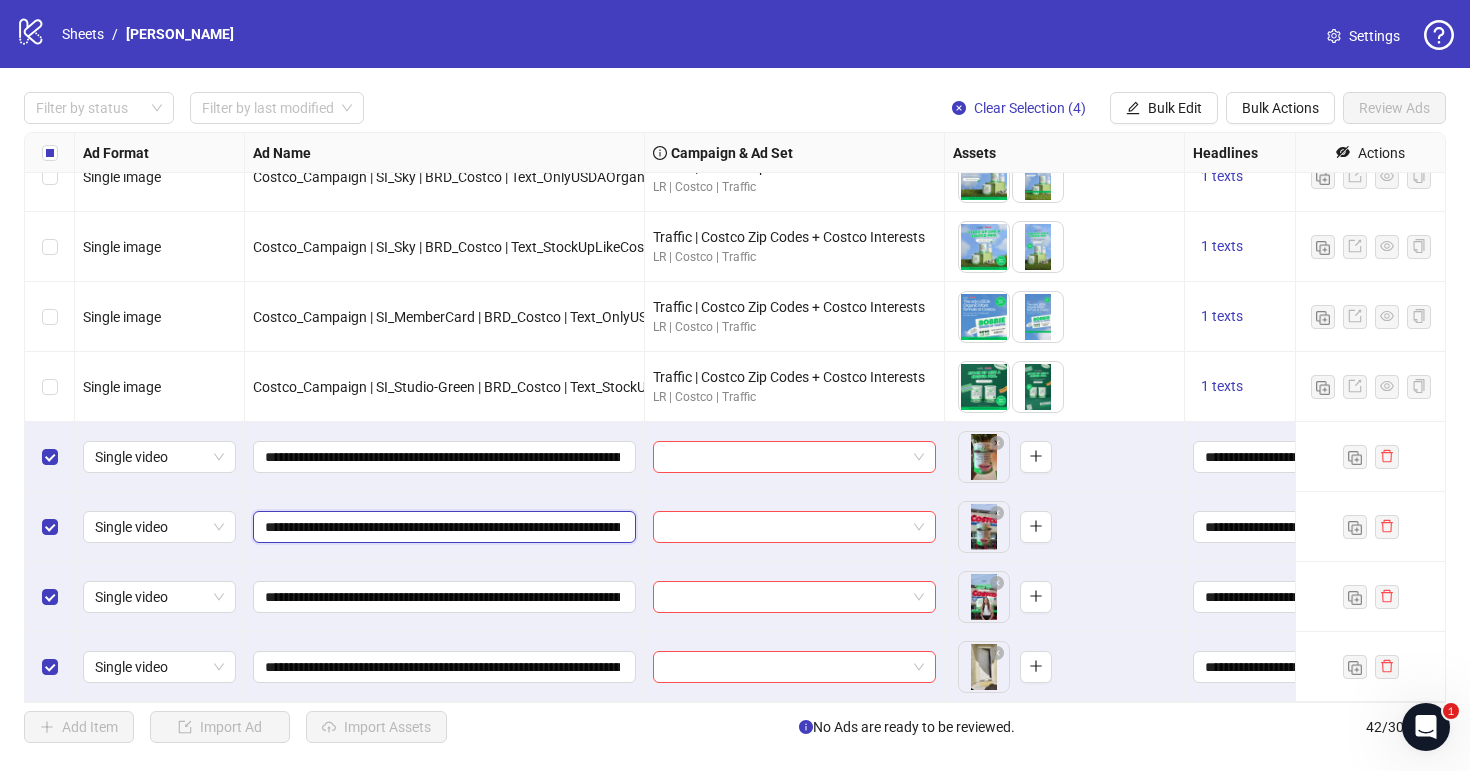 type on "**********" 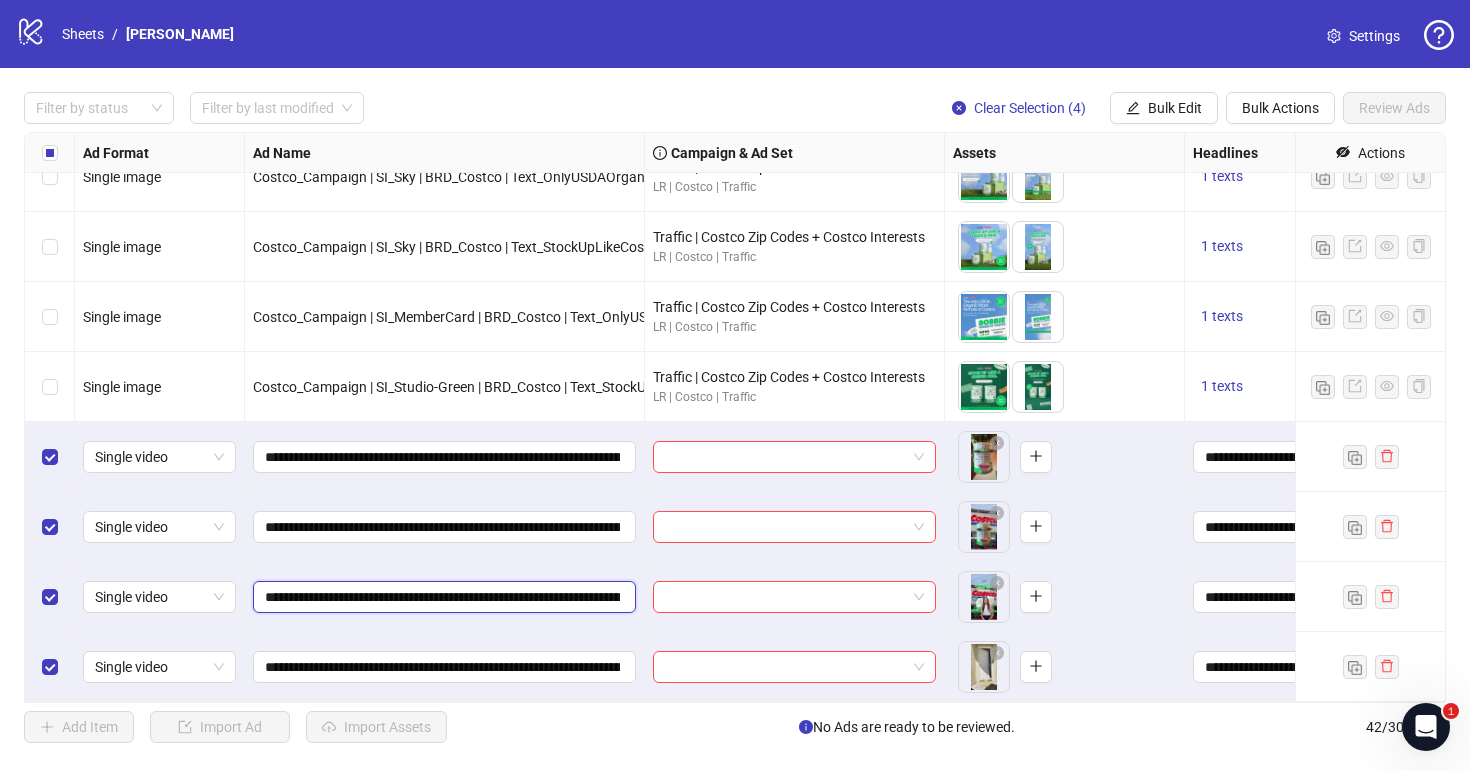 click on "**********" at bounding box center [442, 597] 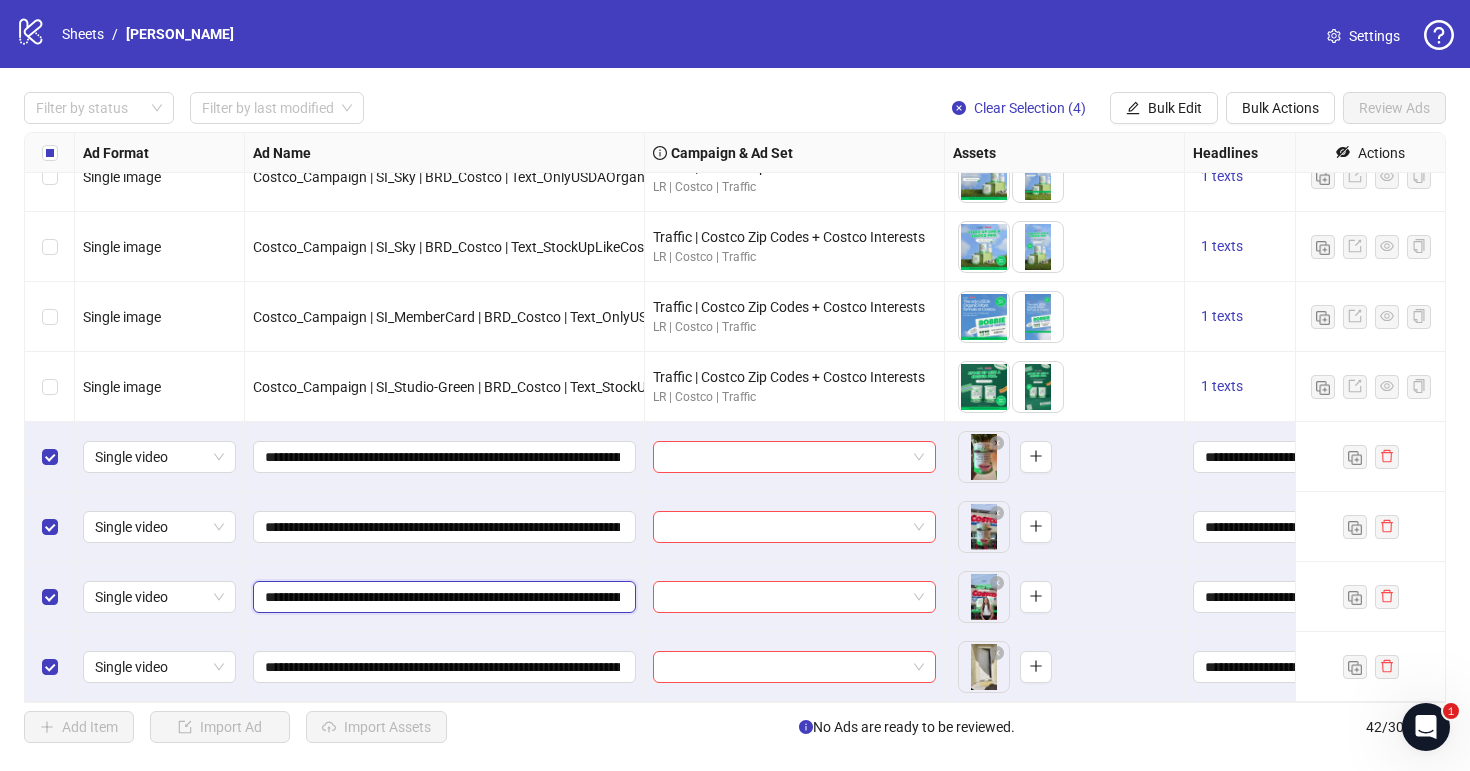 type on "**********" 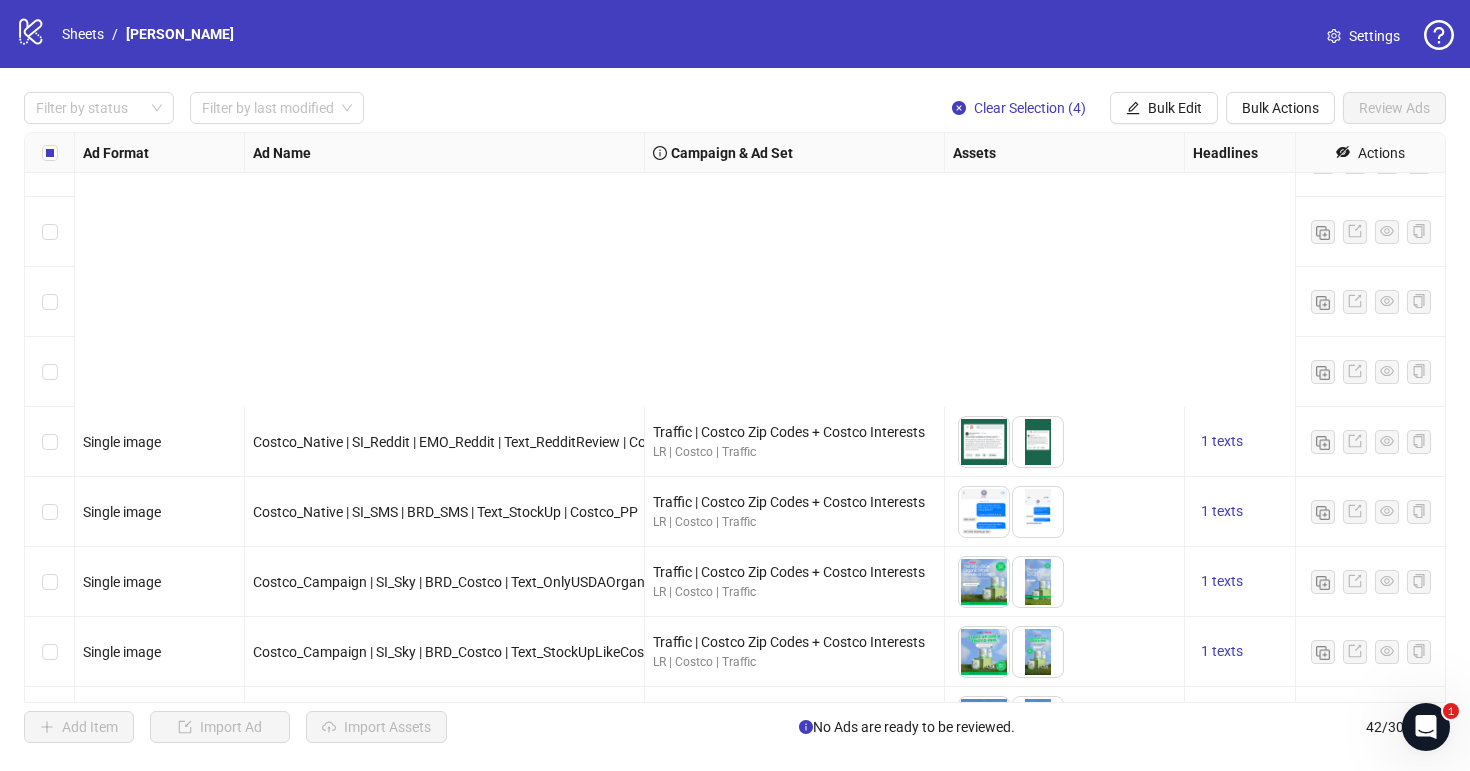 scroll, scrollTop: 2411, scrollLeft: 0, axis: vertical 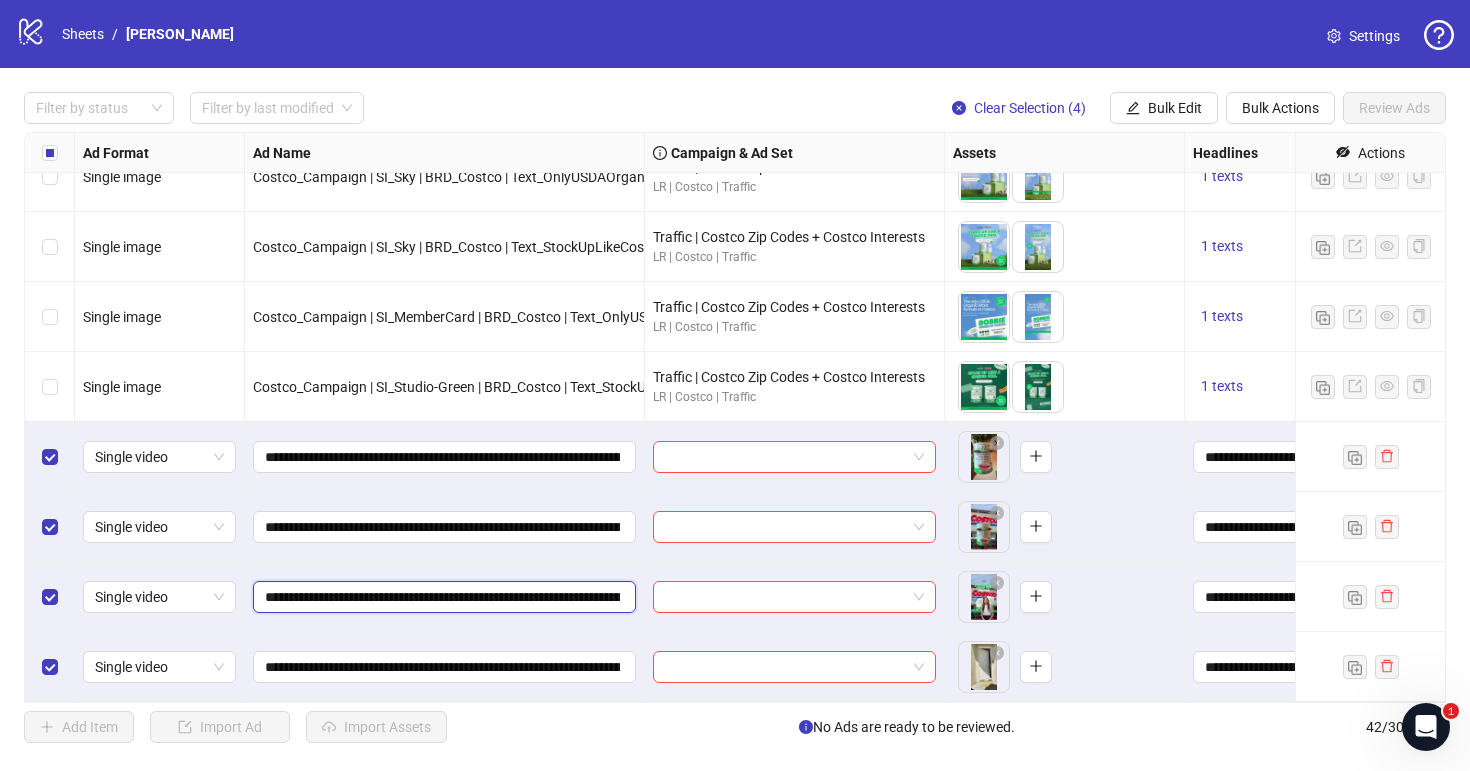 click on "**********" at bounding box center [442, 597] 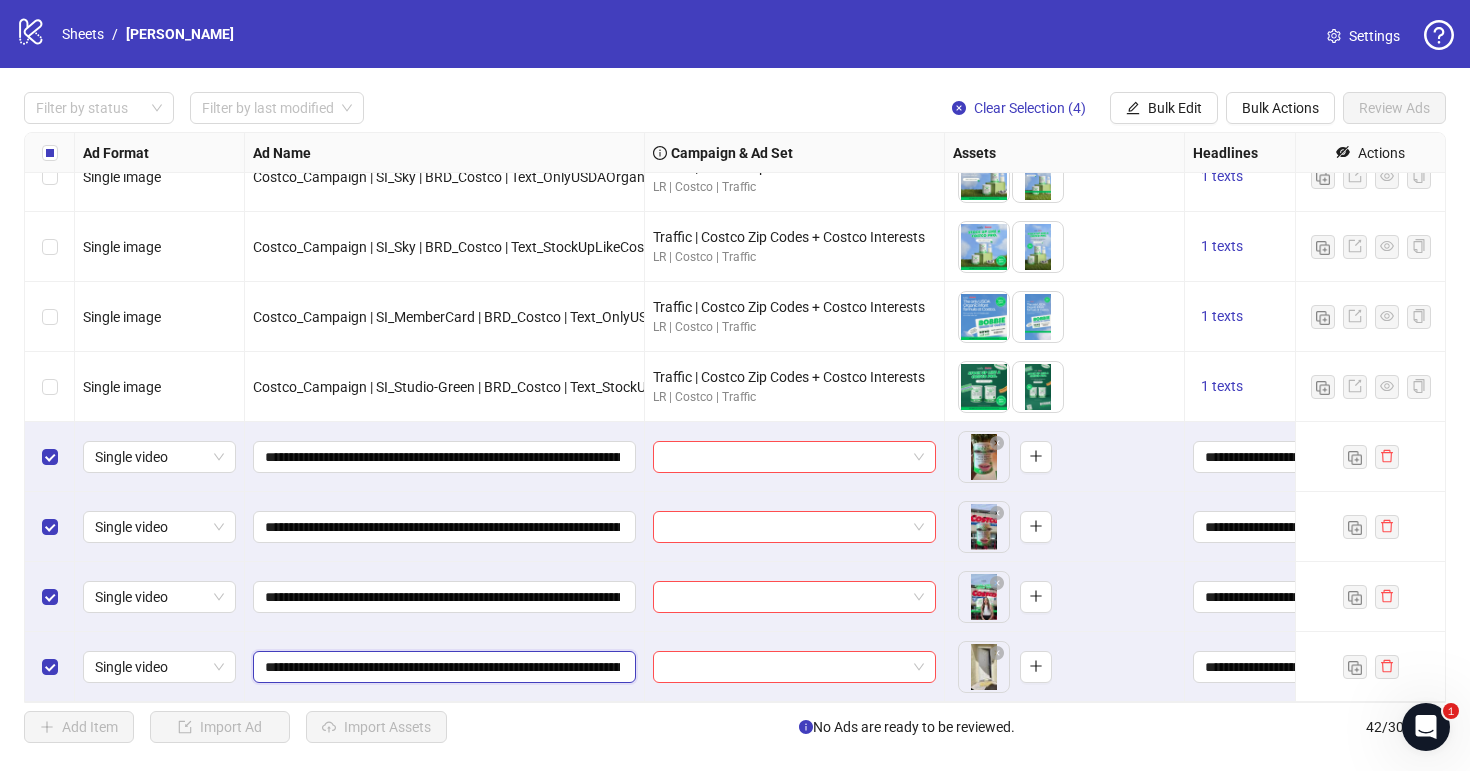 click on "**********" at bounding box center (442, 667) 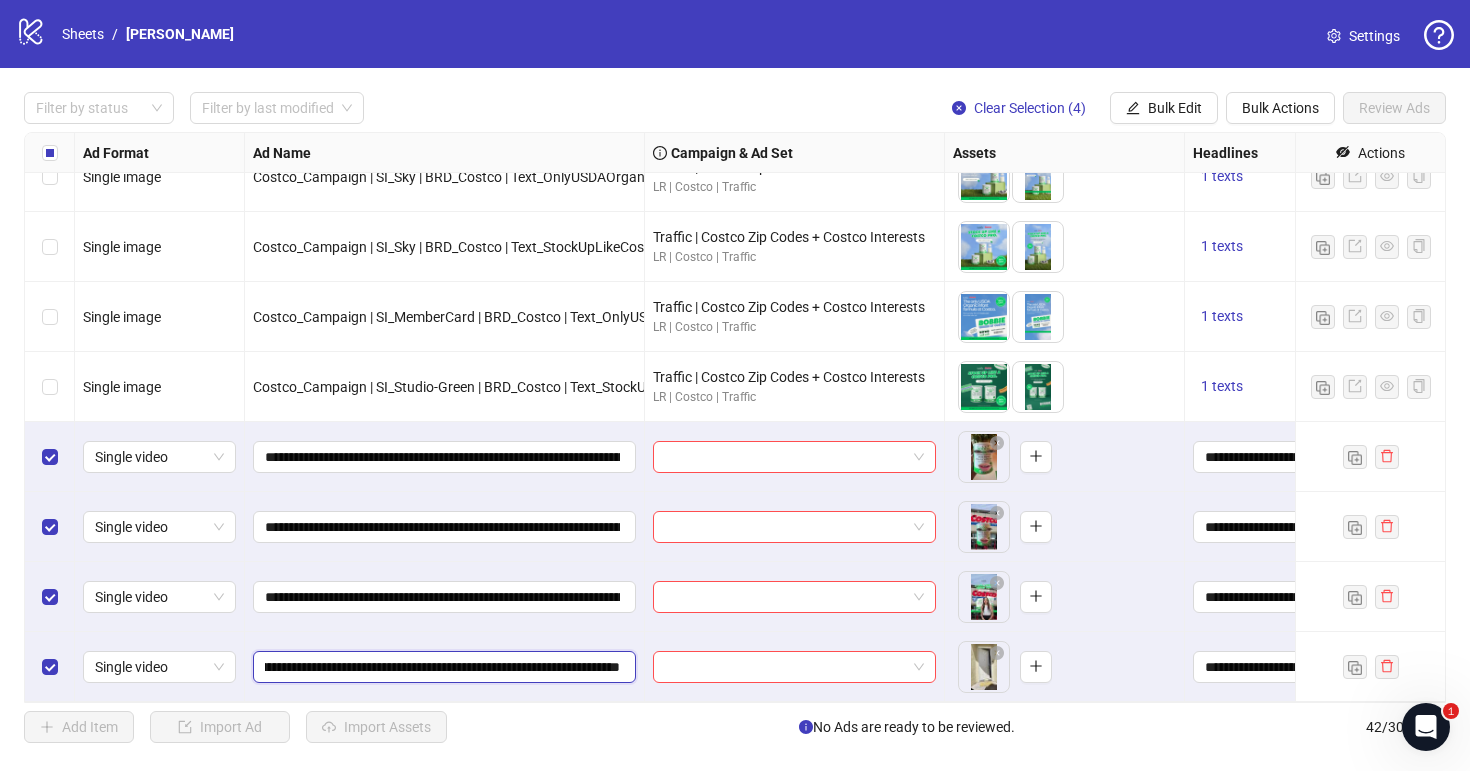 click on "**********" at bounding box center (442, 667) 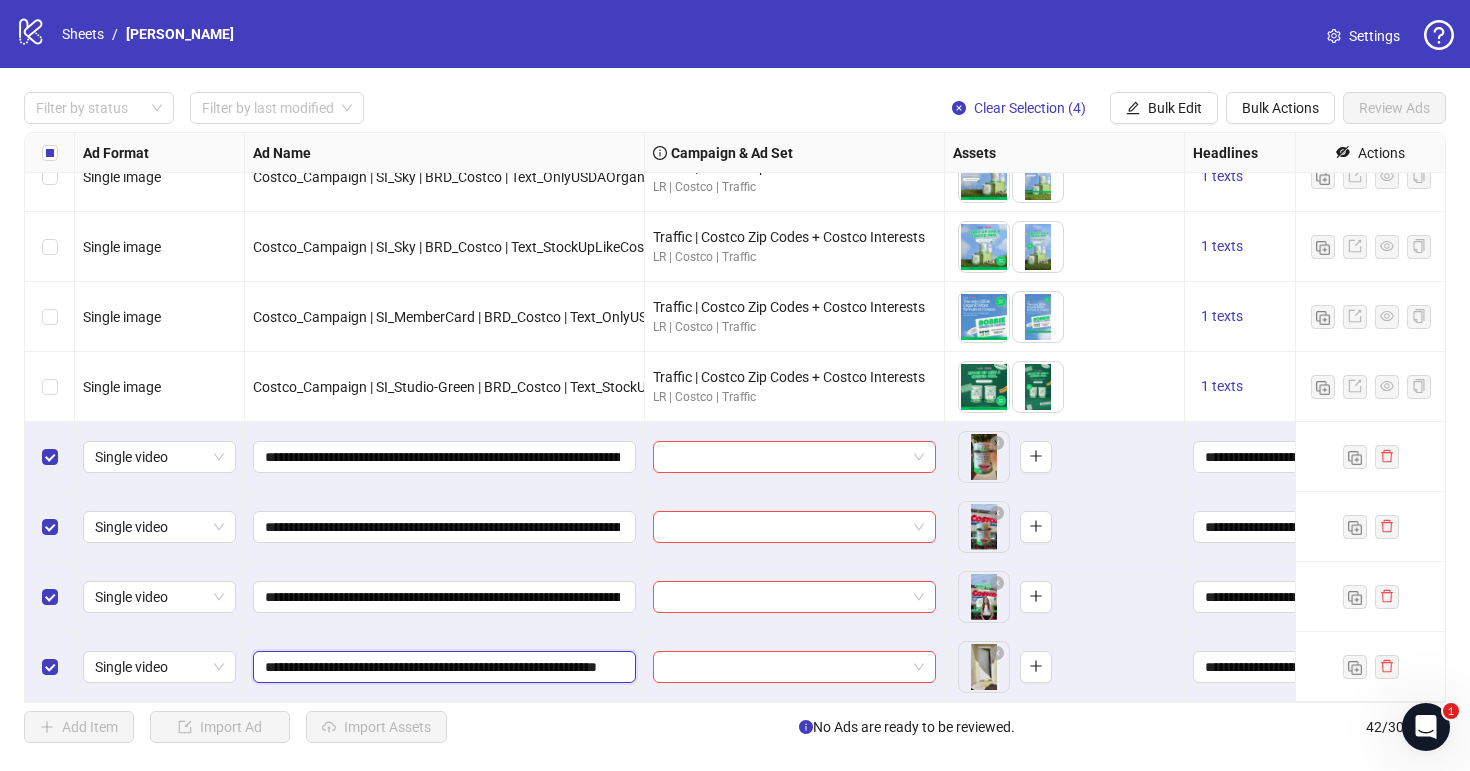 scroll, scrollTop: 0, scrollLeft: 91, axis: horizontal 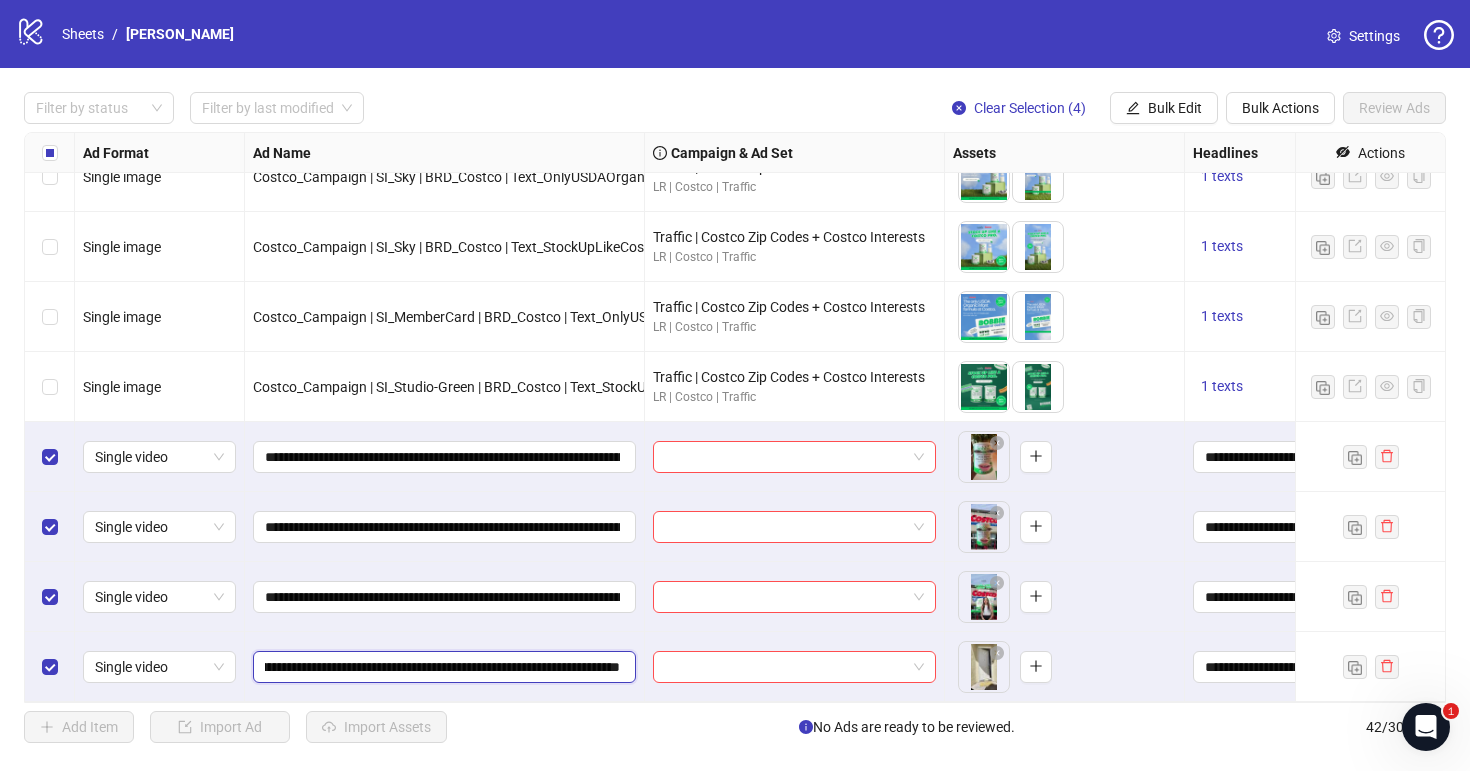 type on "**********" 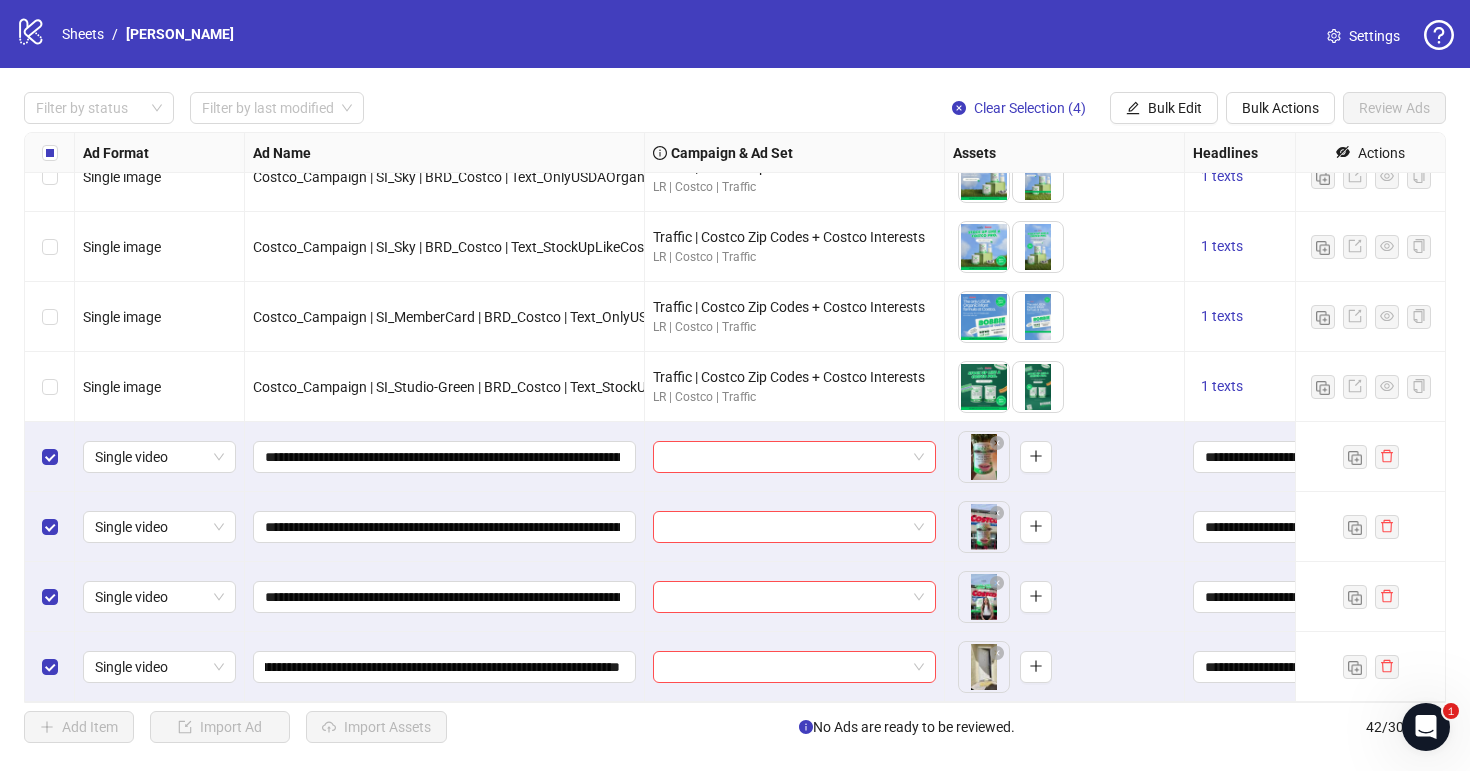 click on "**********" at bounding box center [445, 597] 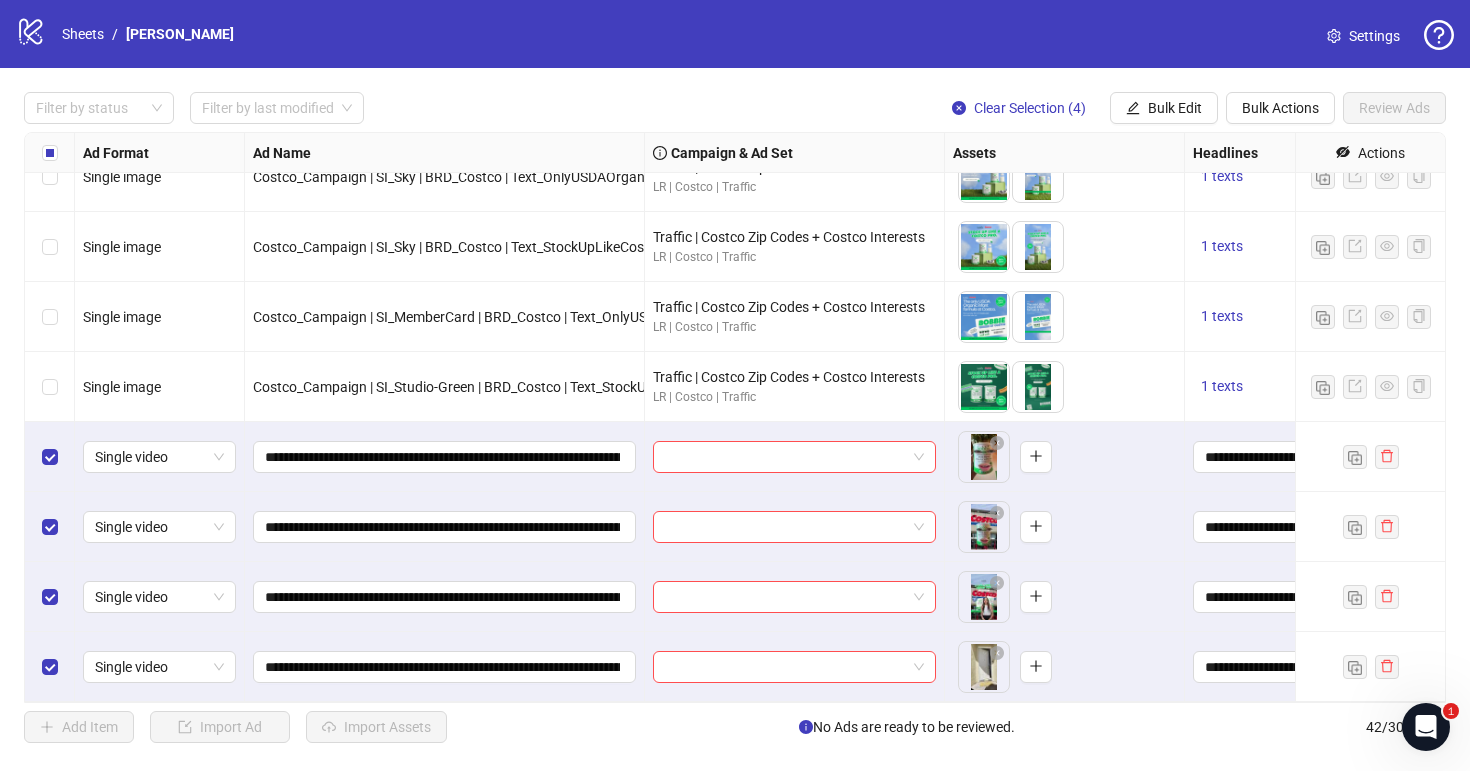 scroll, scrollTop: 2411, scrollLeft: 21, axis: both 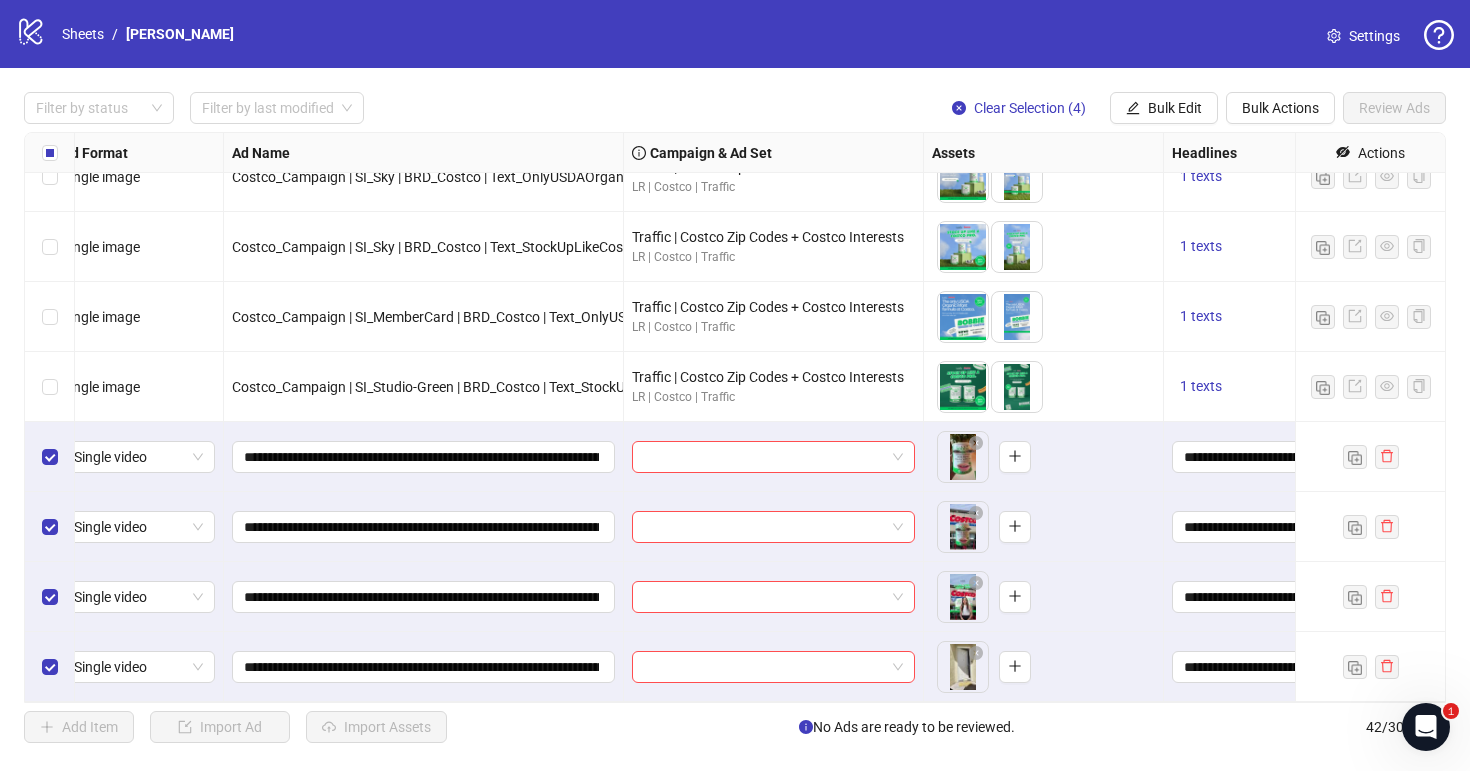 click at bounding box center [774, 457] 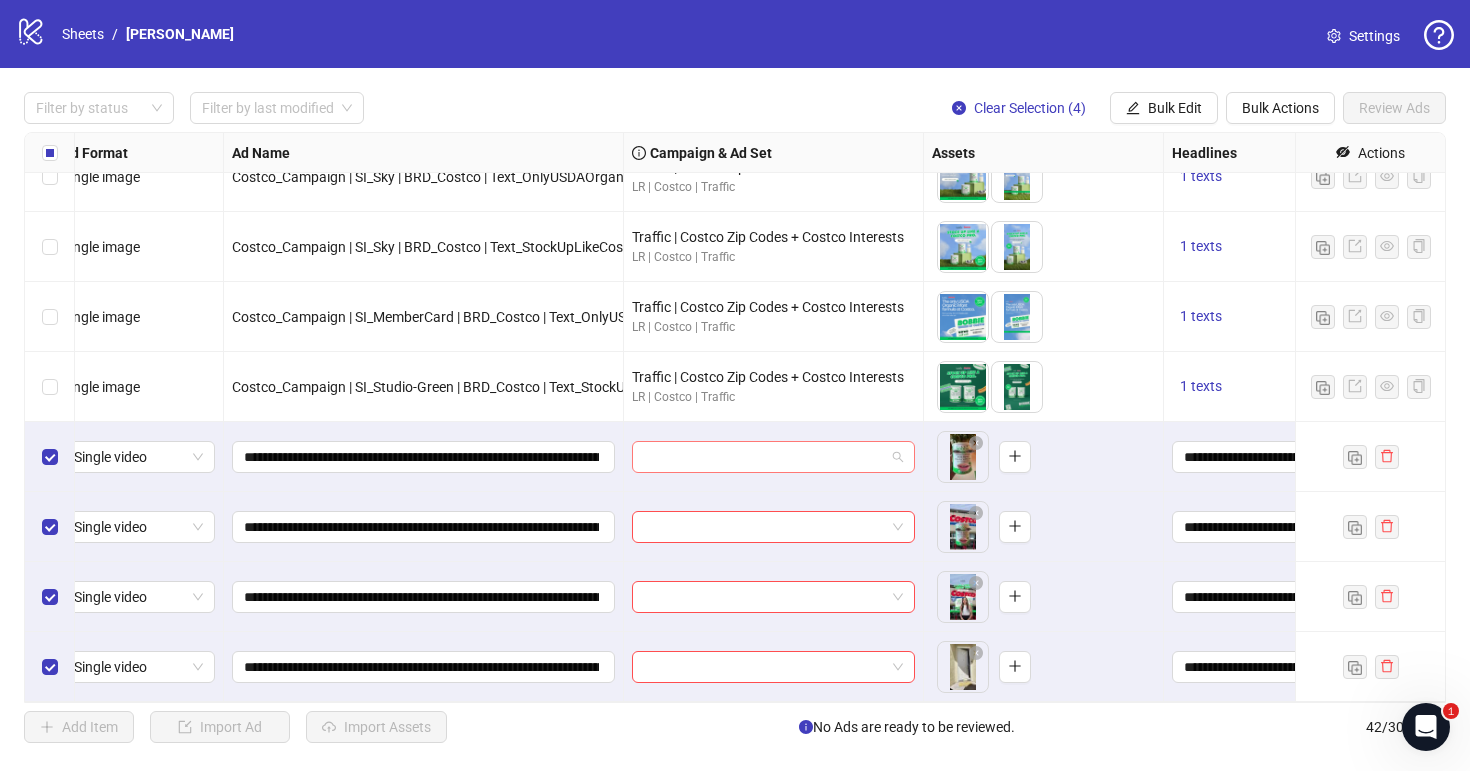 click at bounding box center (773, 457) 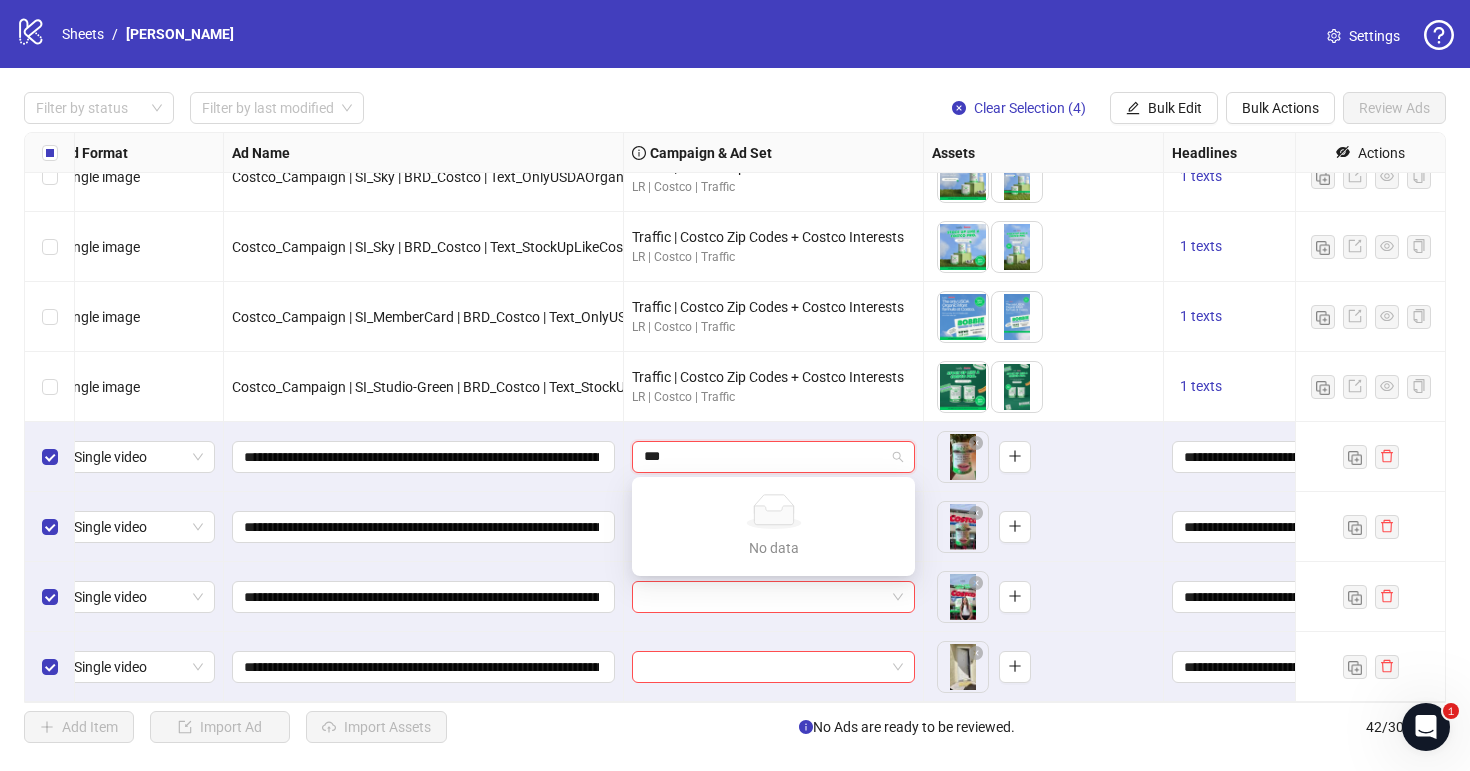 type on "***" 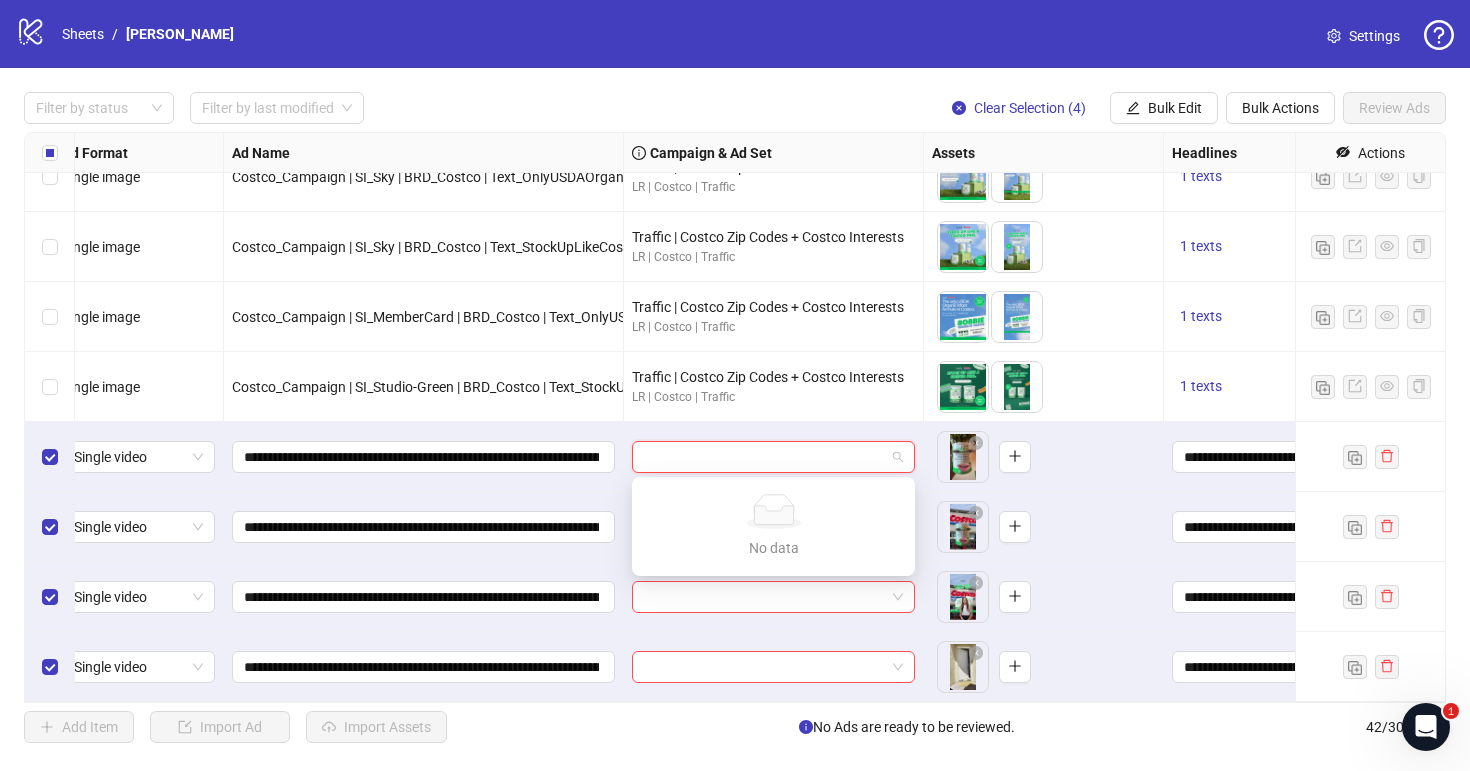 click at bounding box center [774, 457] 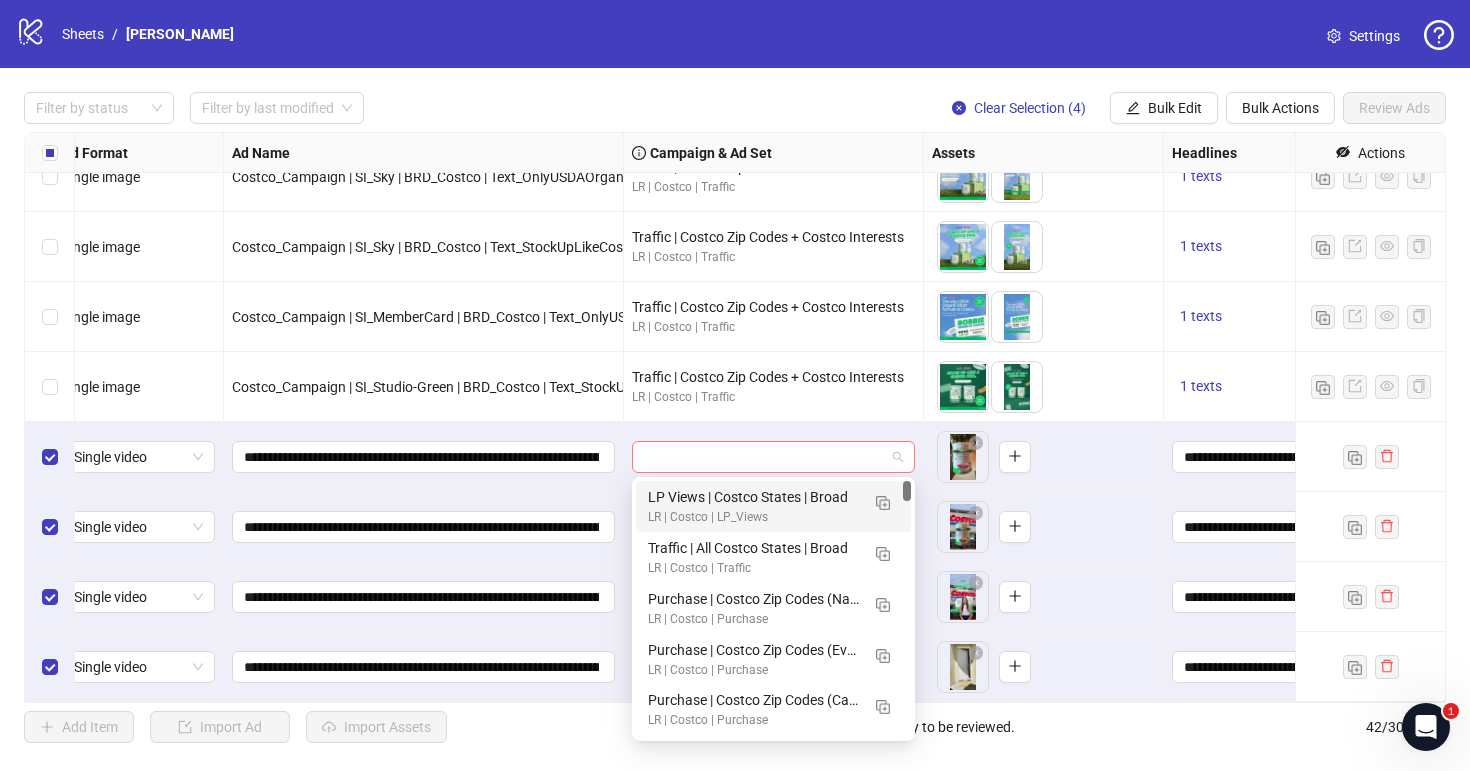 click at bounding box center (773, 457) 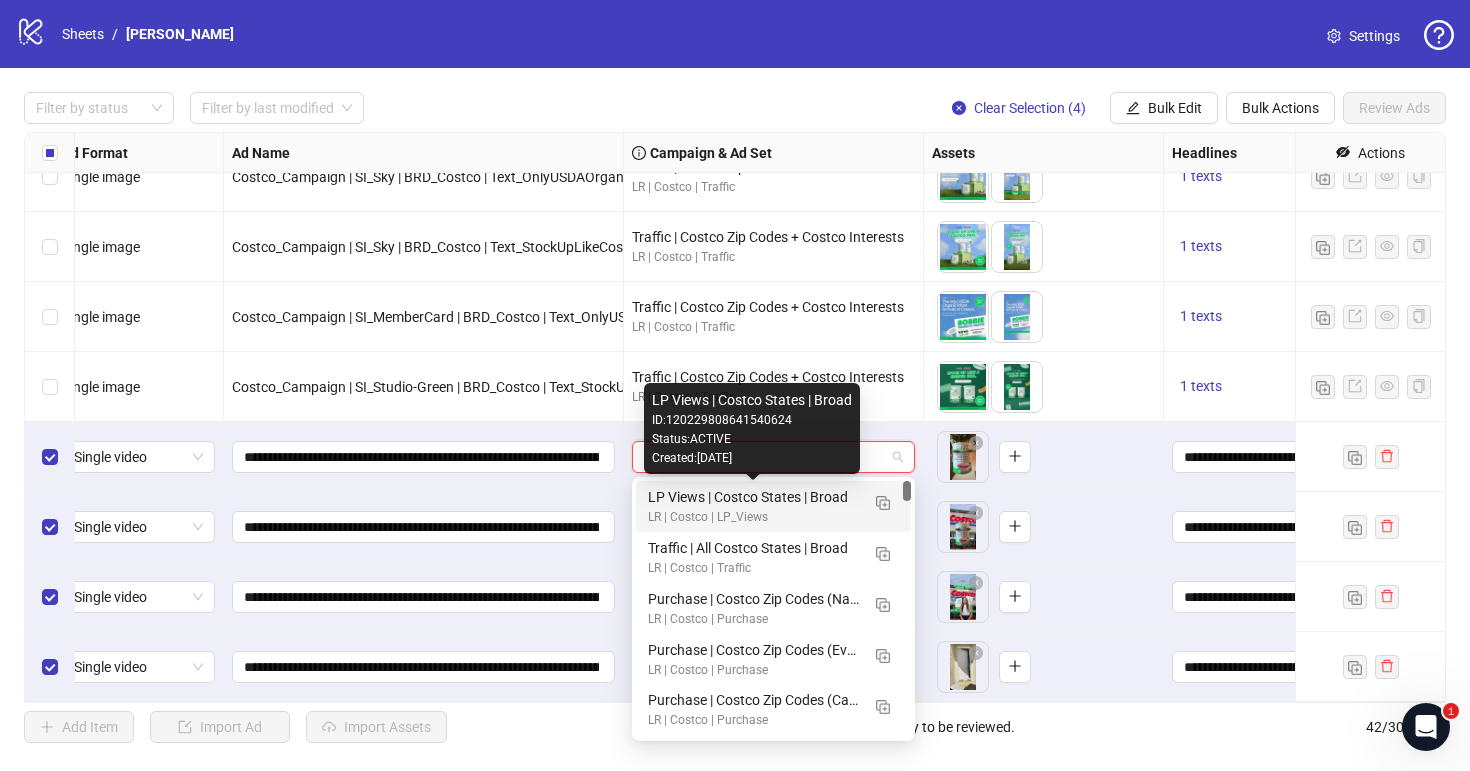 click on "LP Views | Costco States | Broad" at bounding box center (753, 497) 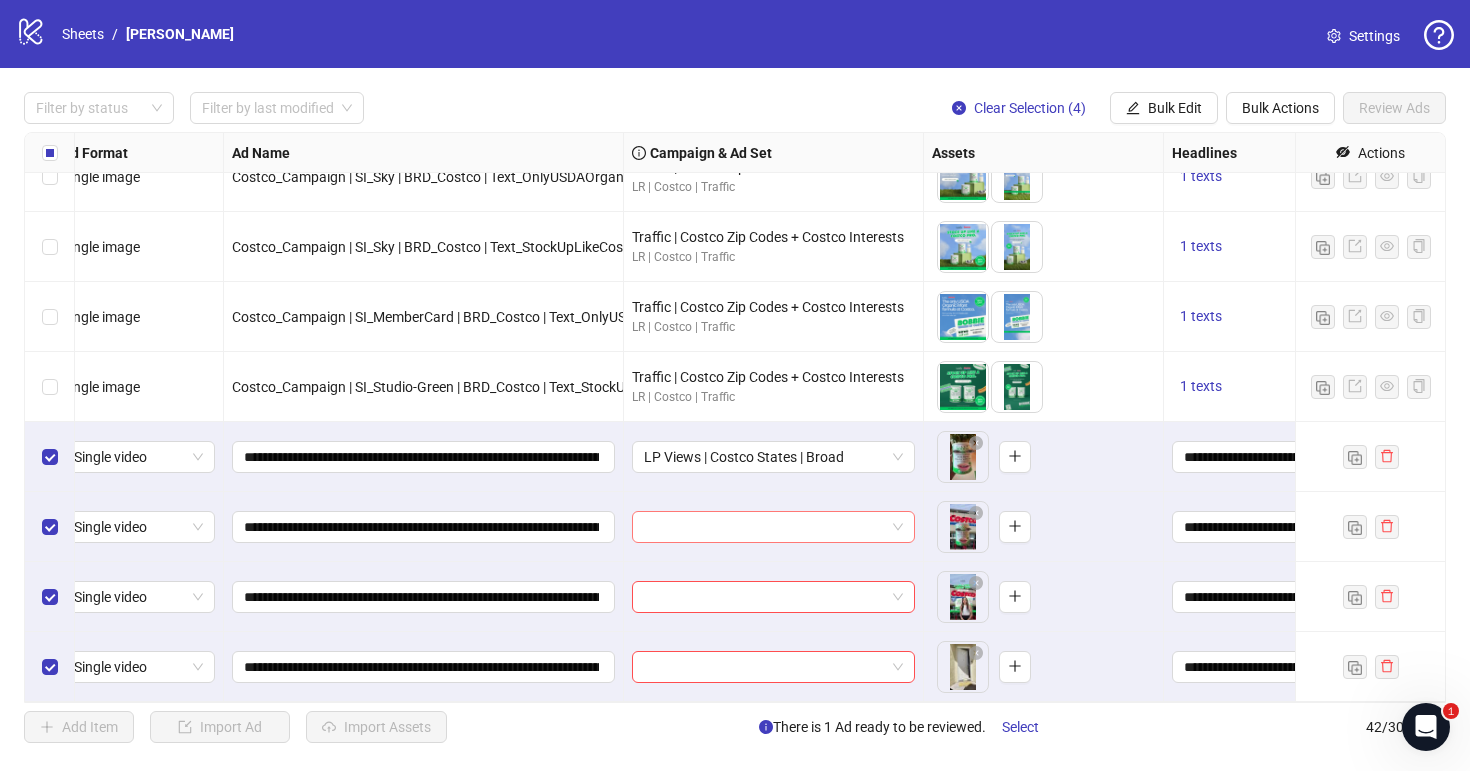 click at bounding box center (764, 527) 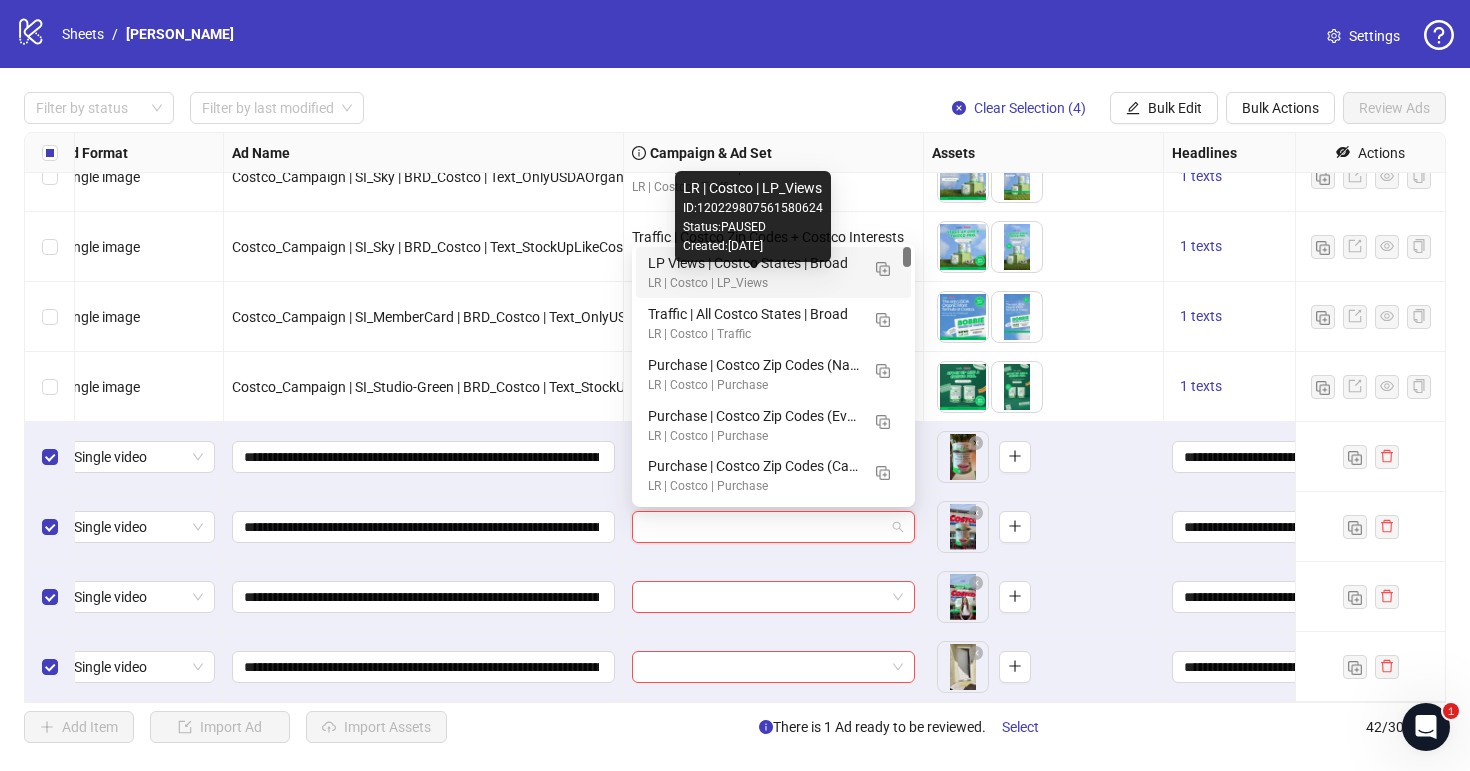 click on "LP Views | Costco States | Broad" at bounding box center [753, 263] 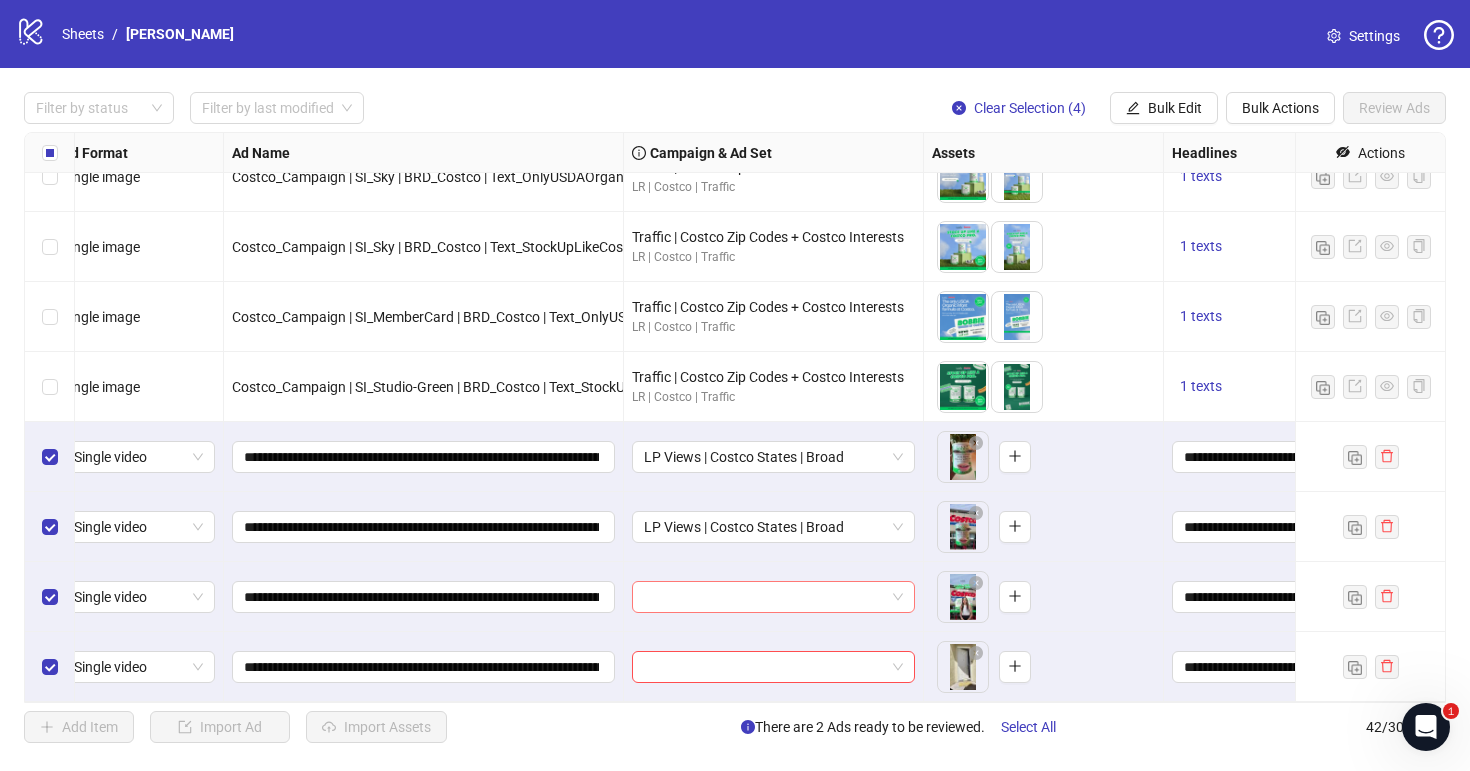 click at bounding box center [764, 597] 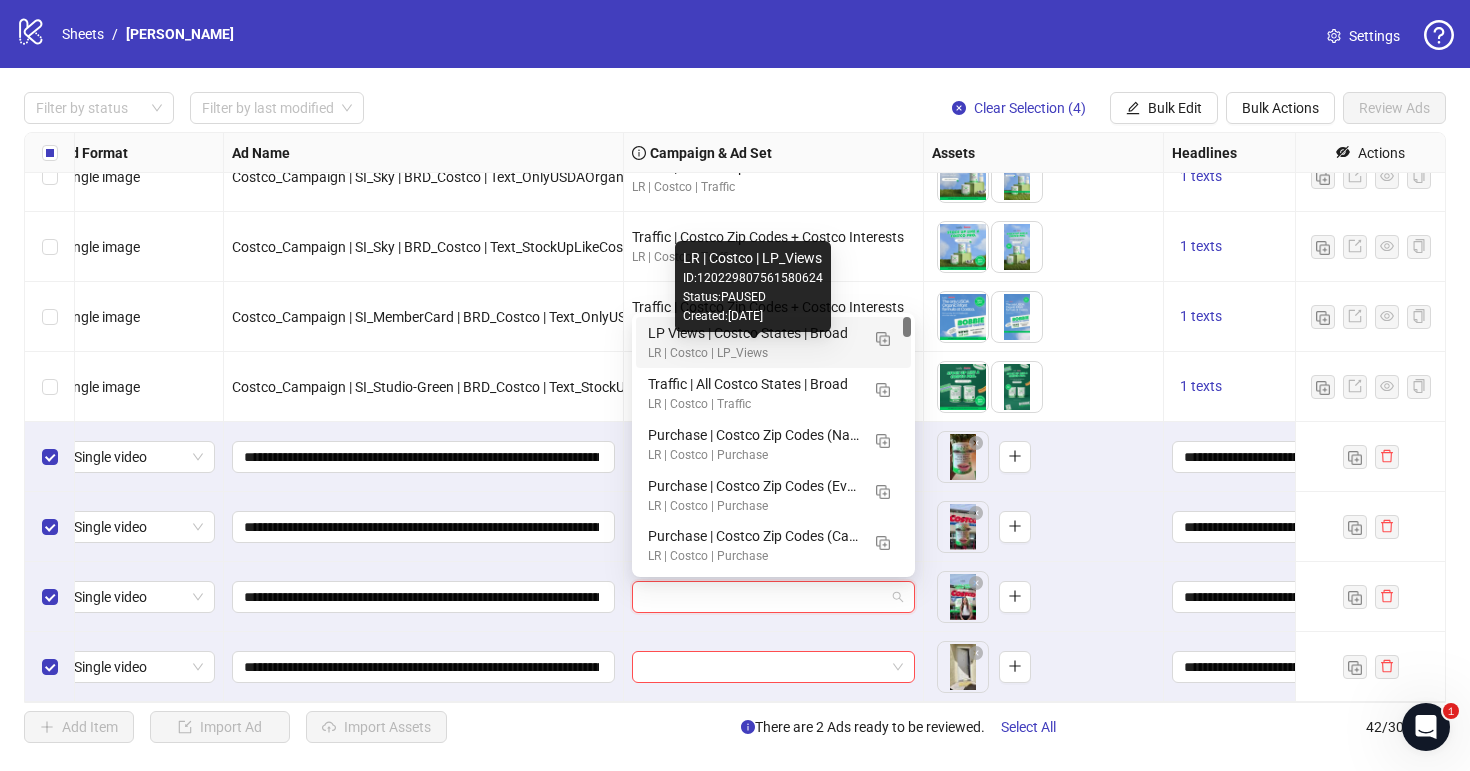 click on "LR | Costco | LP_Views" at bounding box center (753, 353) 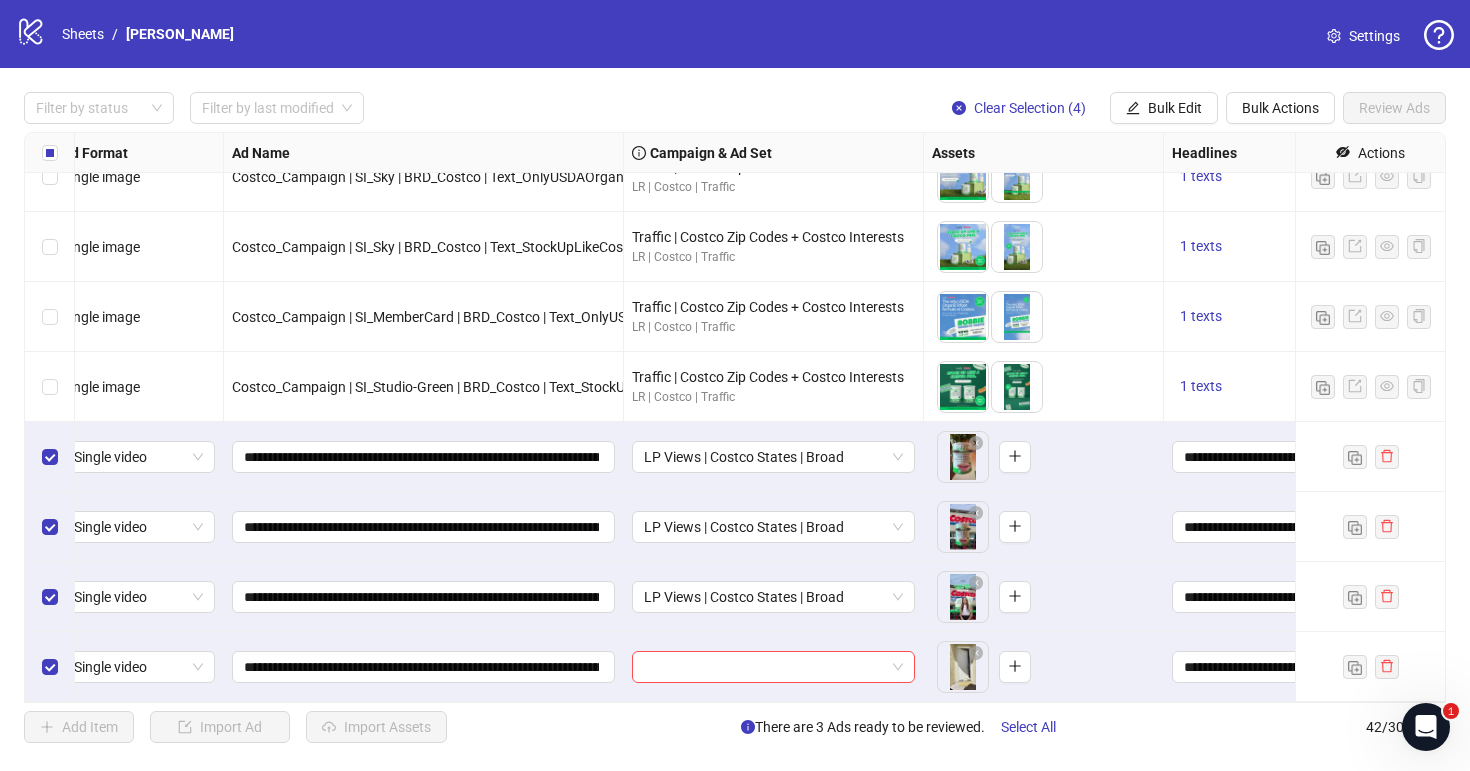 click at bounding box center [774, 667] 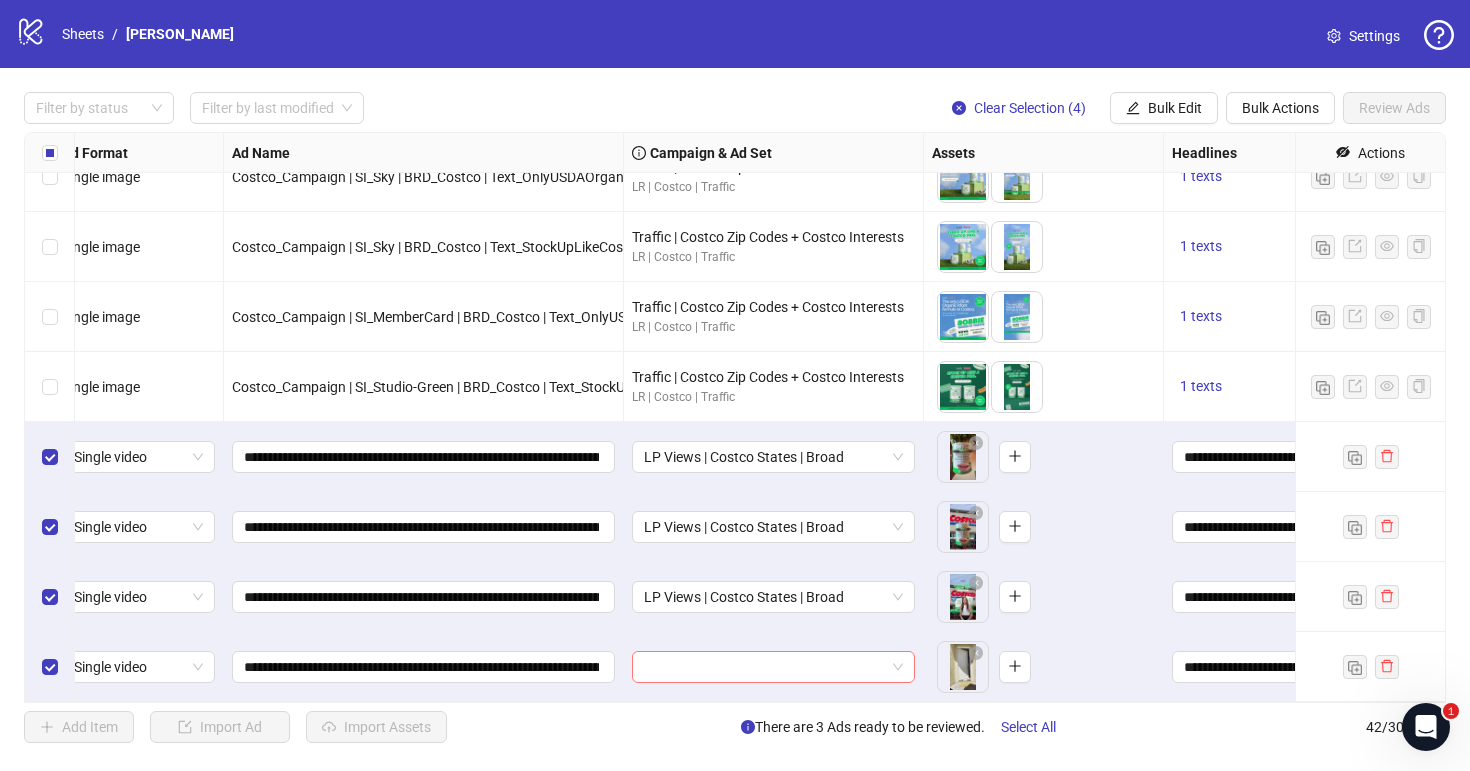 click at bounding box center (764, 667) 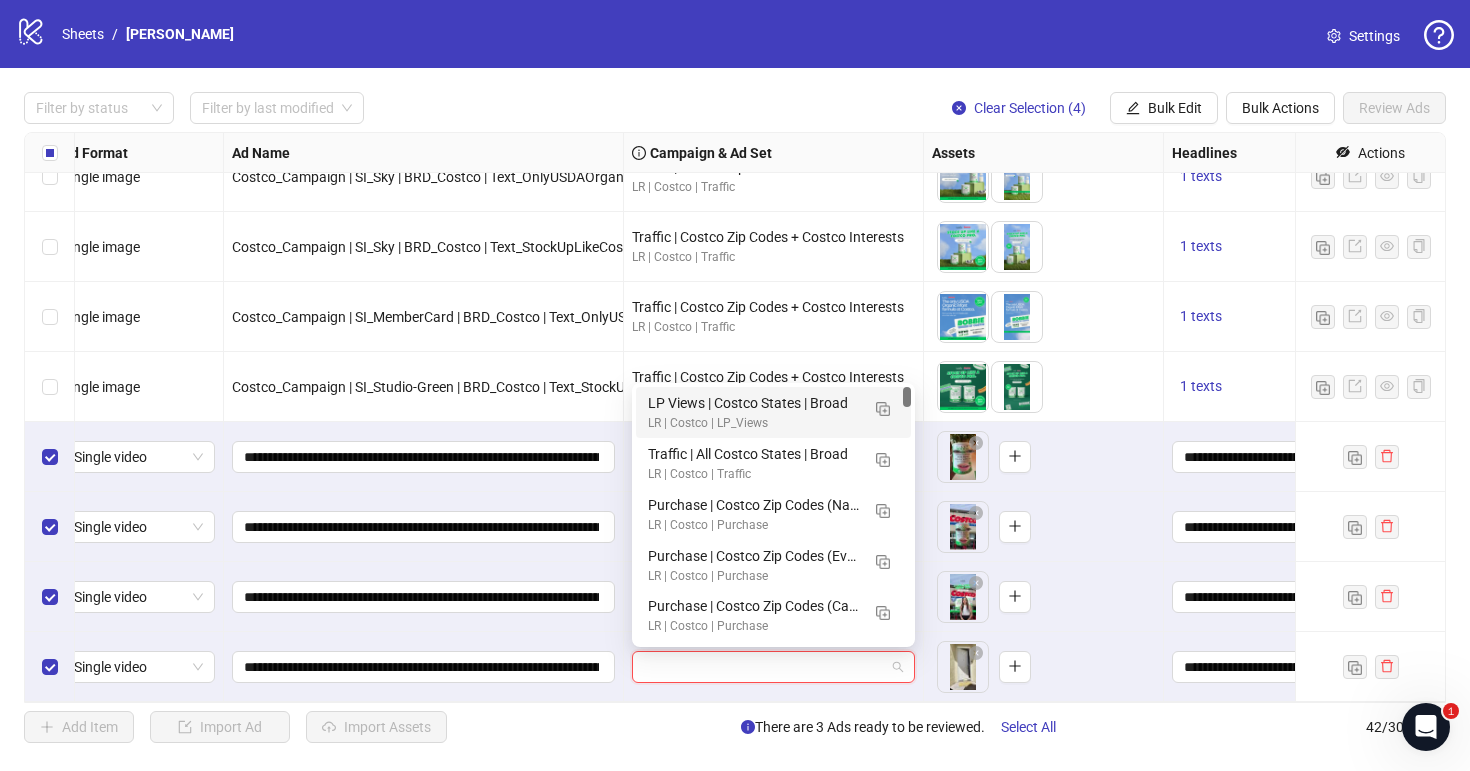 click on "LP Views | Costco States | Broad" at bounding box center [753, 403] 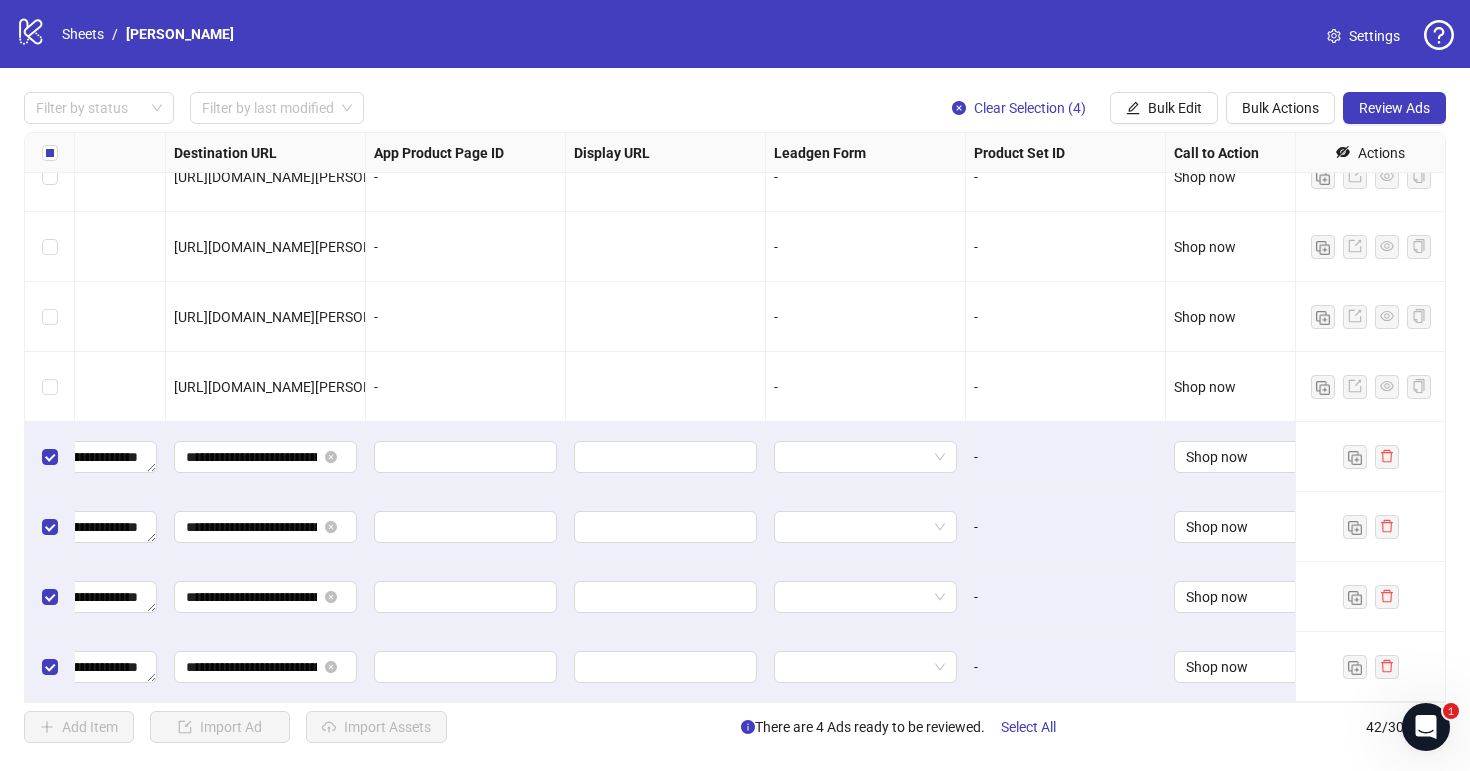 scroll, scrollTop: 2411, scrollLeft: 1850, axis: both 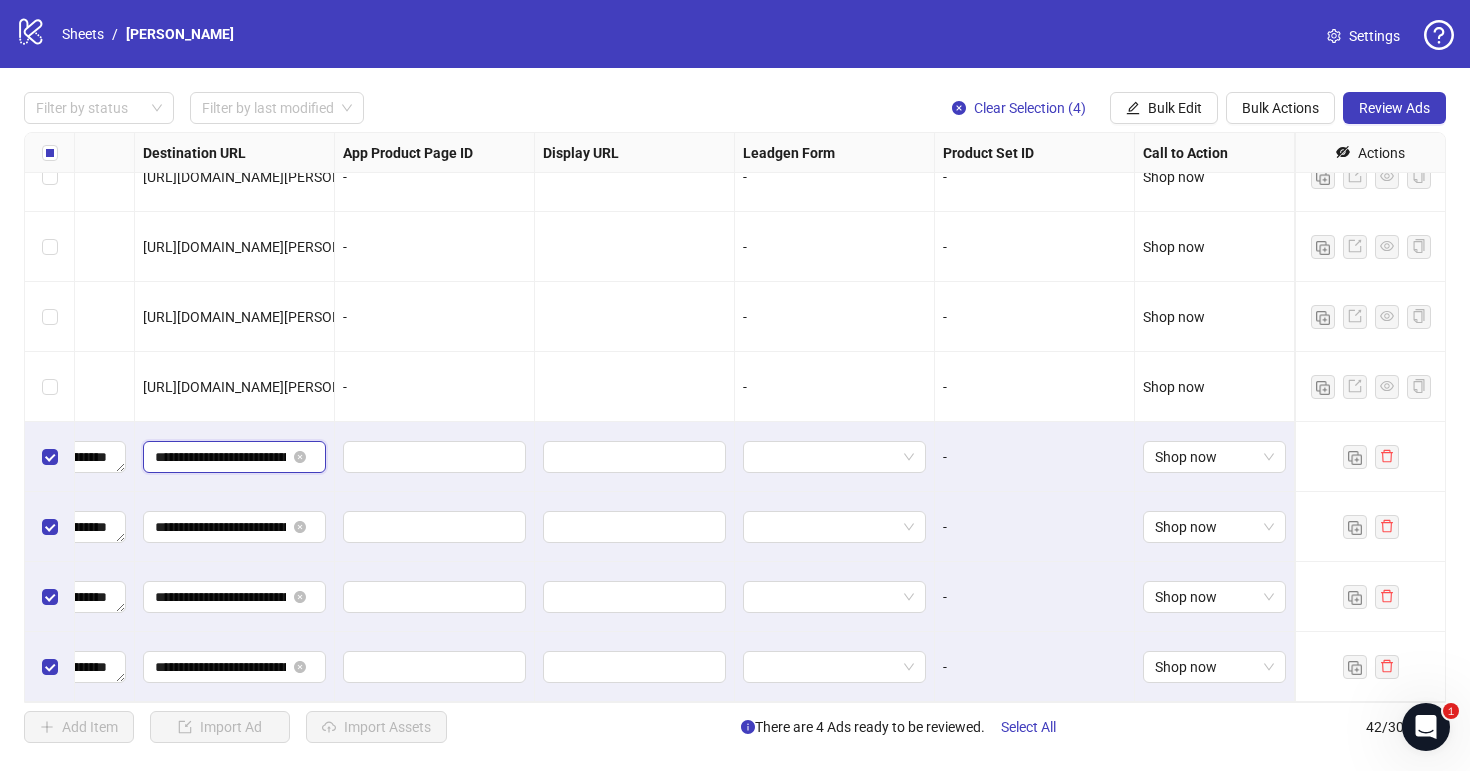 click on "**********" at bounding box center (220, 457) 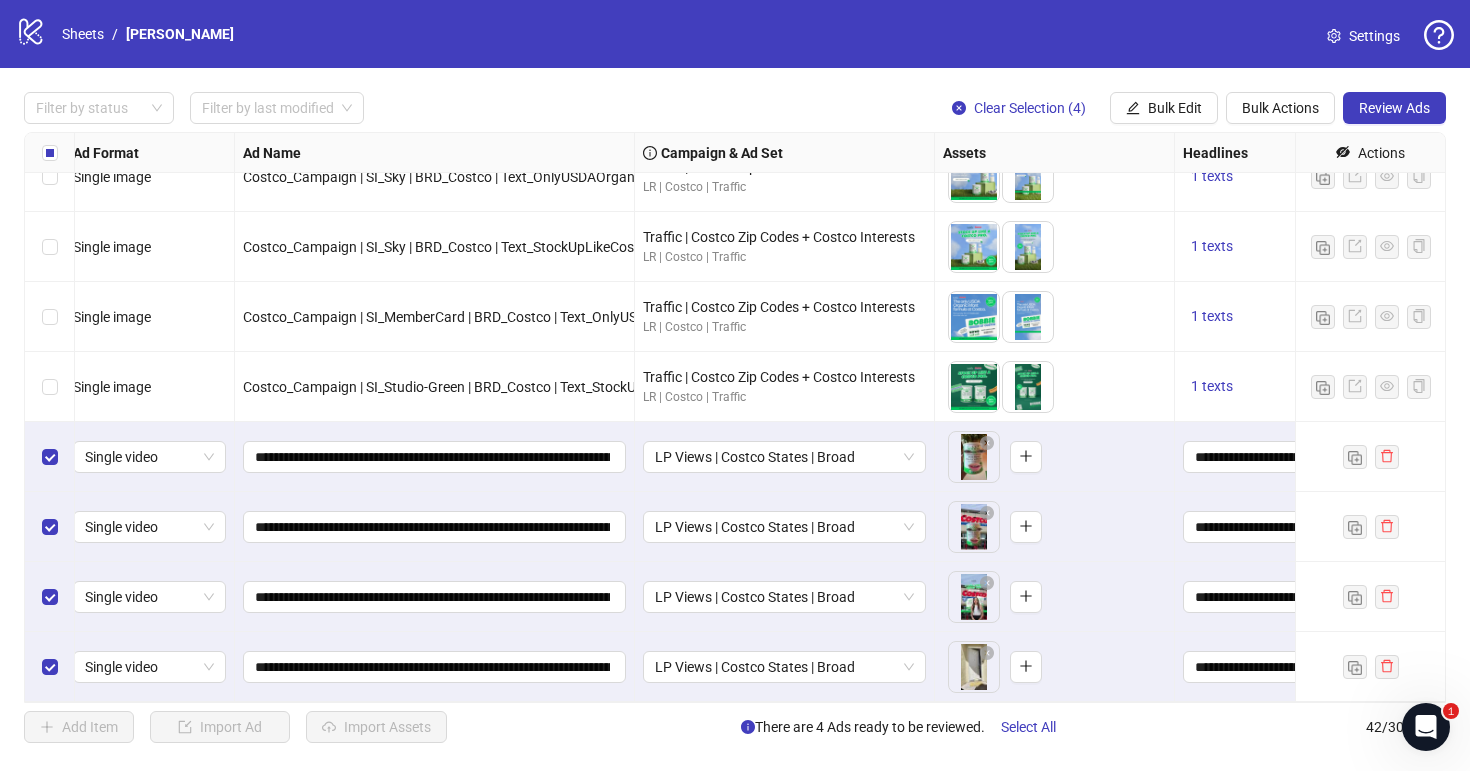 scroll, scrollTop: 2411, scrollLeft: 0, axis: vertical 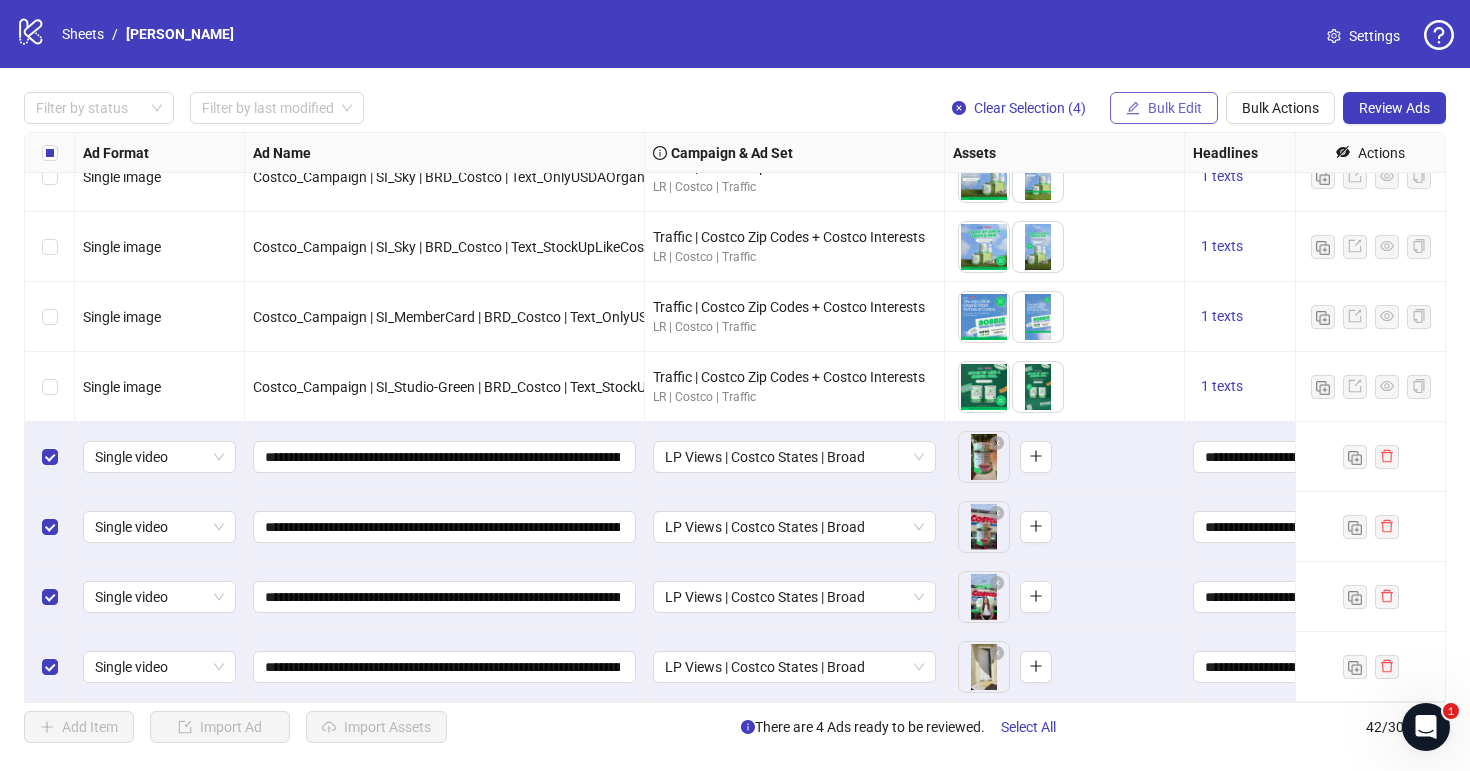 click on "Bulk Edit" at bounding box center (1164, 108) 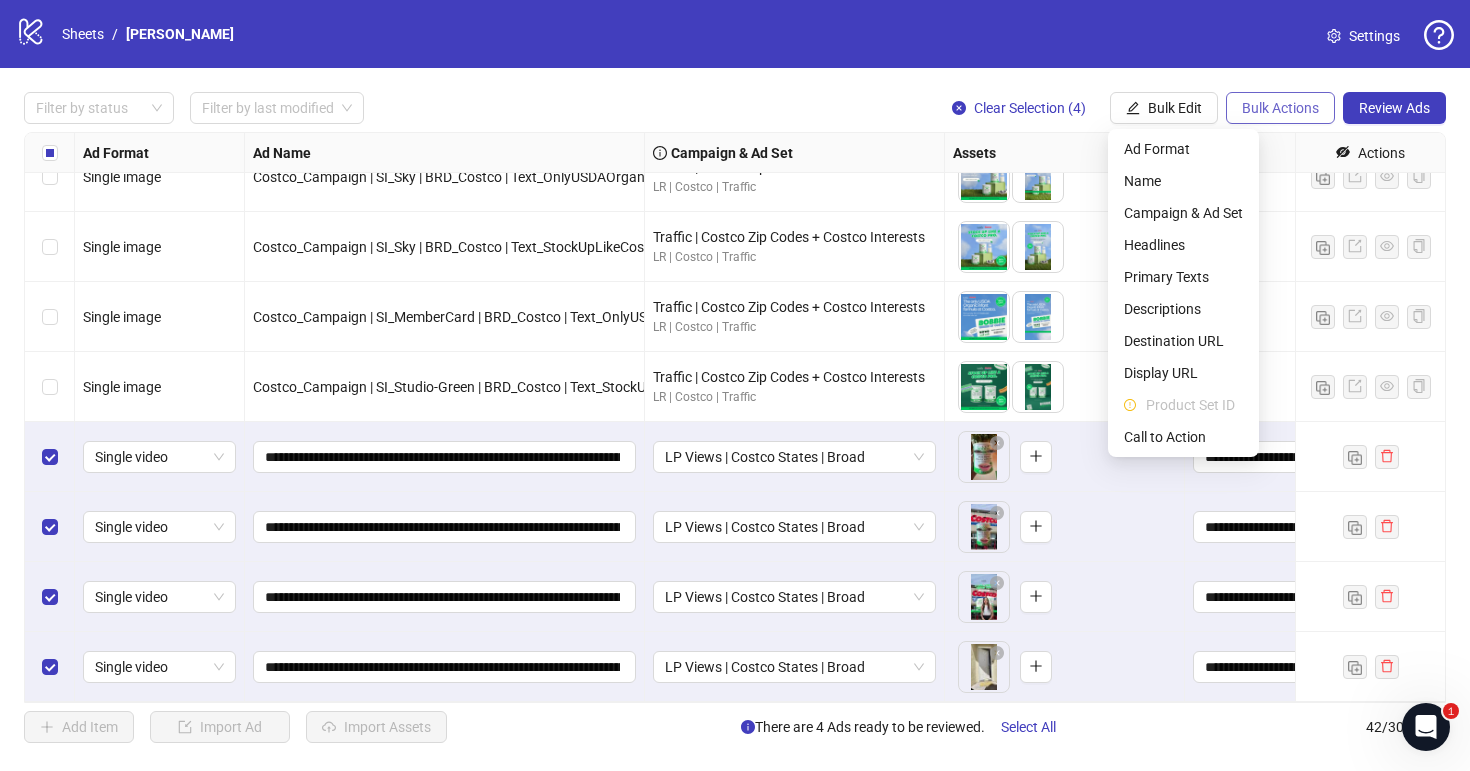 click on "Bulk Actions" at bounding box center [1280, 108] 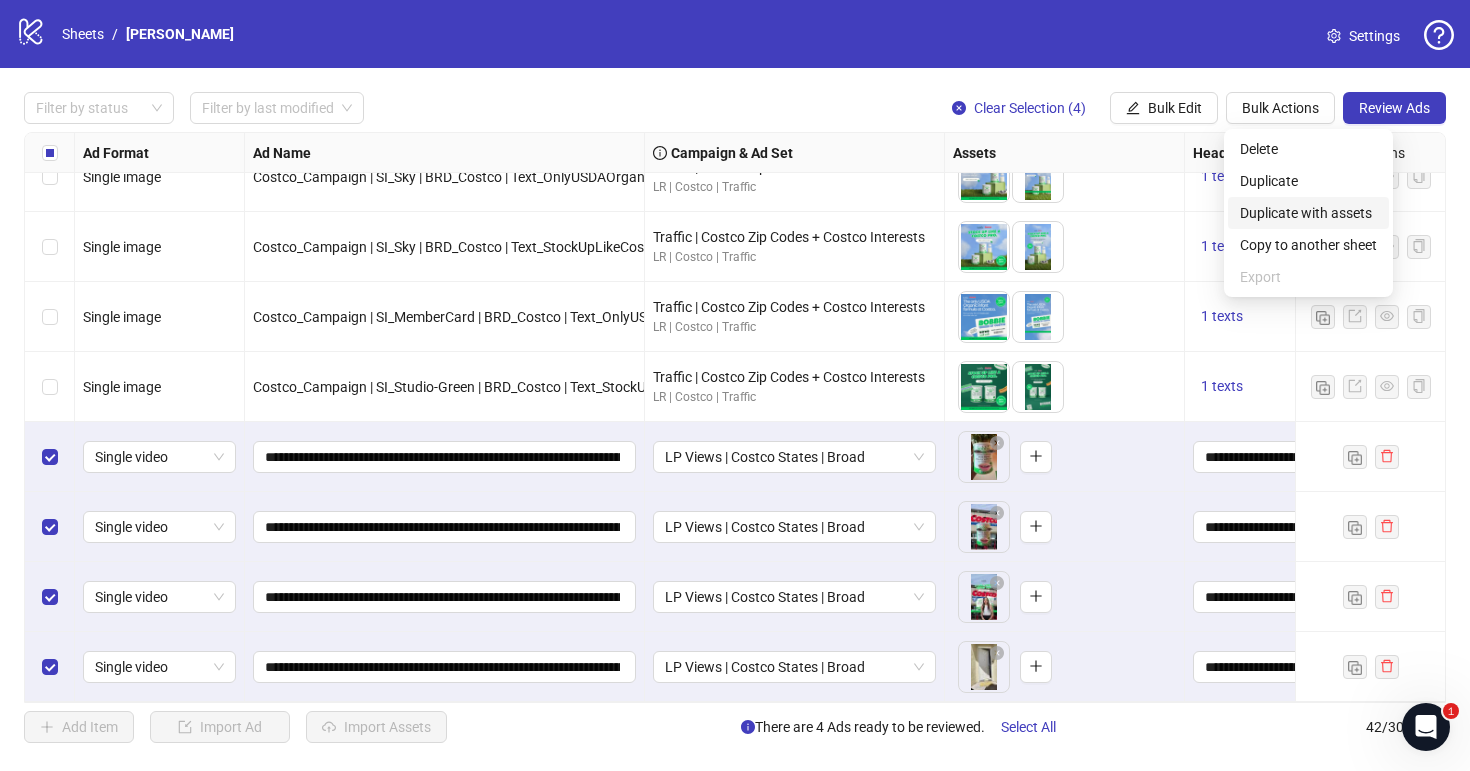 click on "Duplicate with assets" at bounding box center (1308, 213) 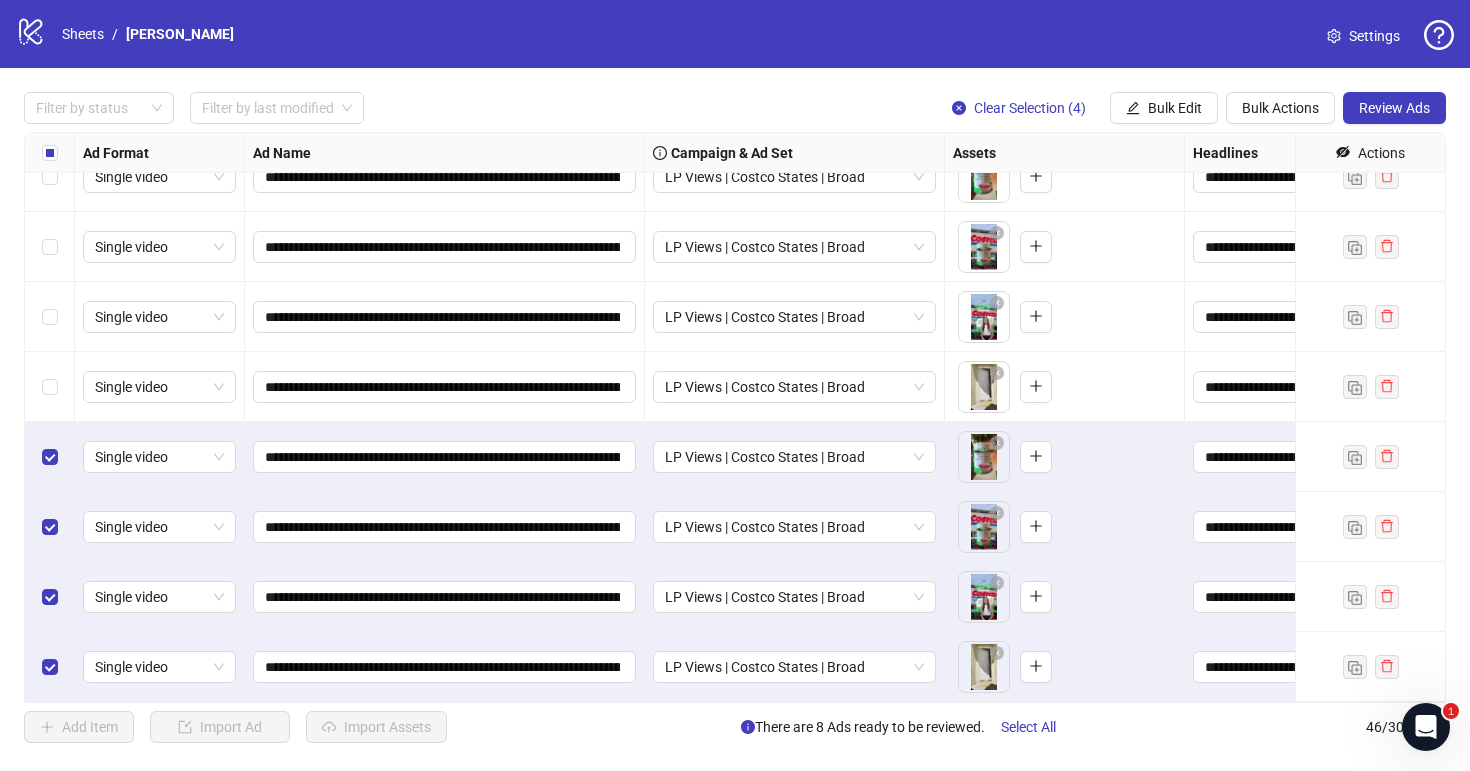 scroll, scrollTop: 2691, scrollLeft: 10, axis: both 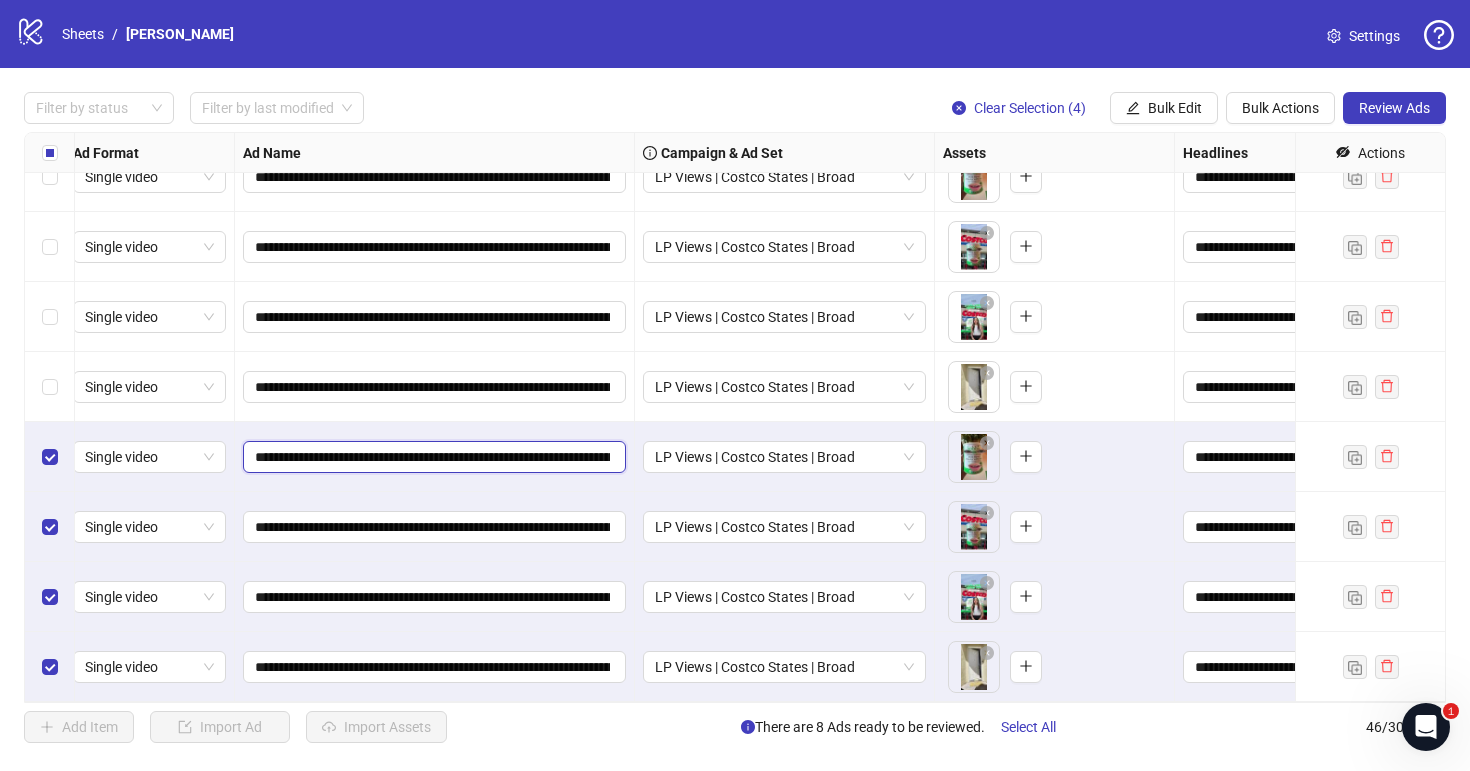 click on "**********" at bounding box center (432, 457) 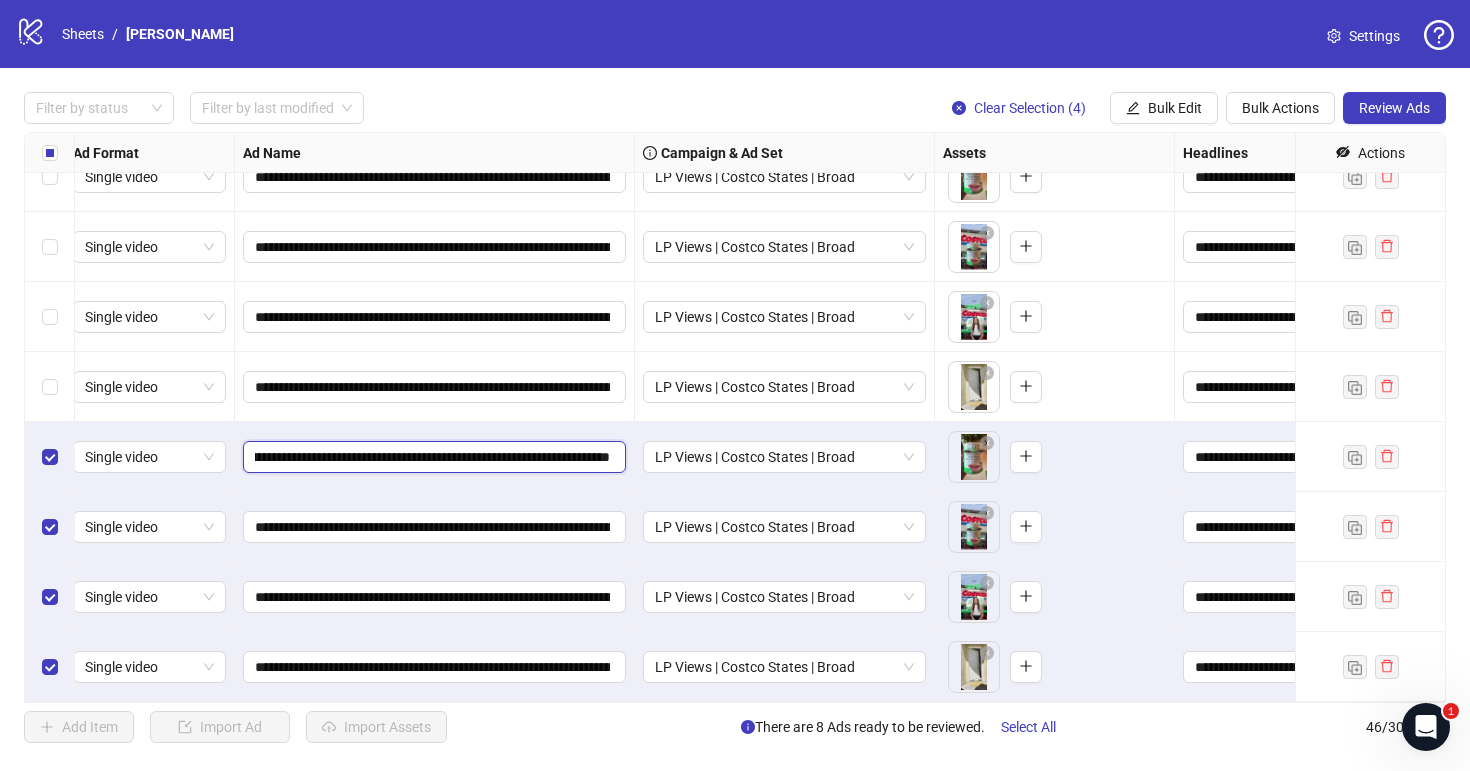 type on "**********" 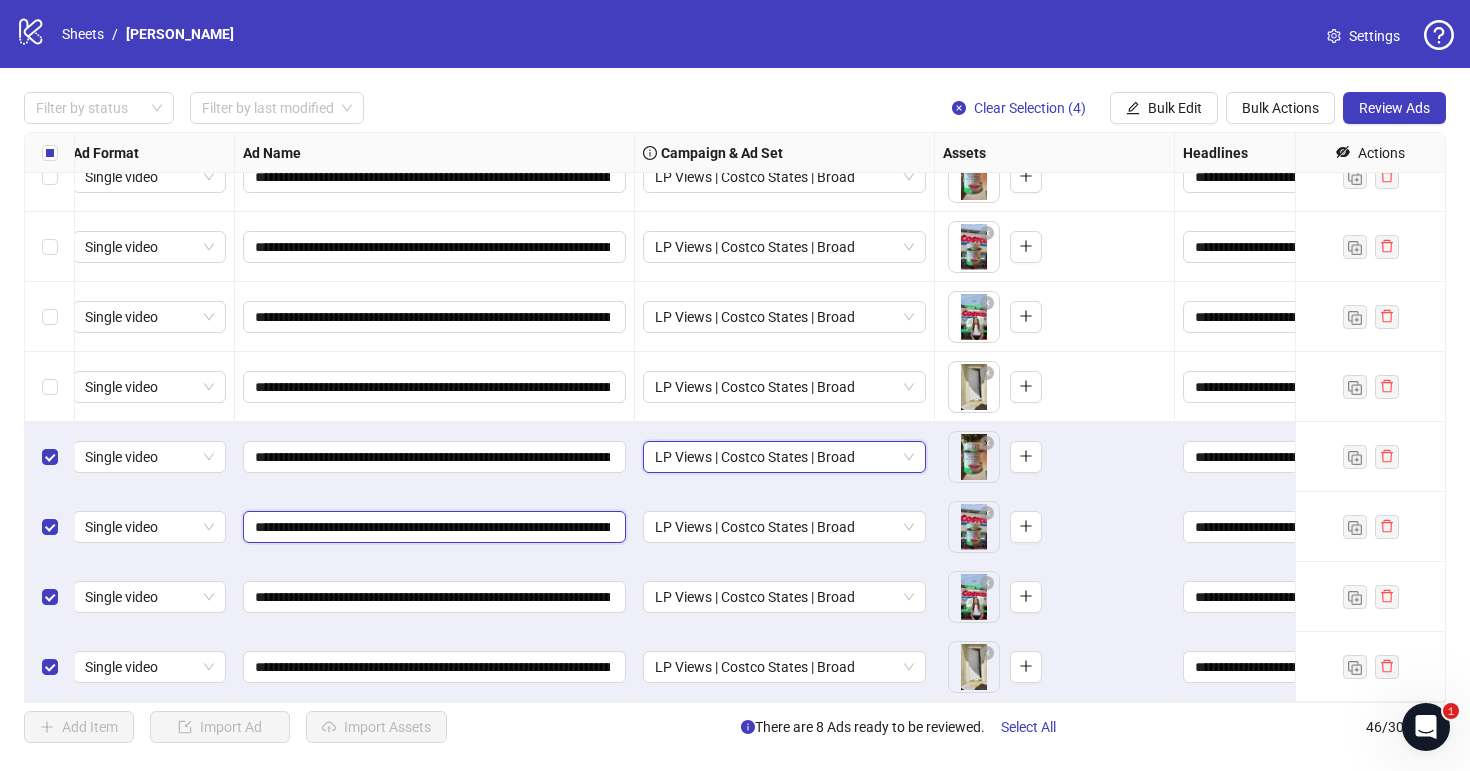 click on "**********" at bounding box center (432, 527) 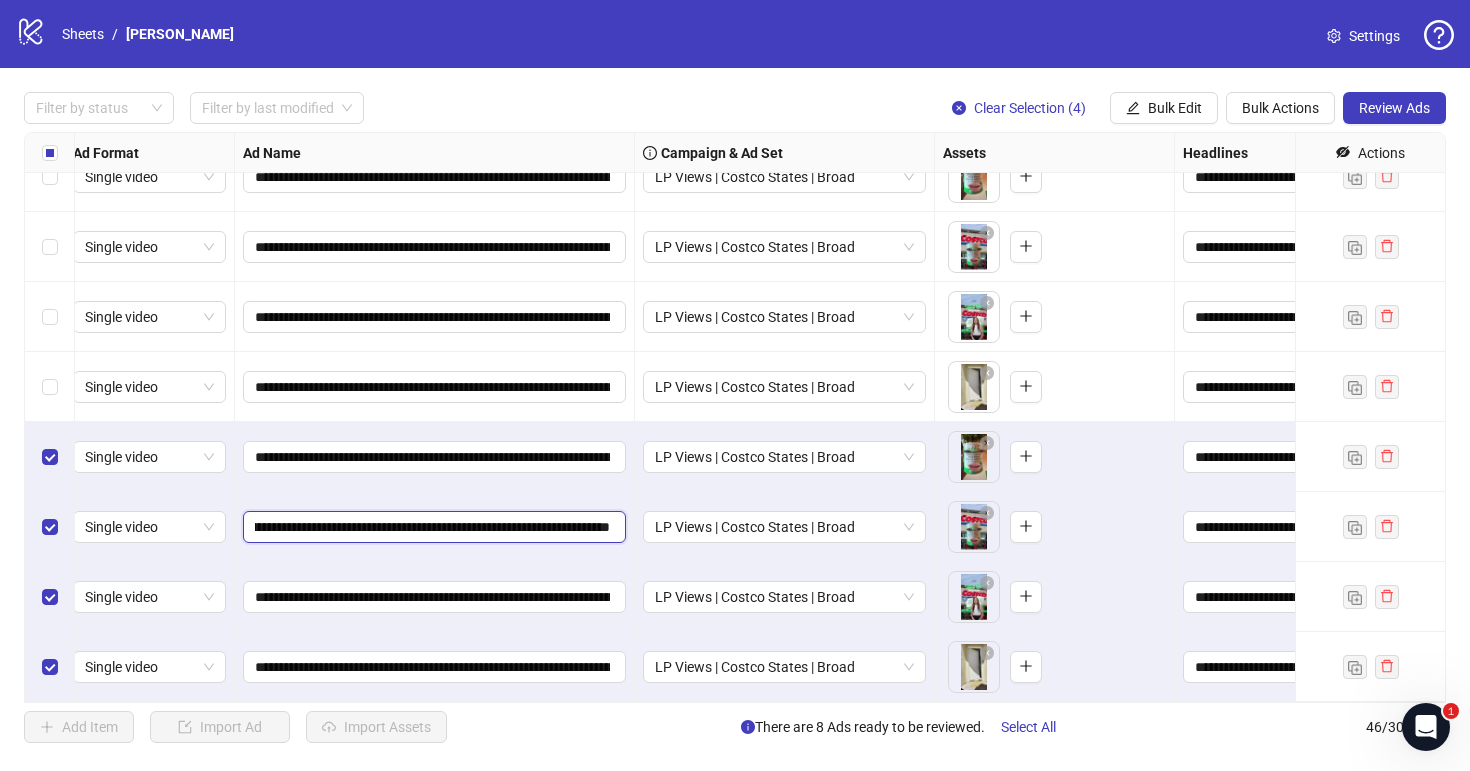 scroll, scrollTop: 0, scrollLeft: 300, axis: horizontal 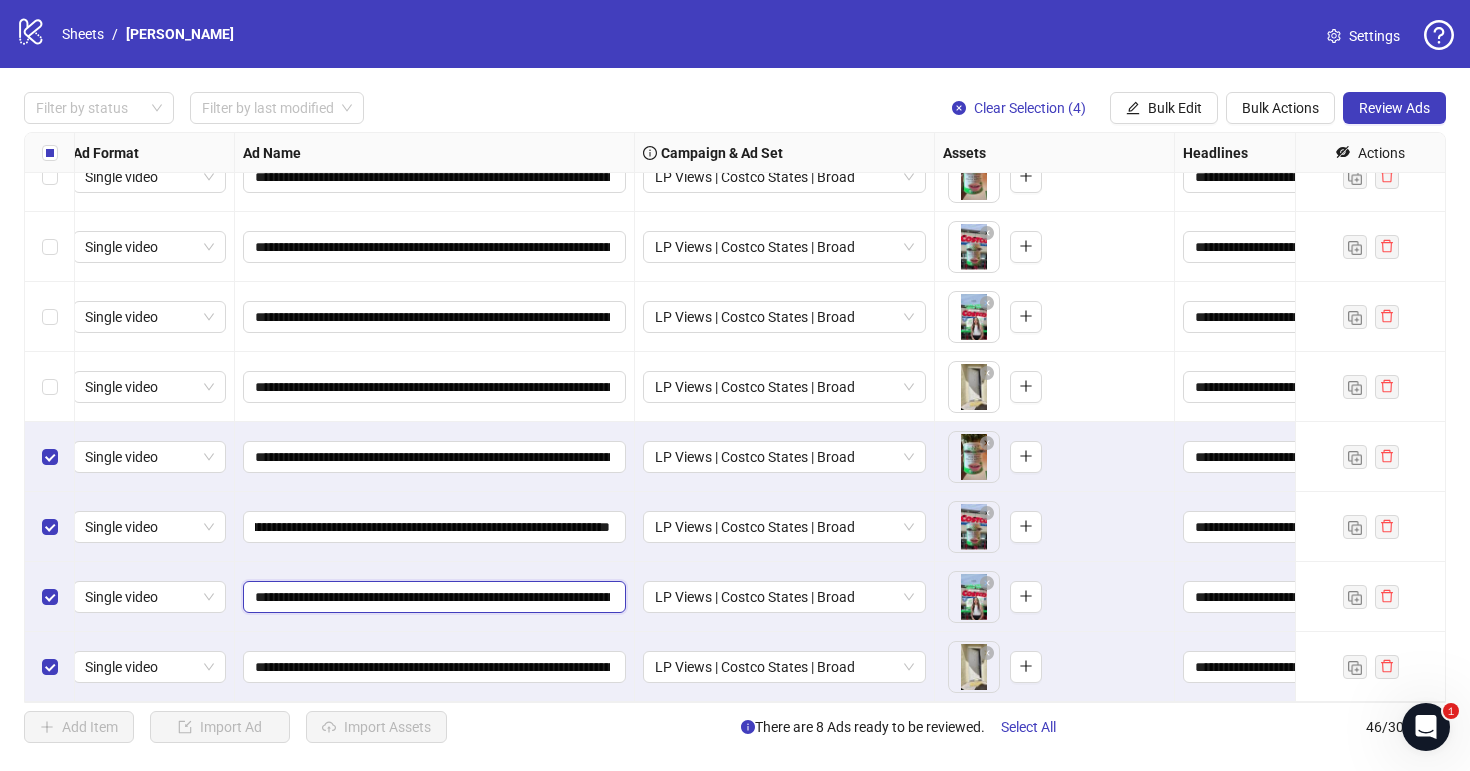 click on "**********" at bounding box center (432, 597) 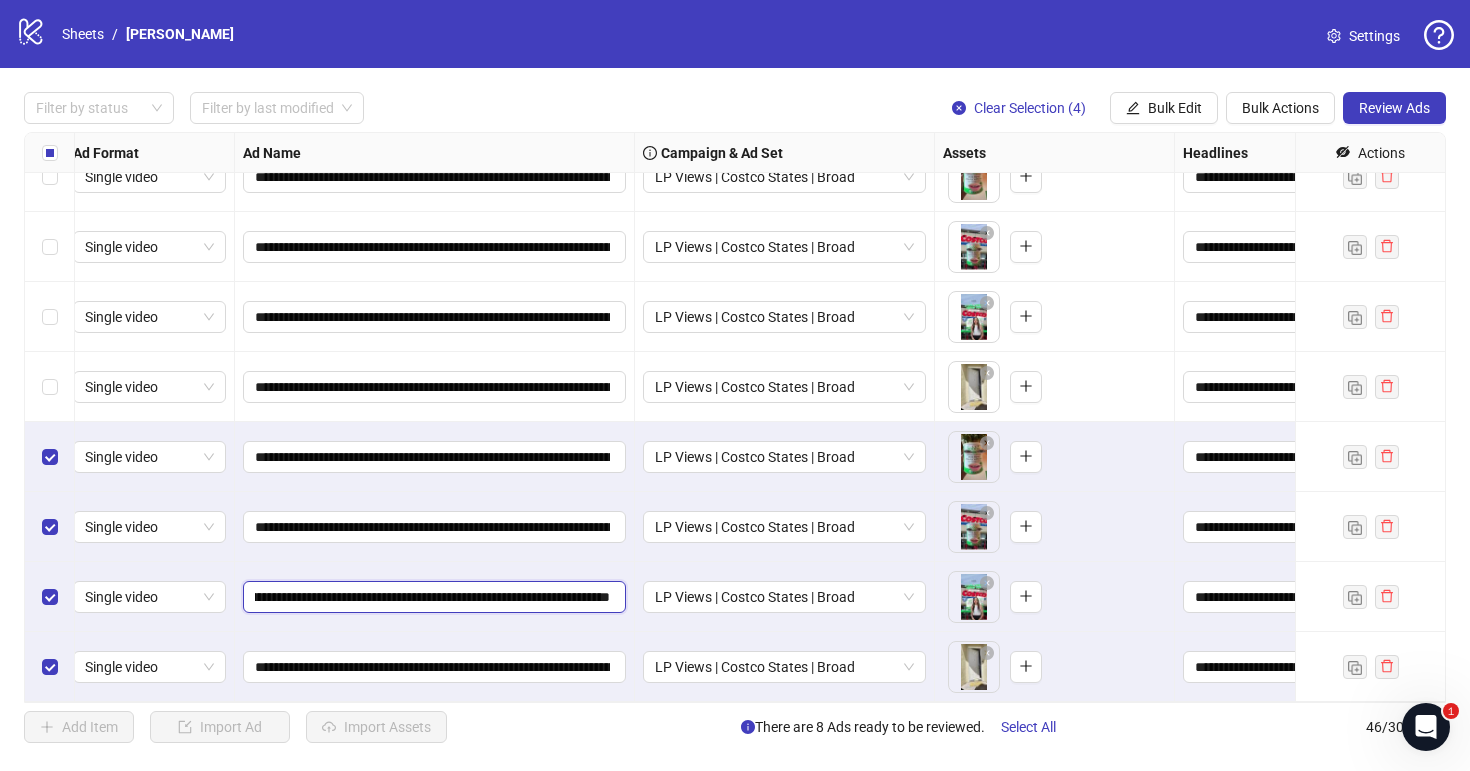 scroll, scrollTop: 0, scrollLeft: 274, axis: horizontal 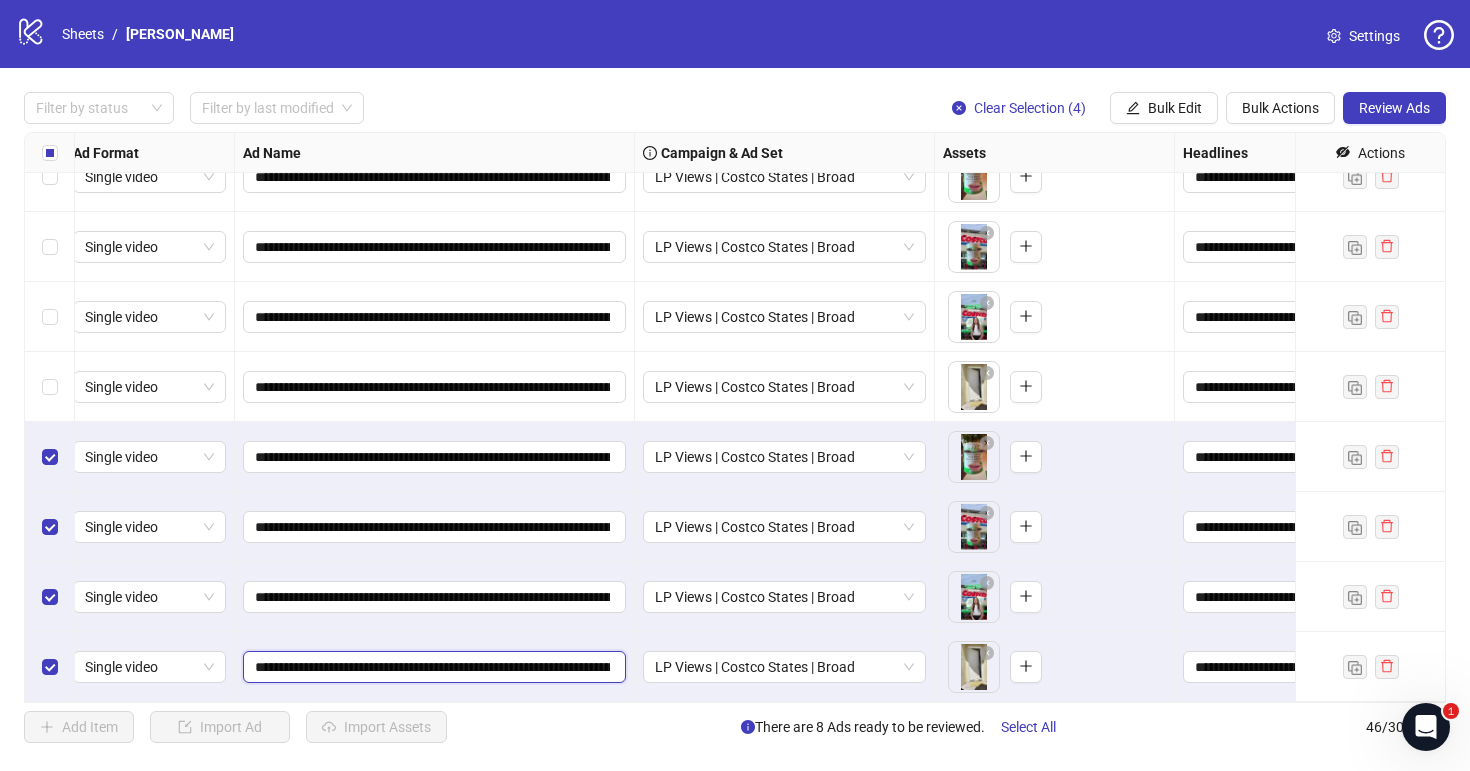 click on "**********" at bounding box center [432, 667] 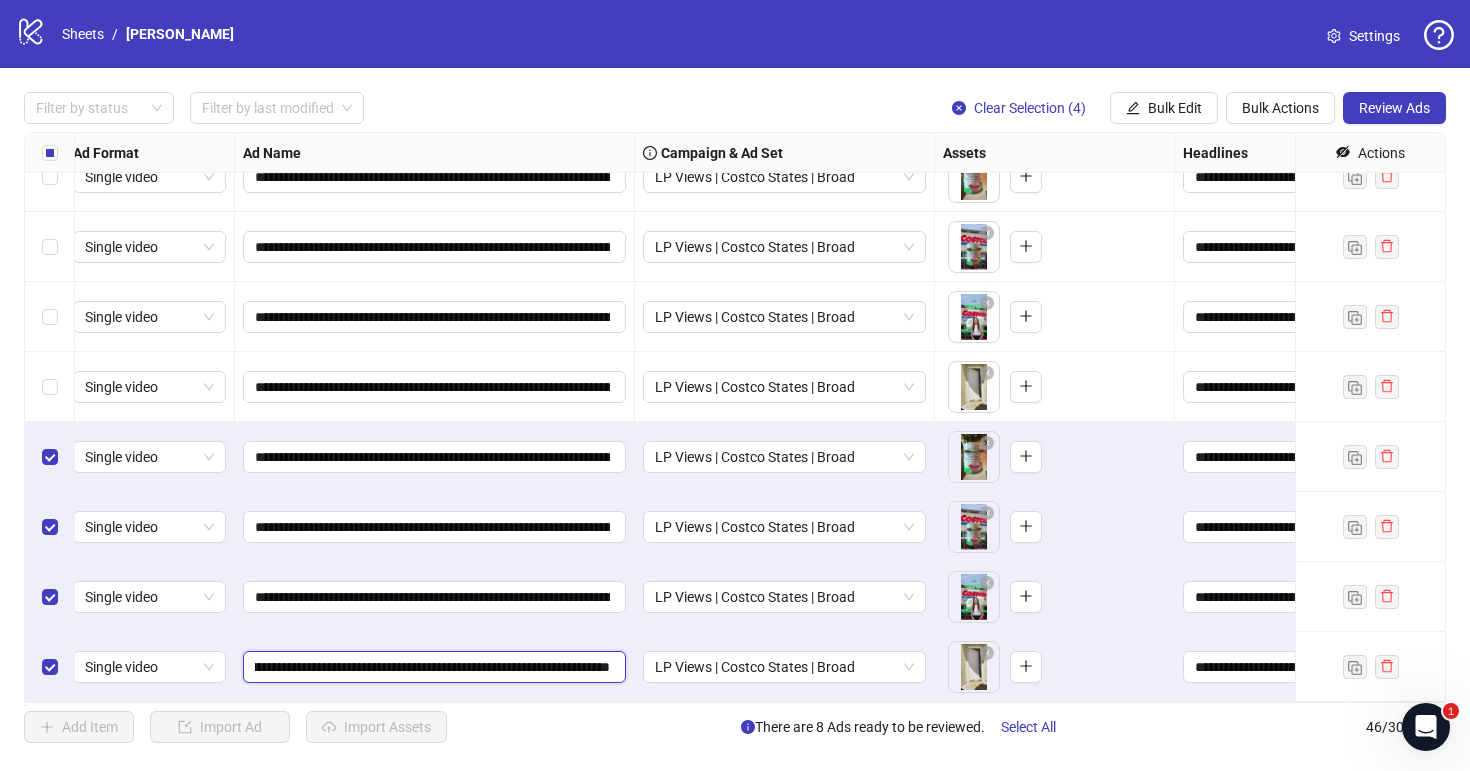 type on "**********" 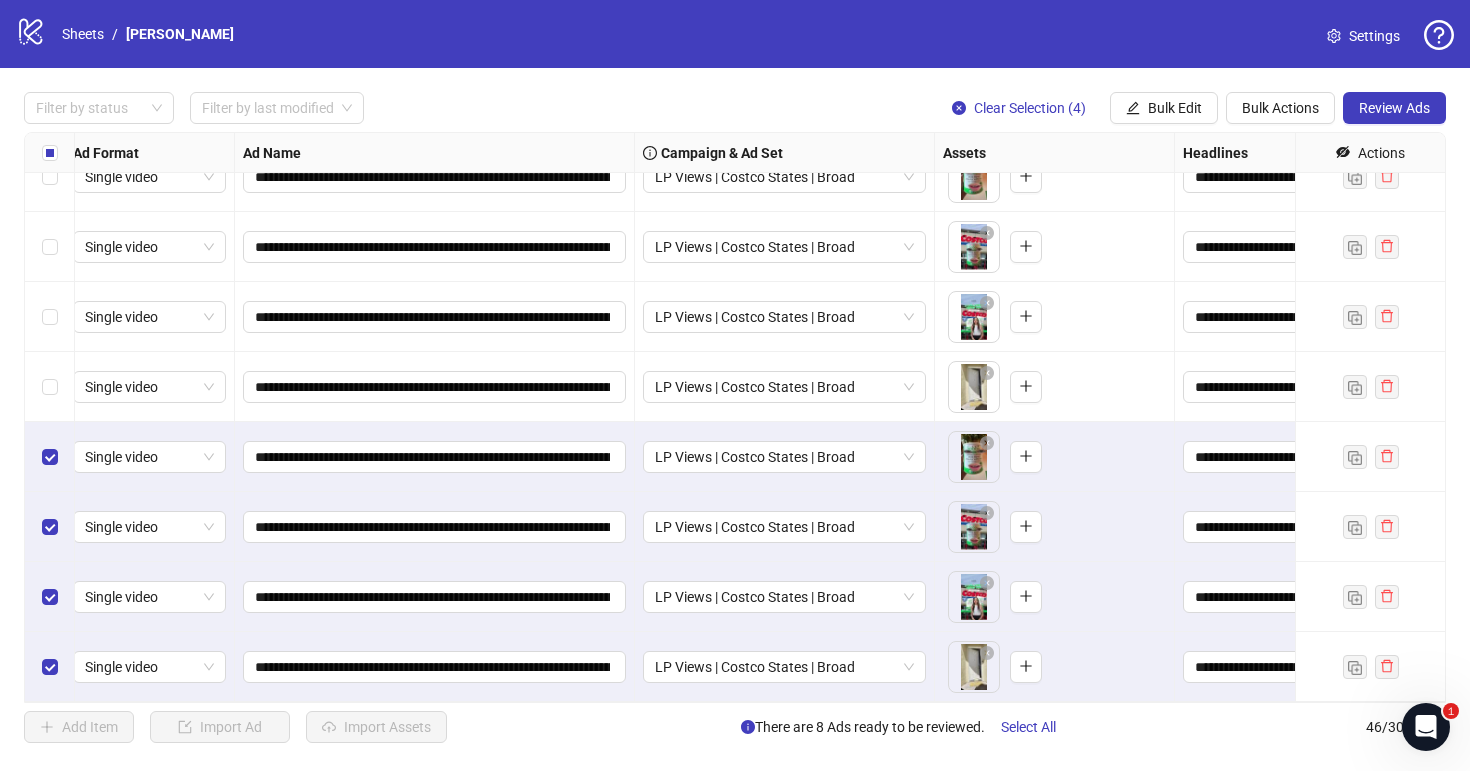 click on "**********" at bounding box center [435, 597] 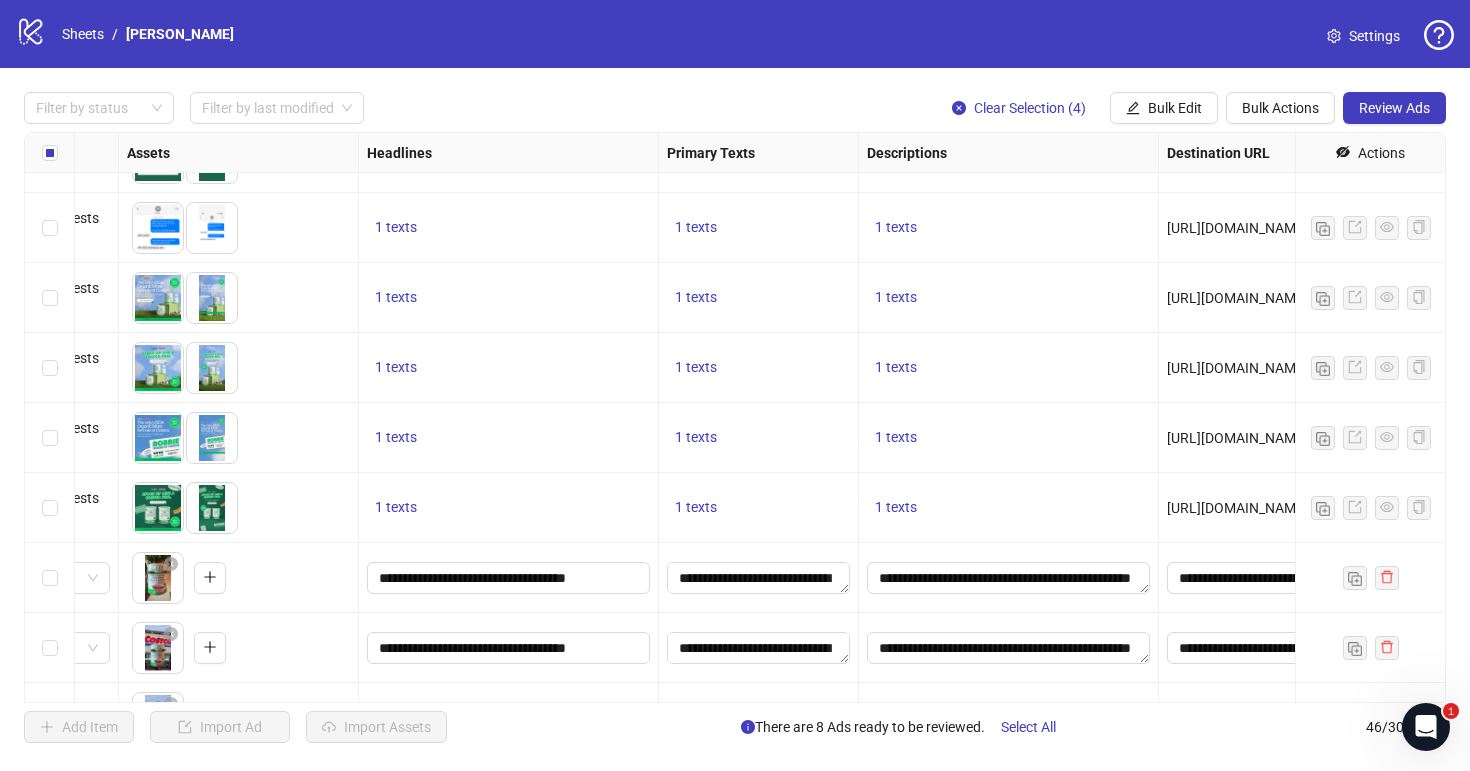 scroll, scrollTop: 2290, scrollLeft: 1192, axis: both 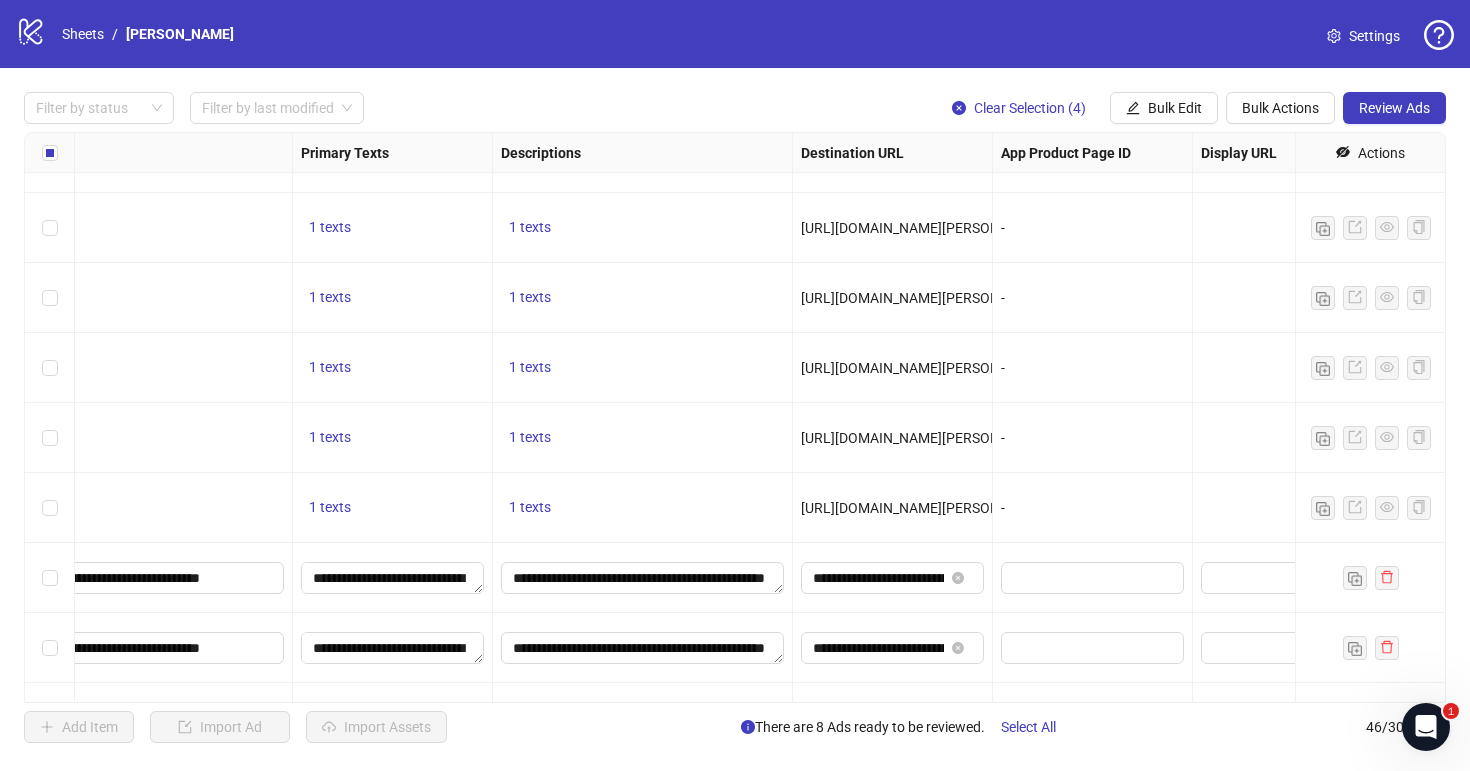 click on "https://www.costco.com/bobbie-organic-original-infant-formula%2c-14.1-oz%2c-2-pack.product.4000378196.html" at bounding box center (925, 508) 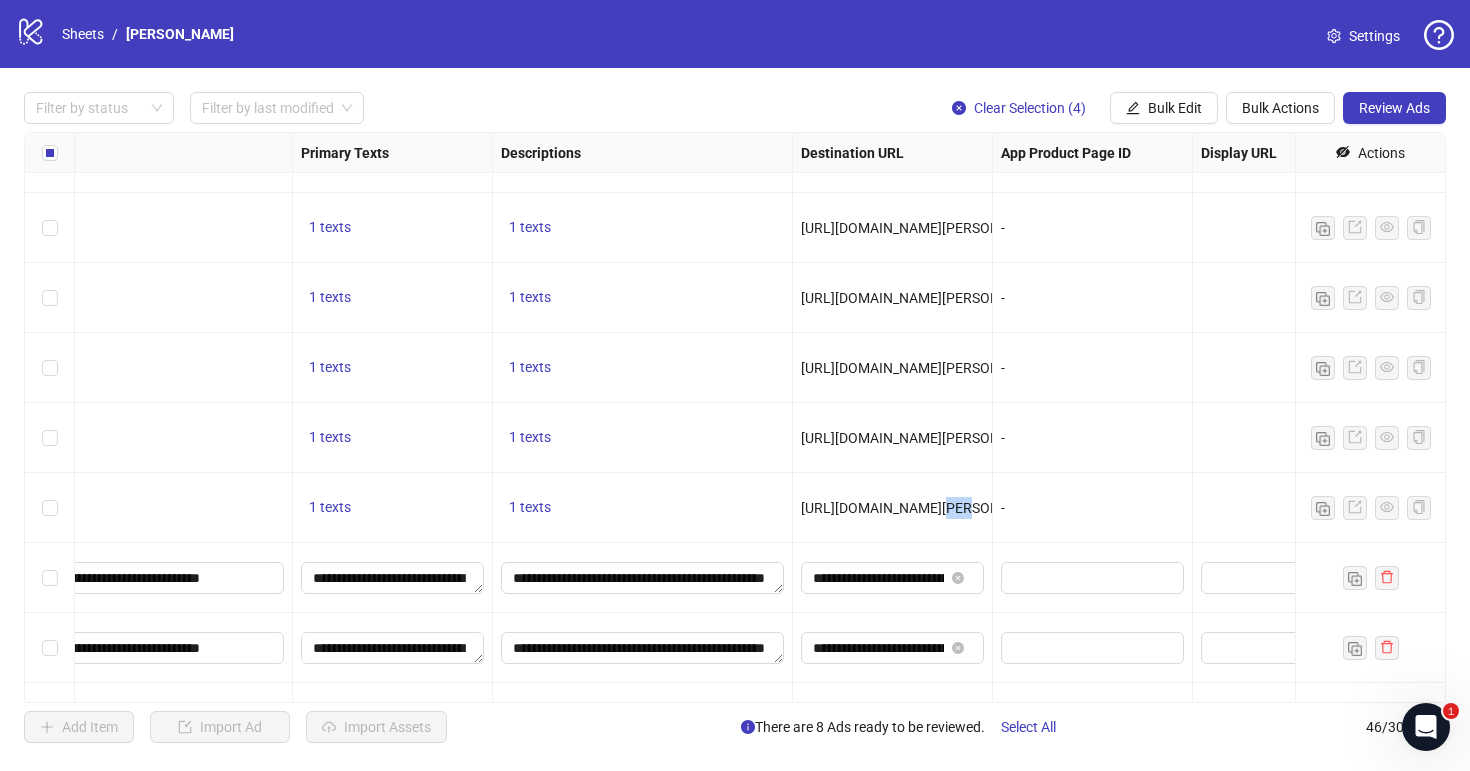 click on "https://www.costco.com/bobbie-organic-original-infant-formula%2c-14.1-oz%2c-2-pack.product.4000378196.html" at bounding box center (925, 508) 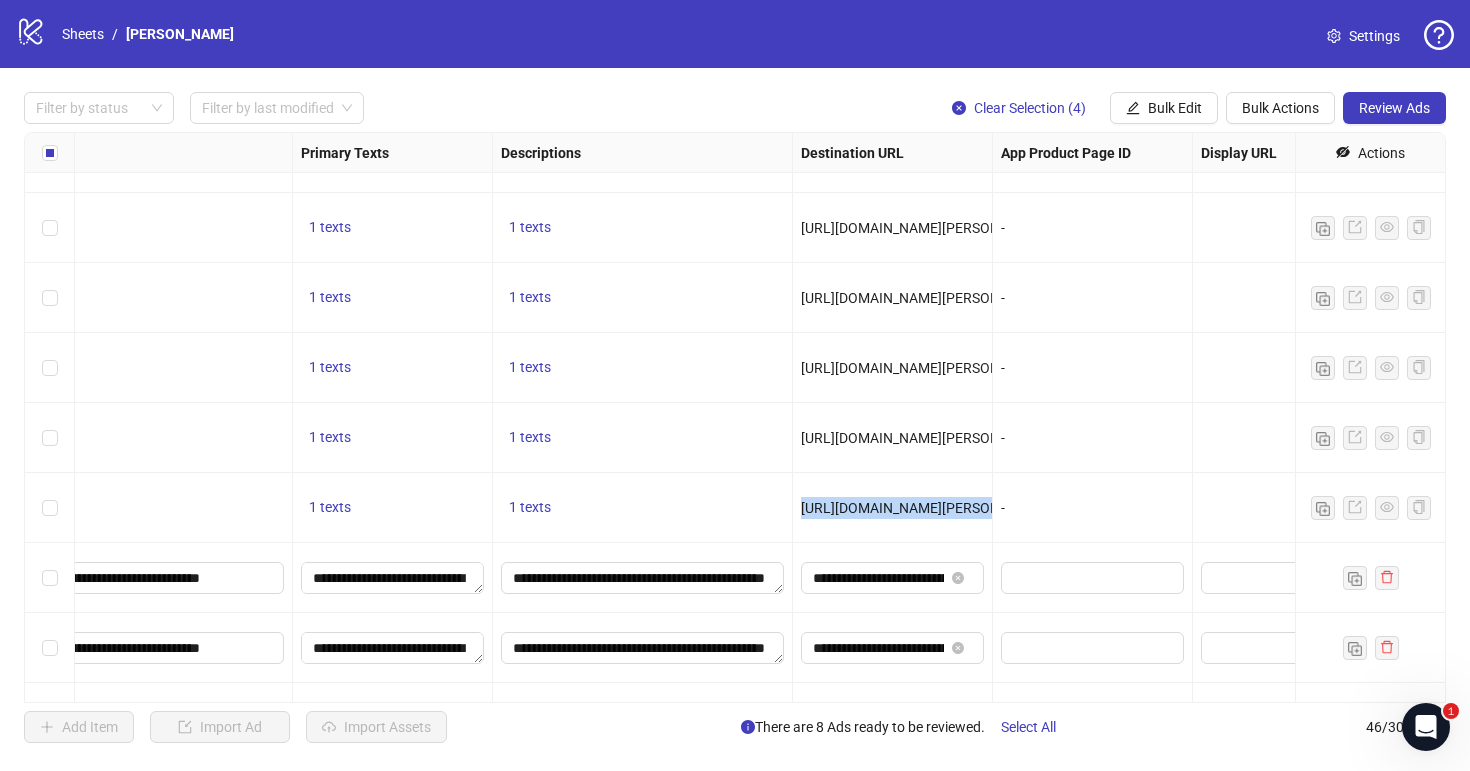 click on "https://www.costco.com/bobbie-organic-original-infant-formula%2c-14.1-oz%2c-2-pack.product.4000378196.html" at bounding box center (925, 508) 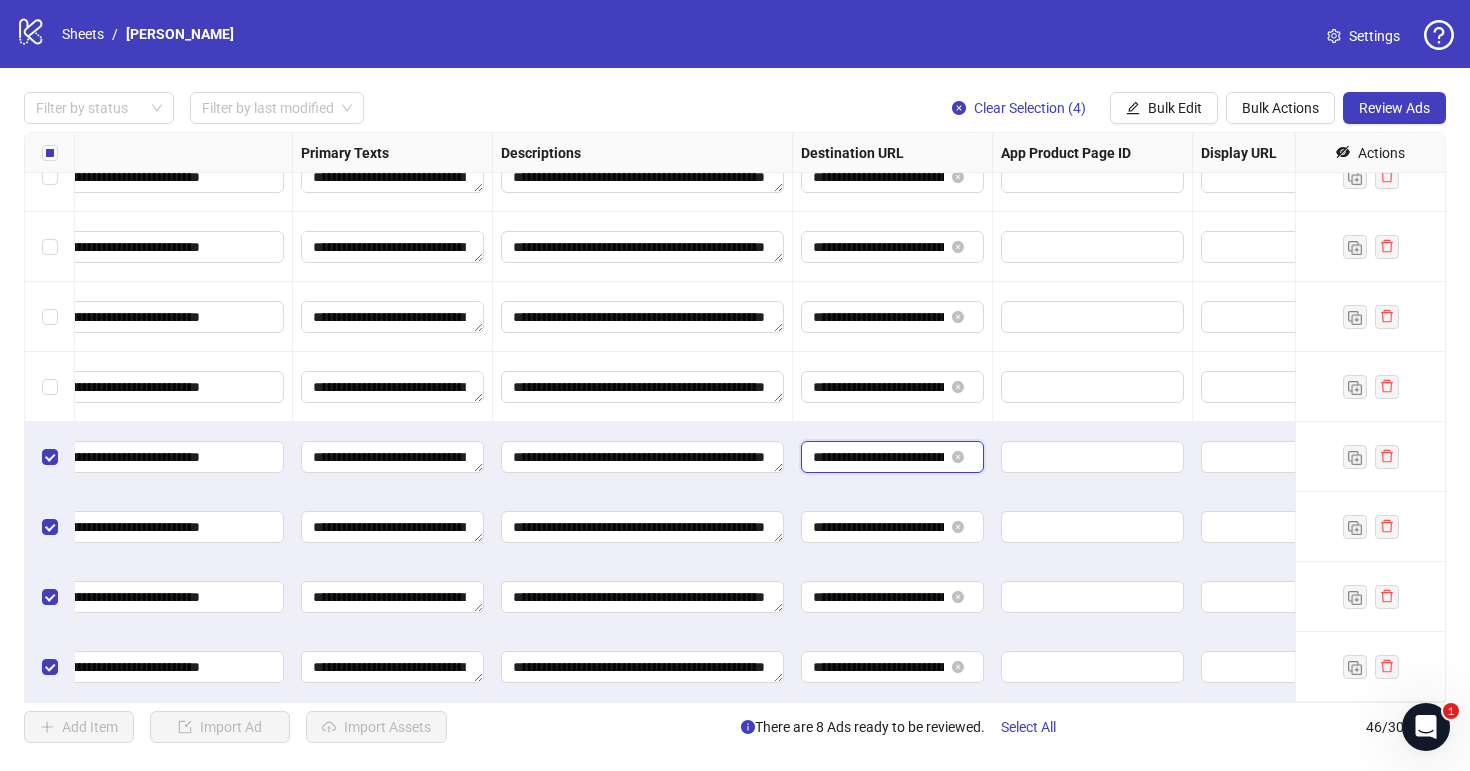 click on "**********" at bounding box center (878, 457) 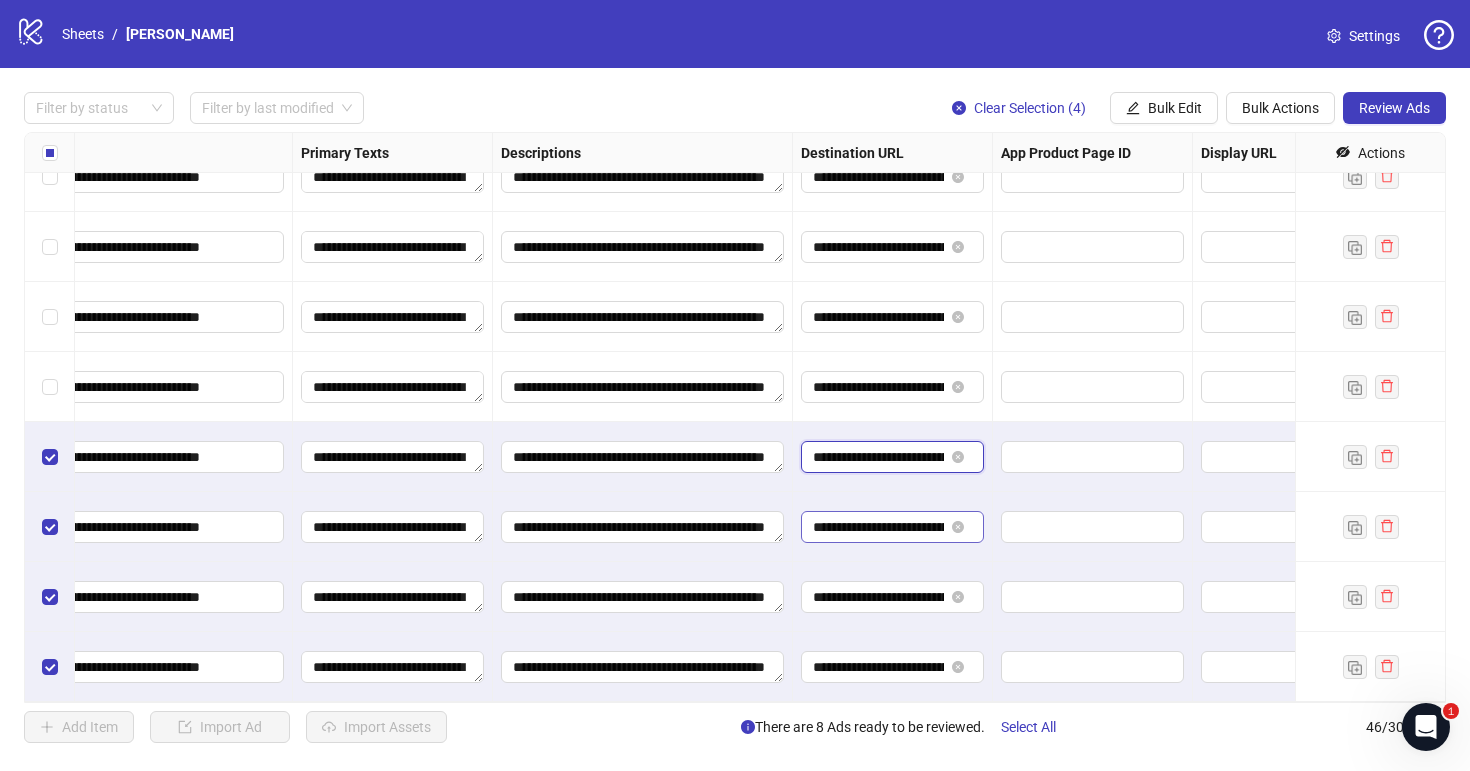 scroll, scrollTop: 0, scrollLeft: 575, axis: horizontal 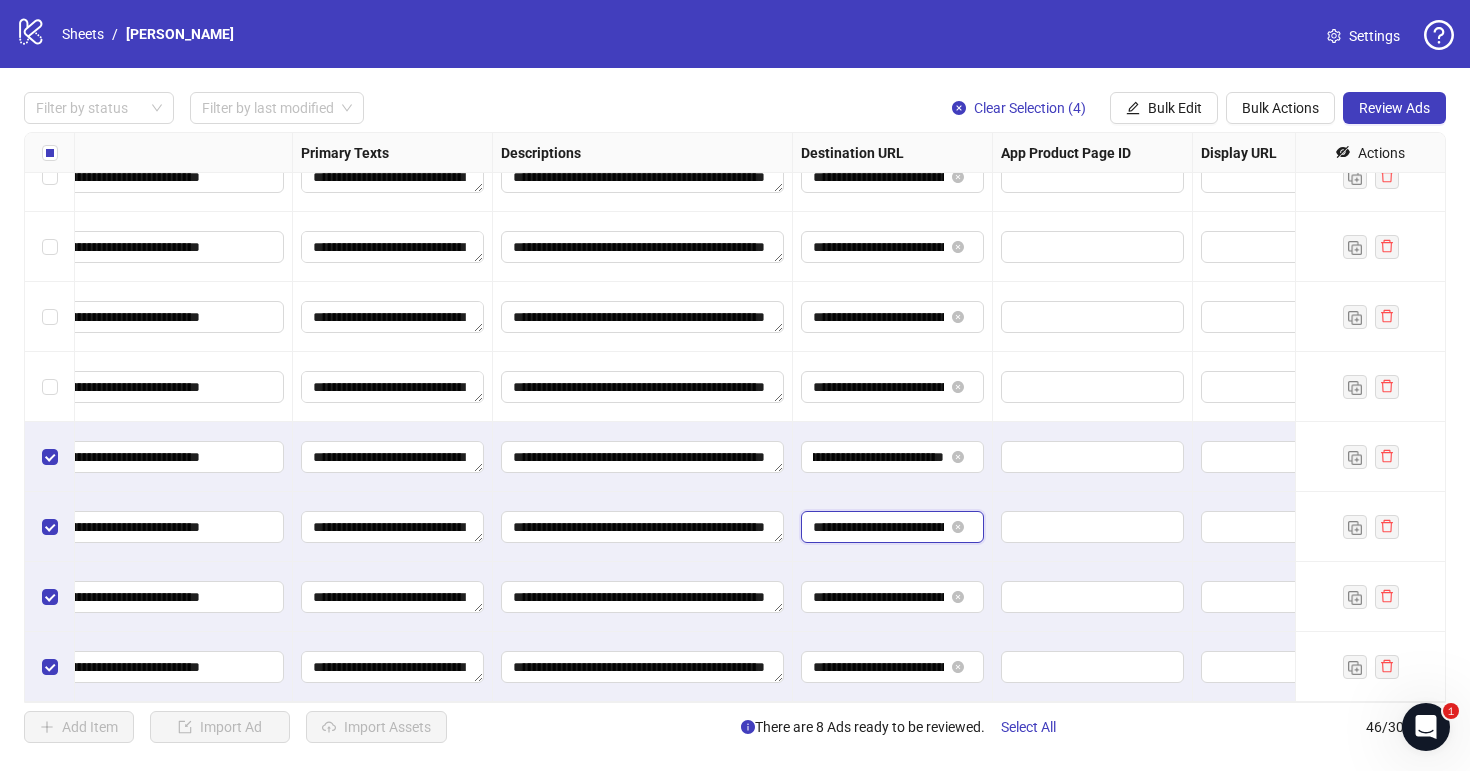 click on "**********" at bounding box center [878, 527] 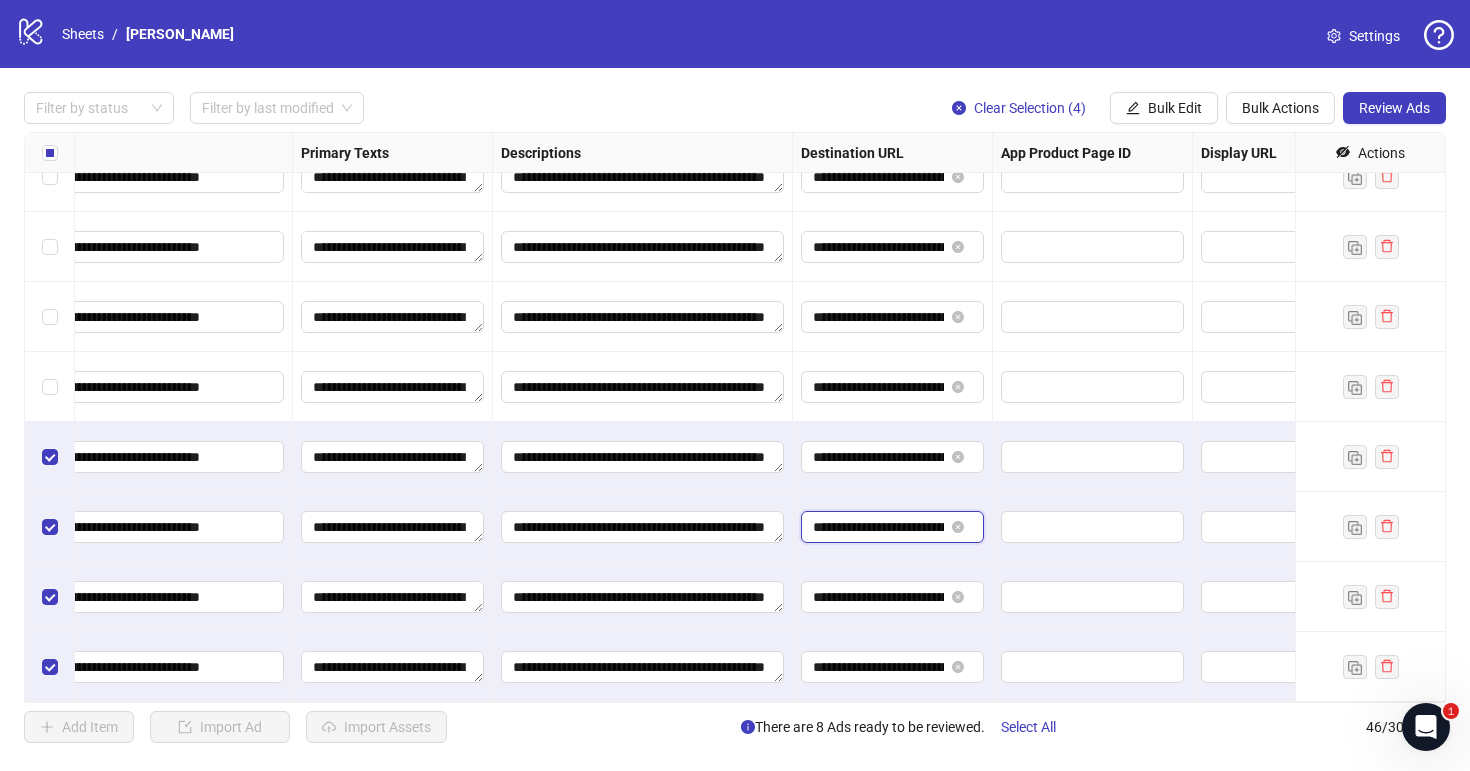 paste on "**********" 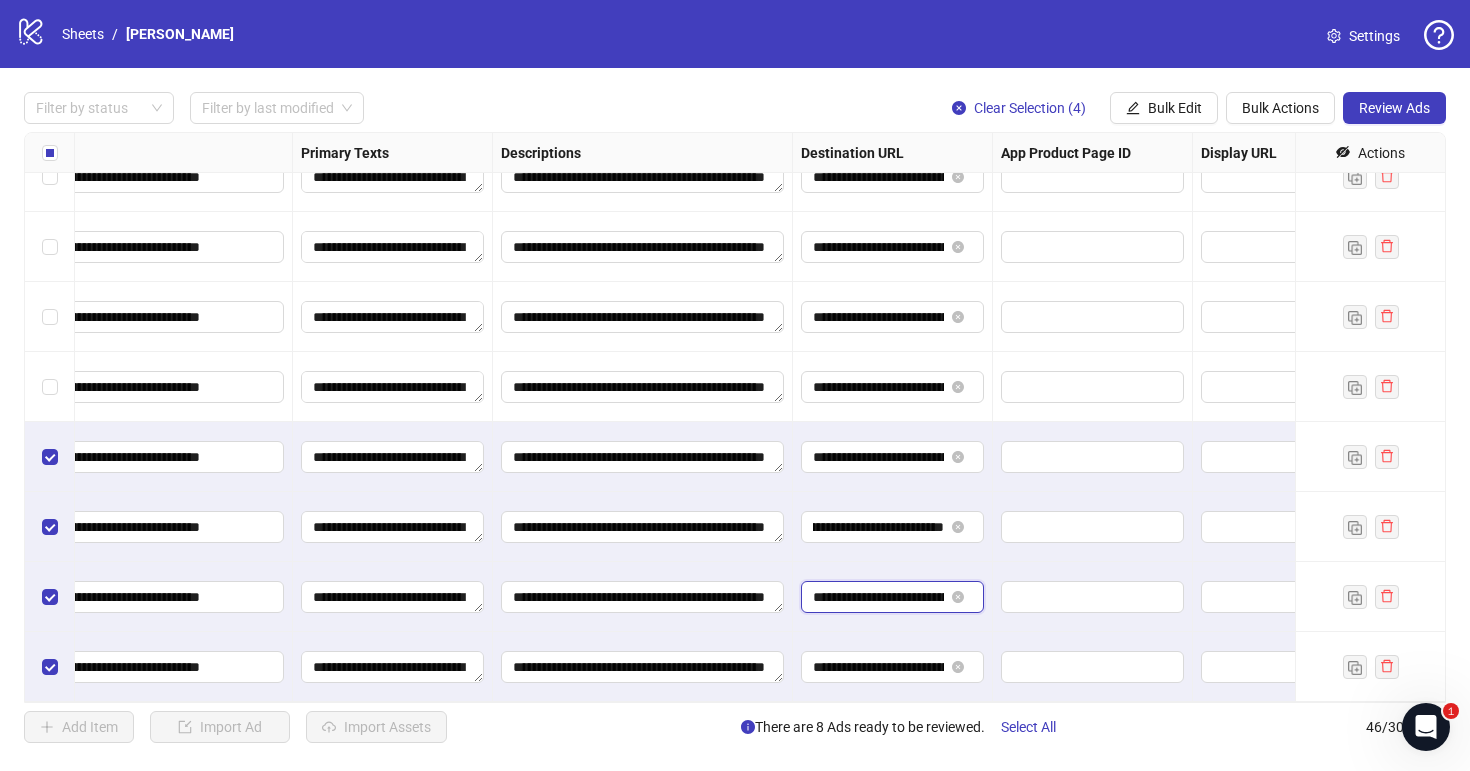 click on "**********" at bounding box center (878, 597) 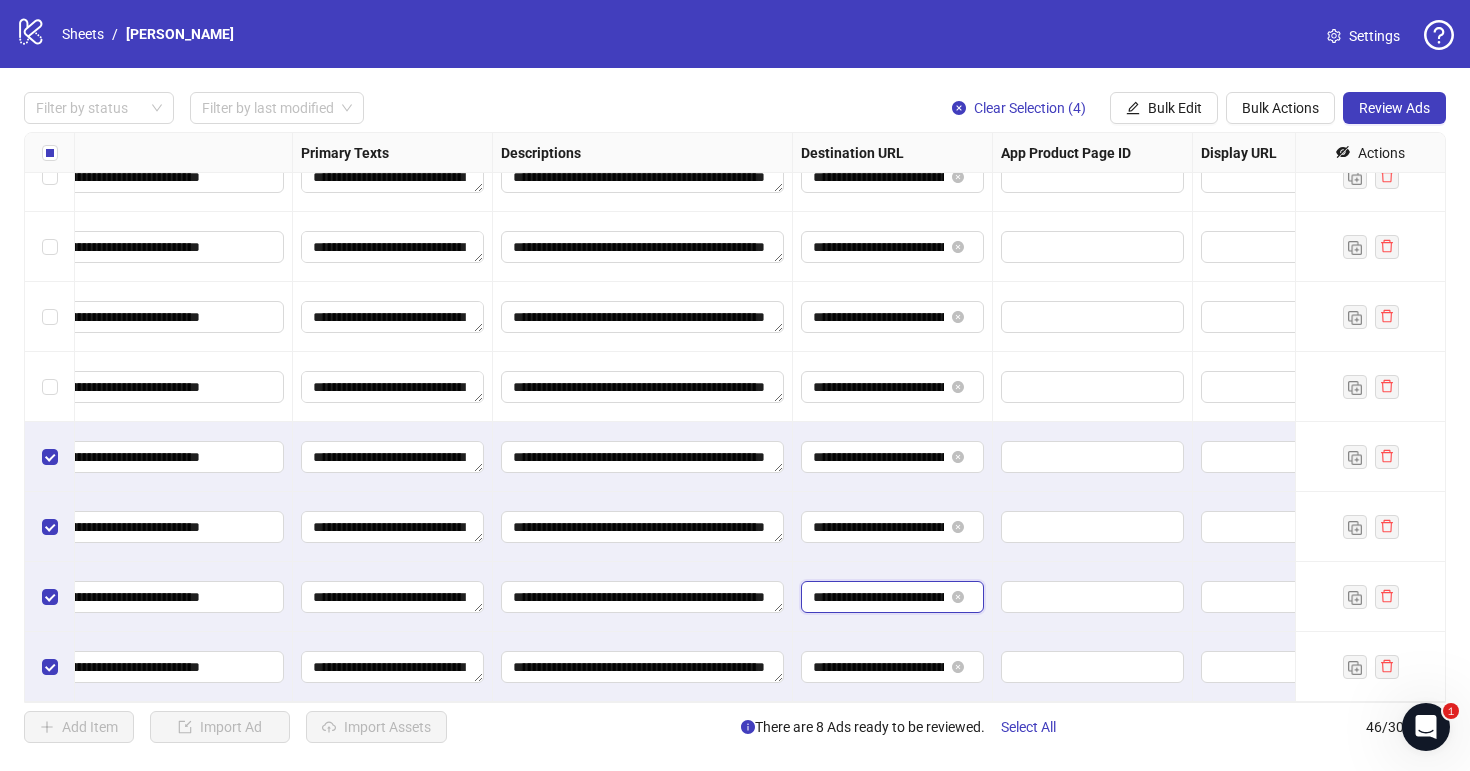 paste on "**********" 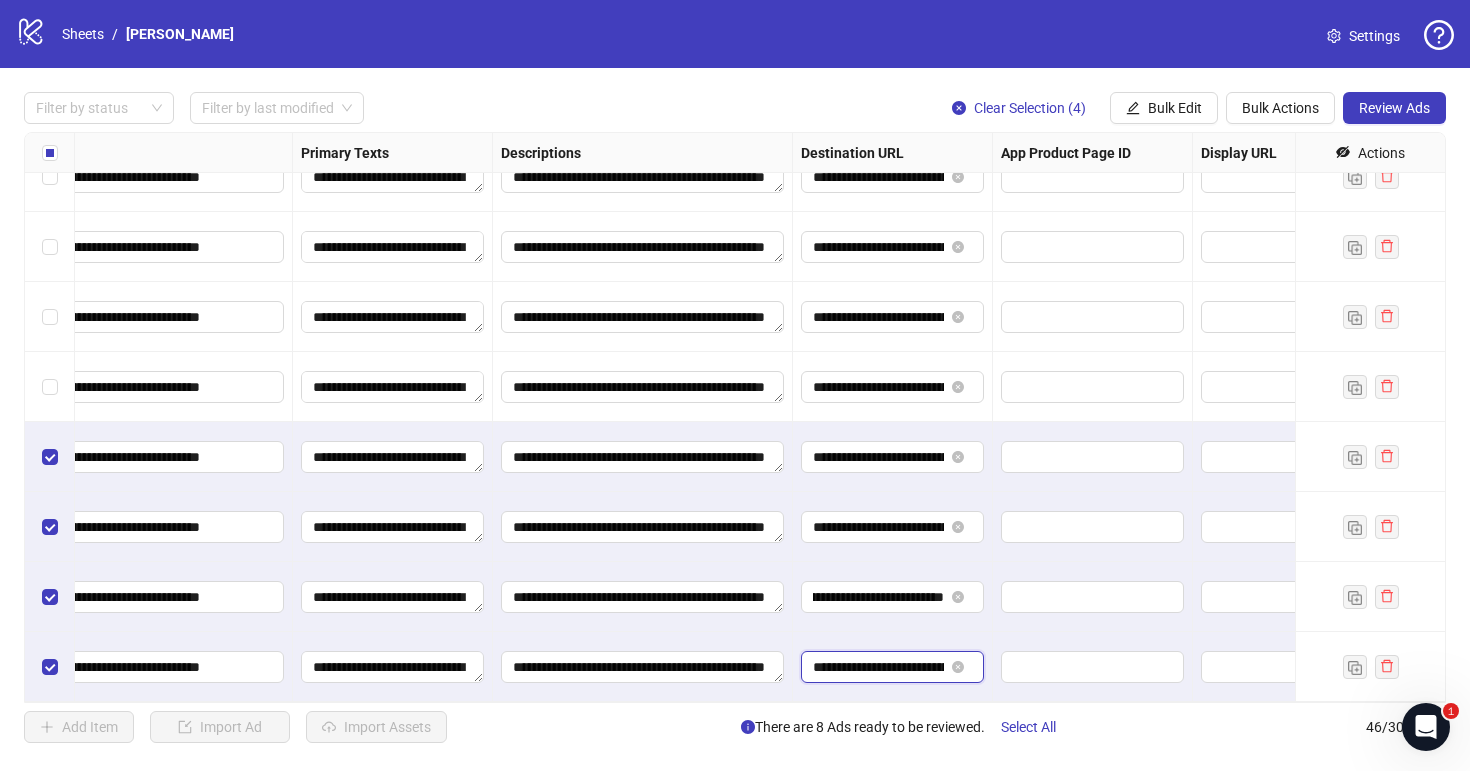 click on "**********" at bounding box center [878, 667] 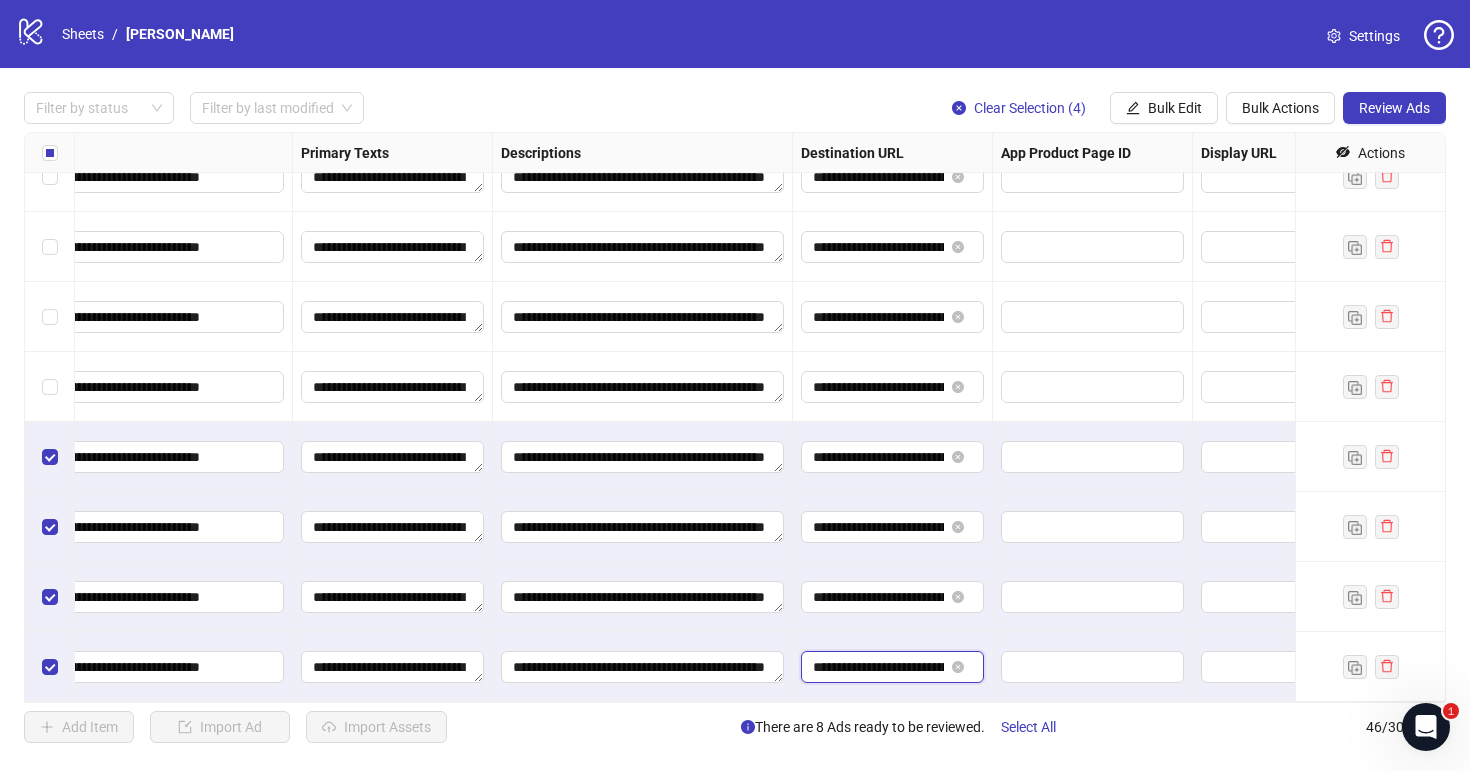 paste on "**********" 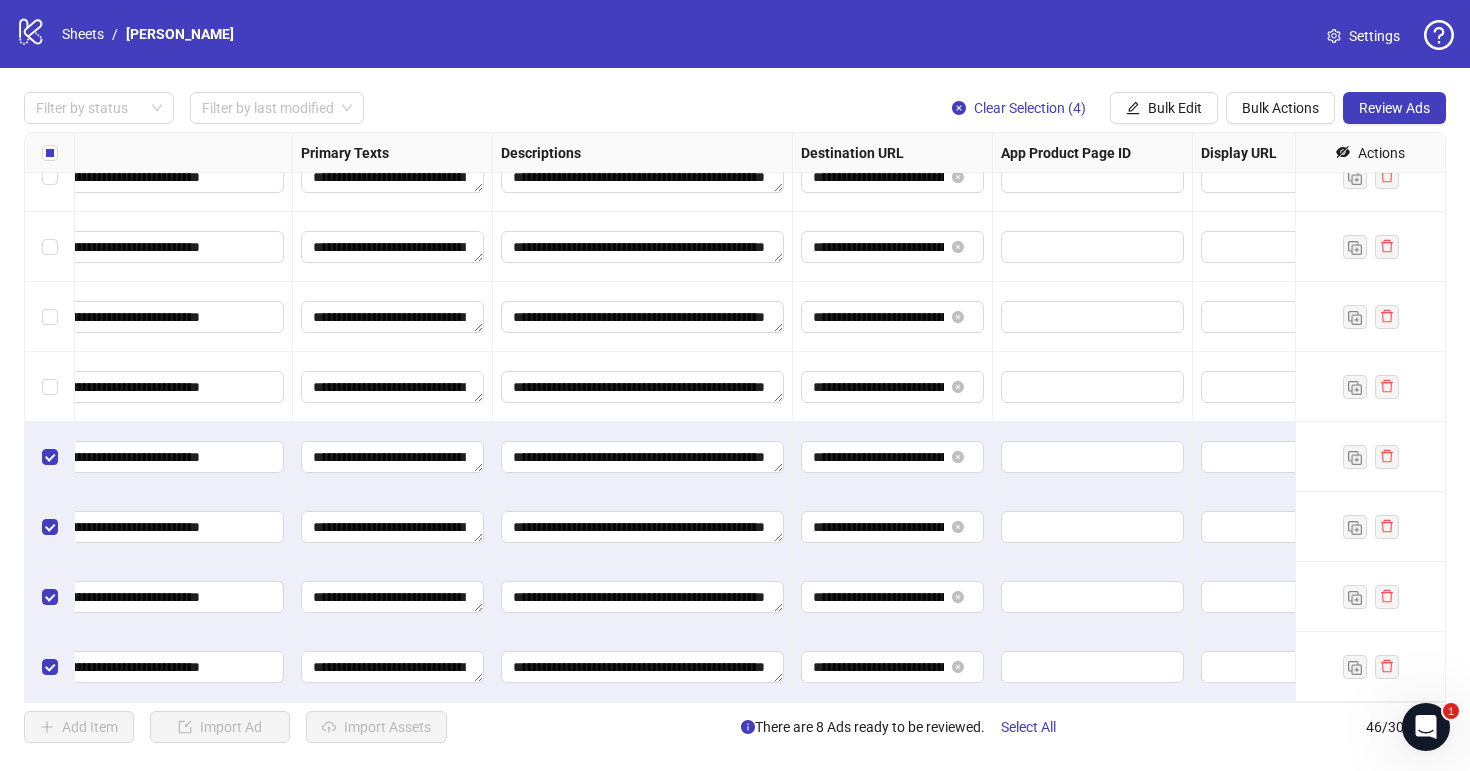 click on "**********" at bounding box center (893, 597) 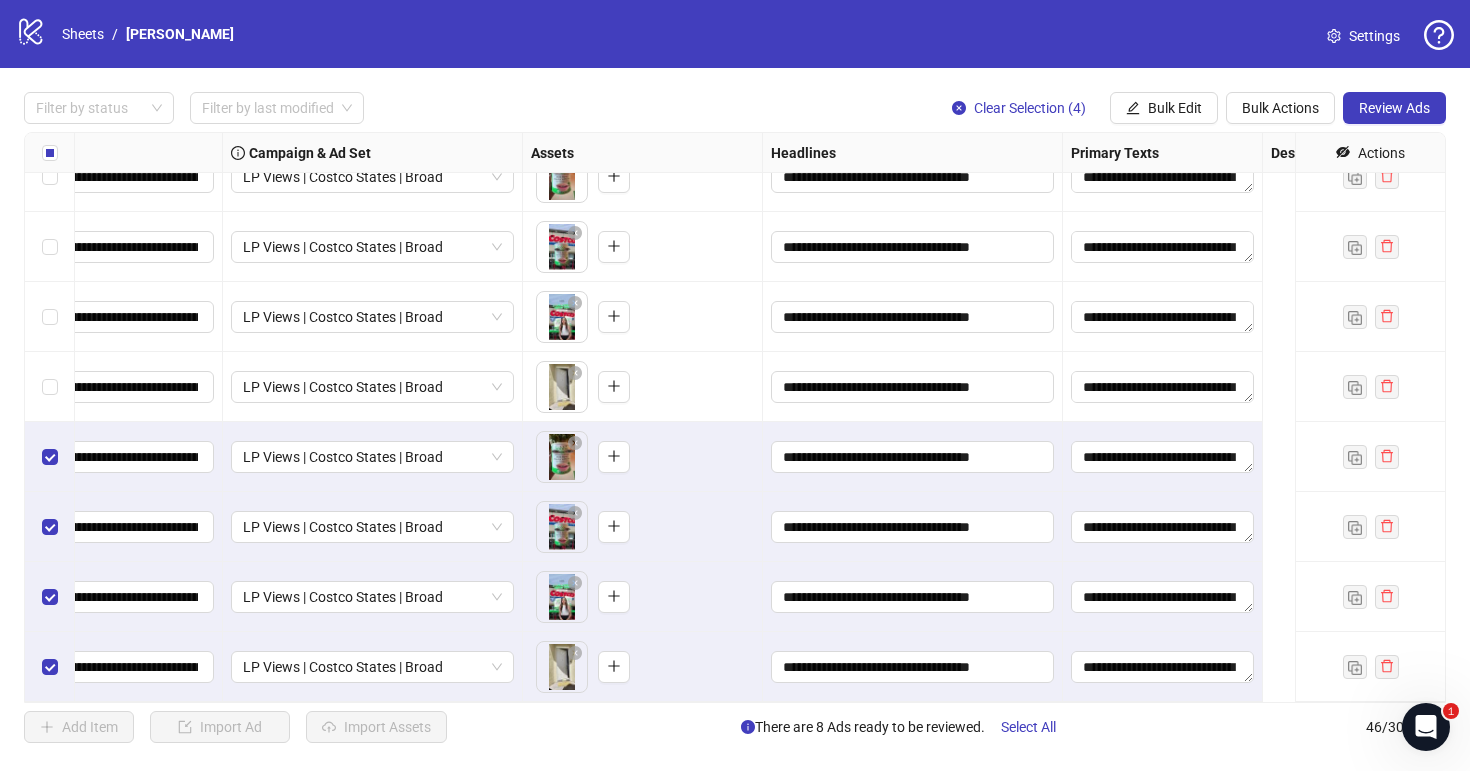 scroll, scrollTop: 2691, scrollLeft: 0, axis: vertical 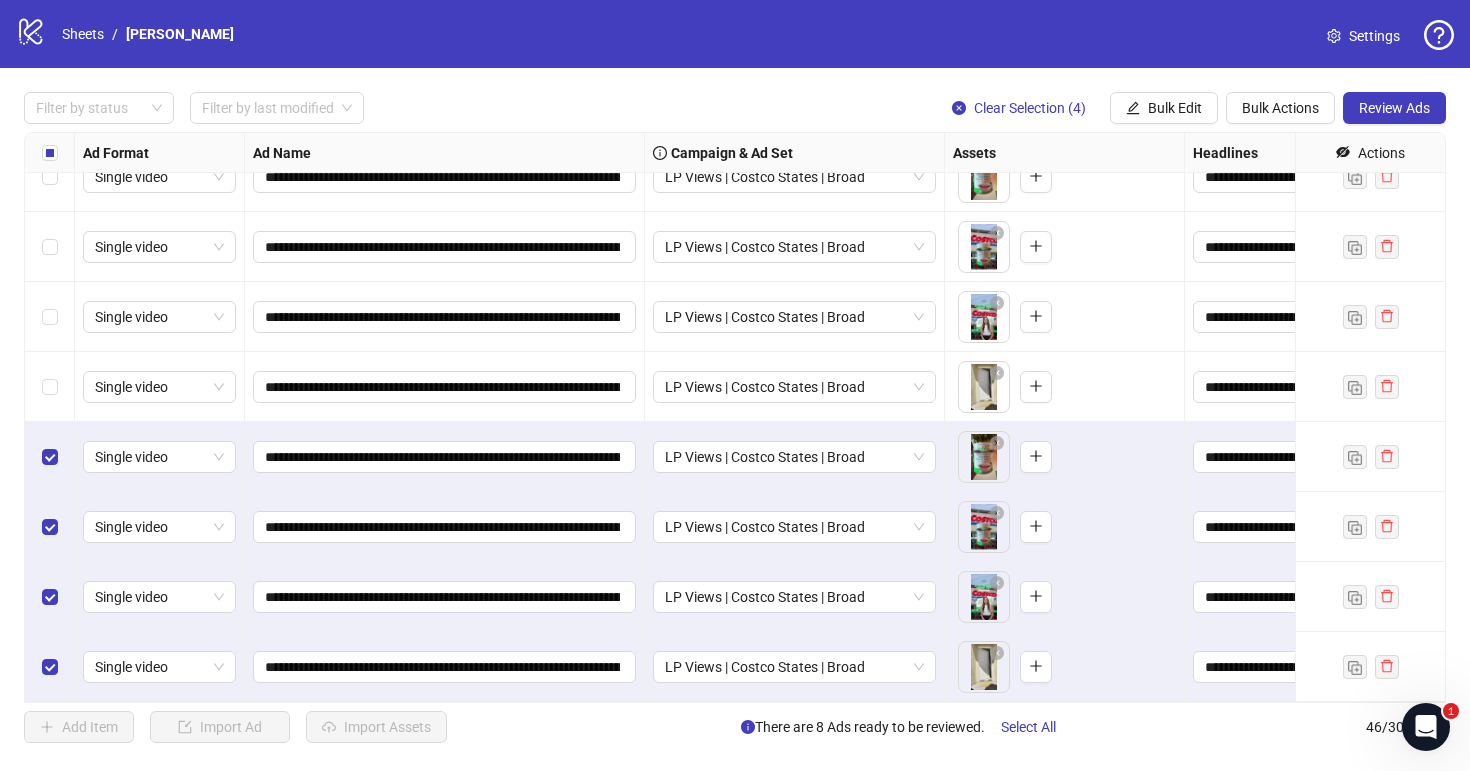 click at bounding box center [50, 387] 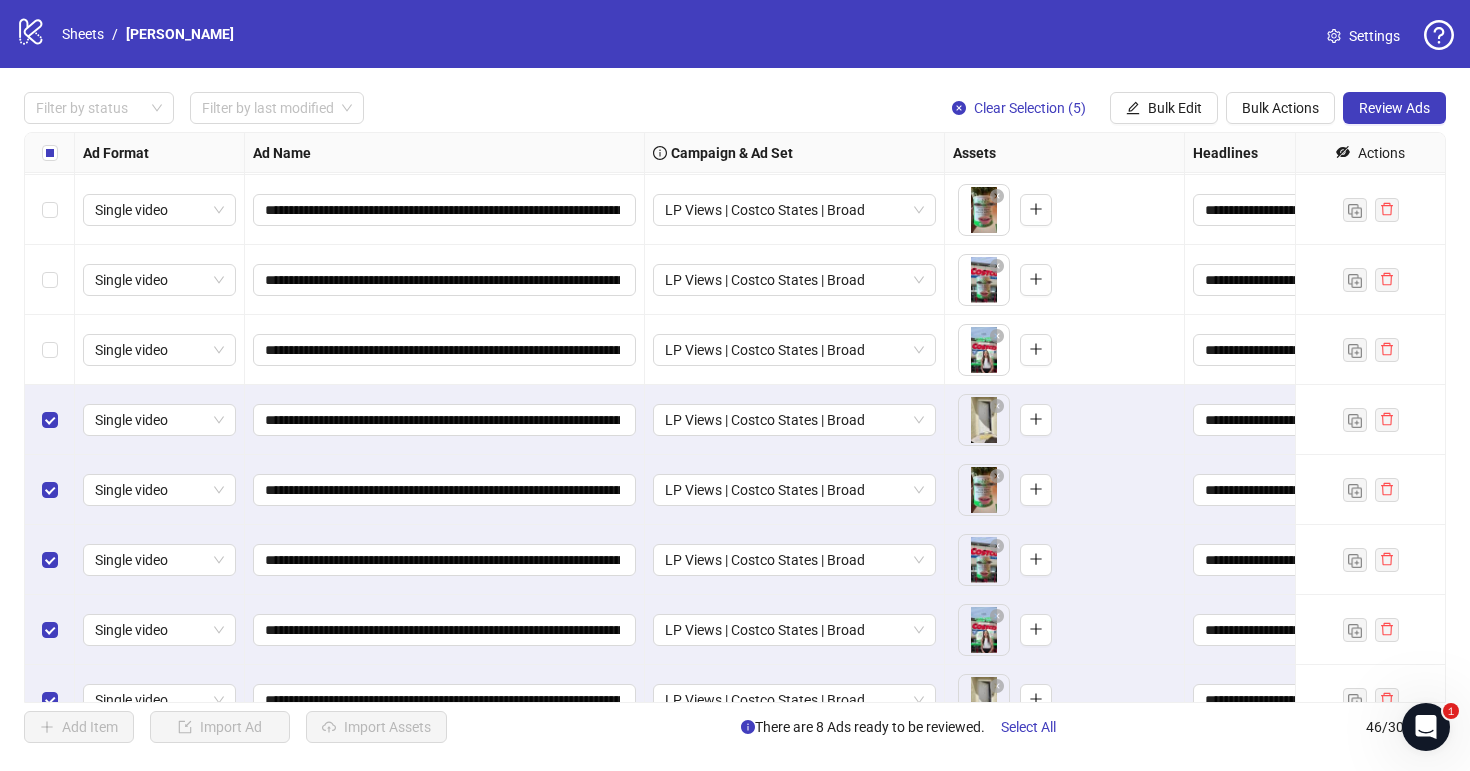 scroll, scrollTop: 2635, scrollLeft: 0, axis: vertical 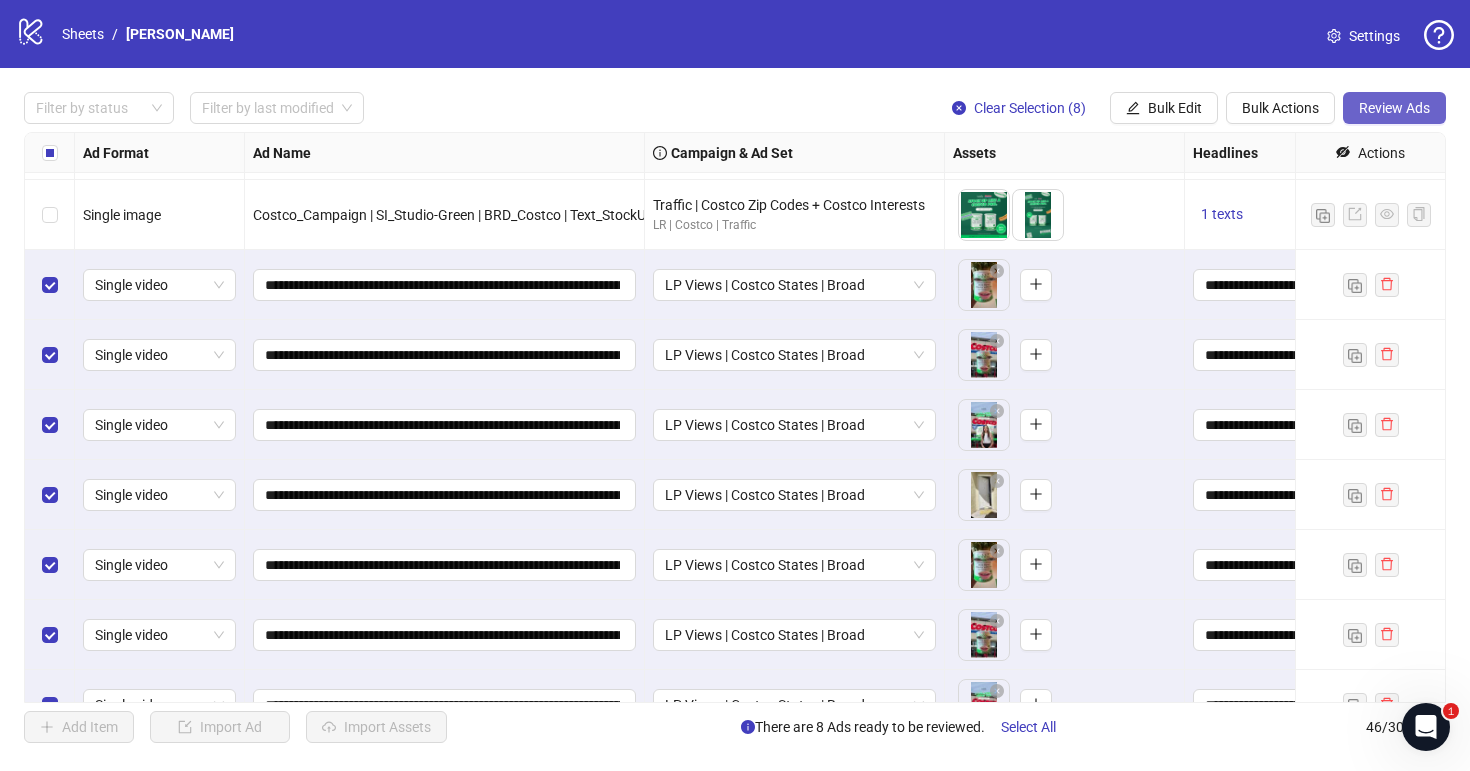 click on "Review Ads" at bounding box center [1394, 108] 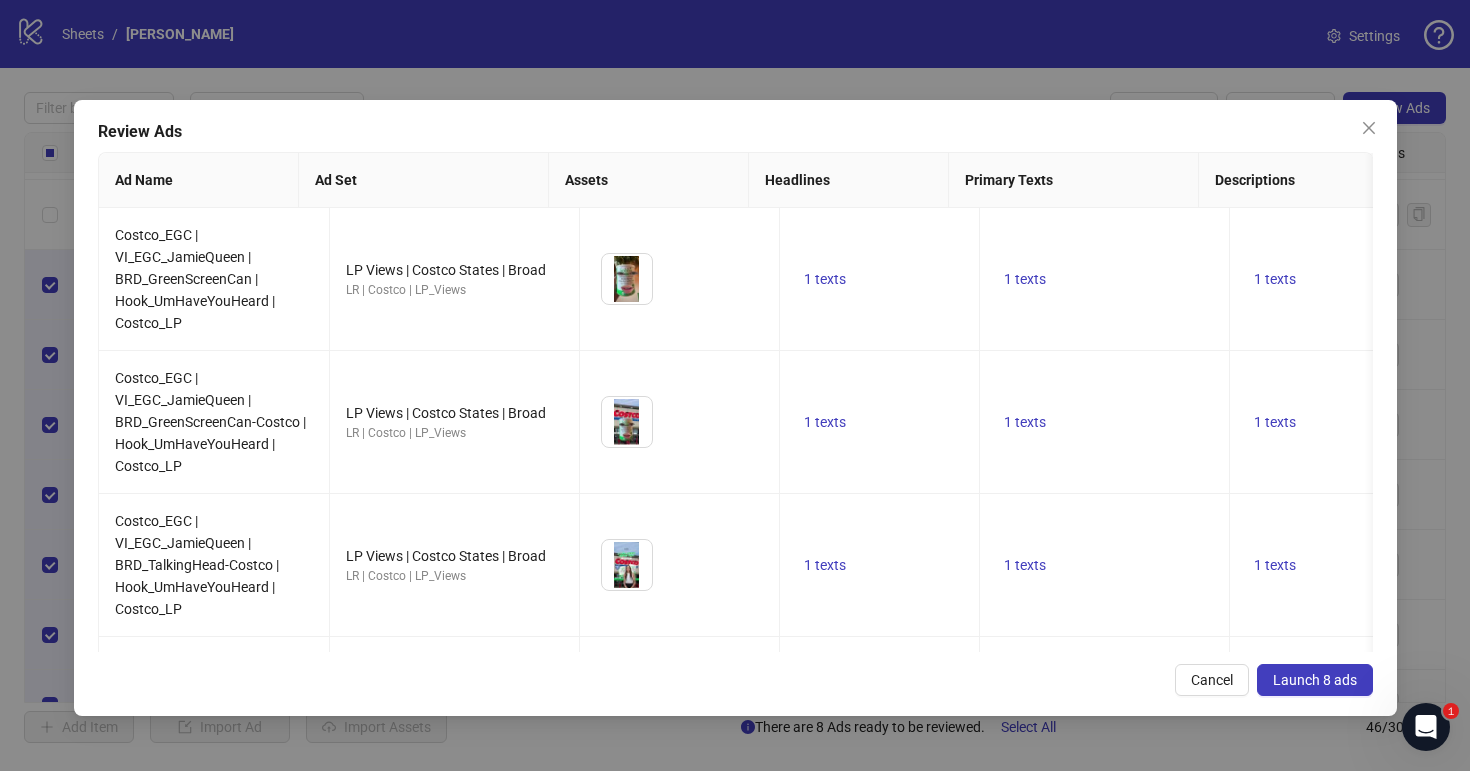 click on "Launch 8 ads" at bounding box center (1315, 680) 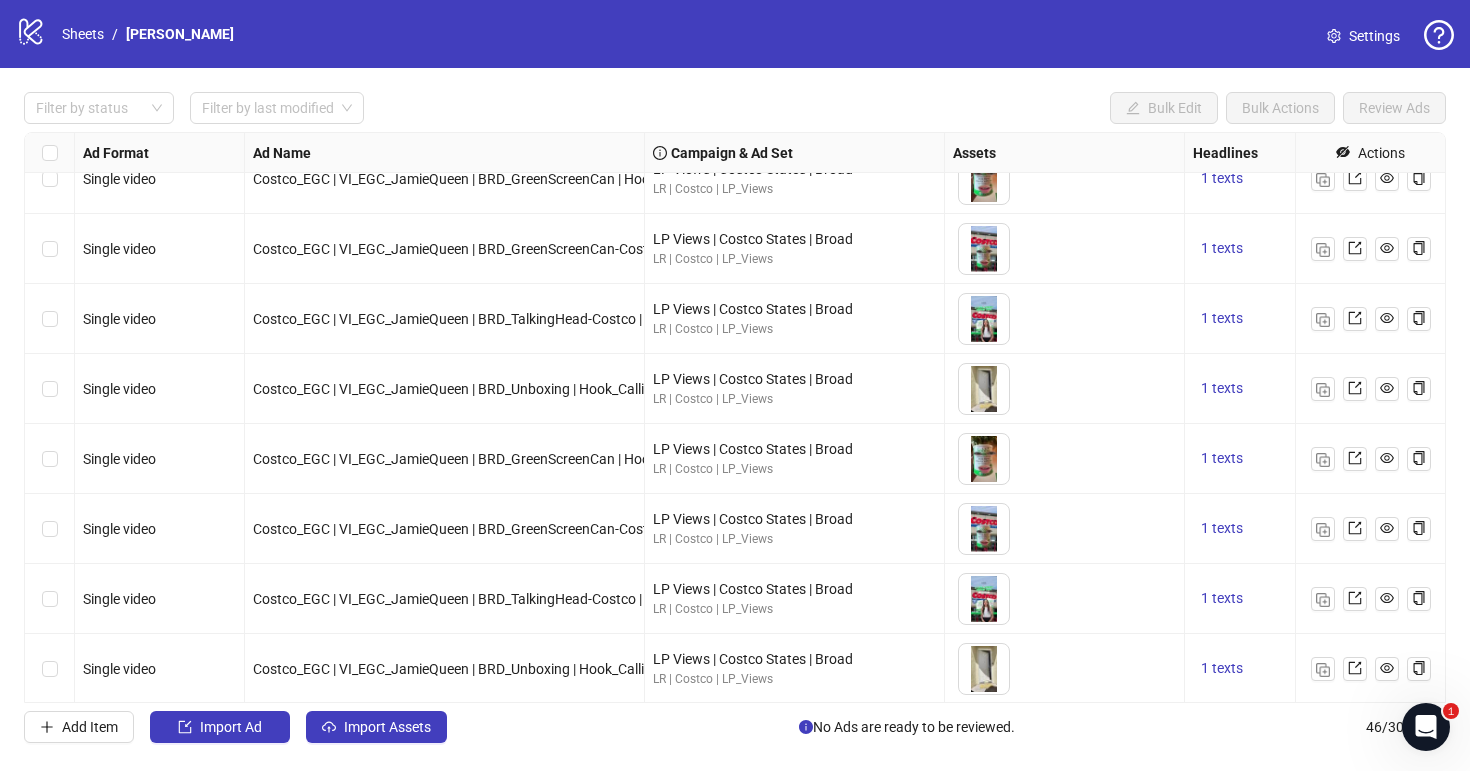 scroll, scrollTop: 2691, scrollLeft: 0, axis: vertical 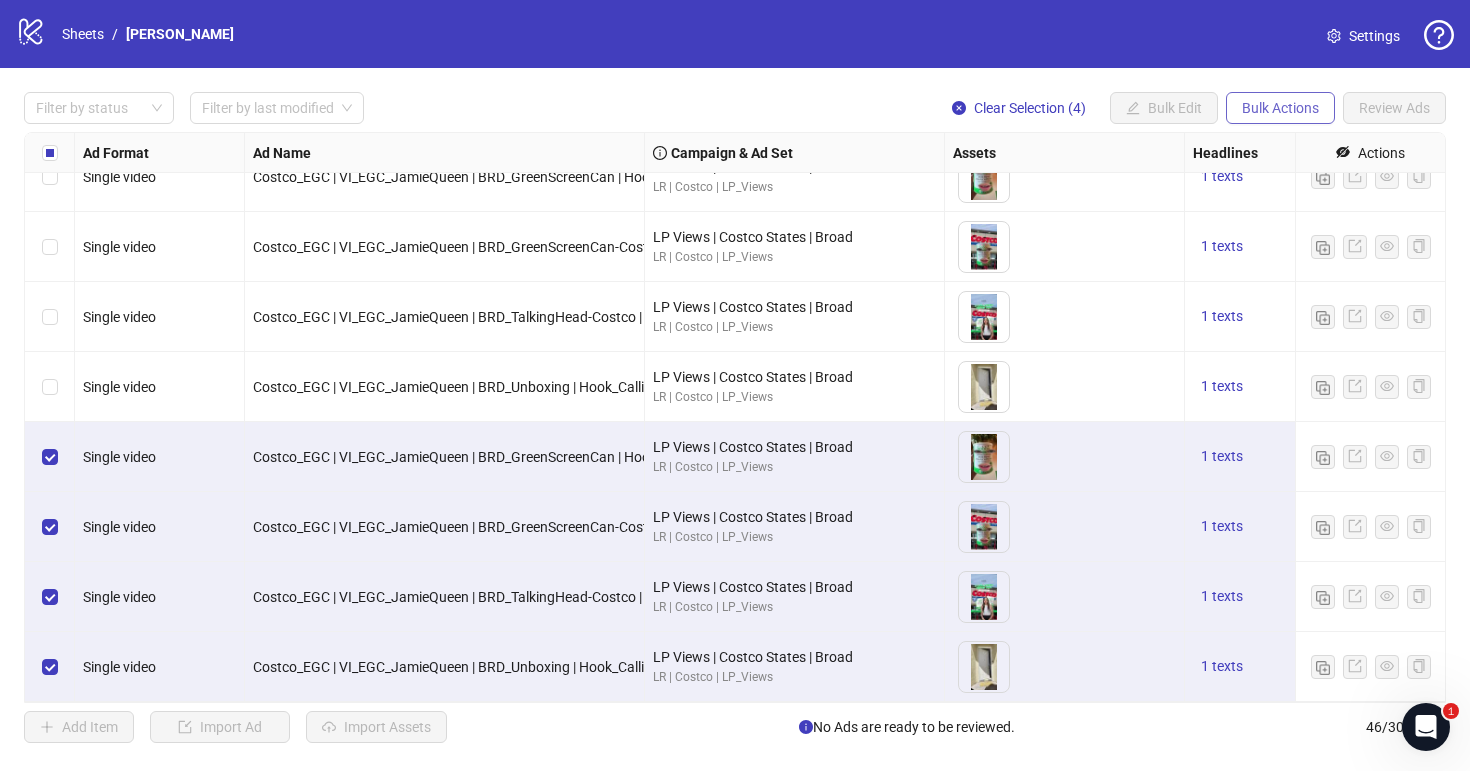 click on "Bulk Actions" at bounding box center [1280, 108] 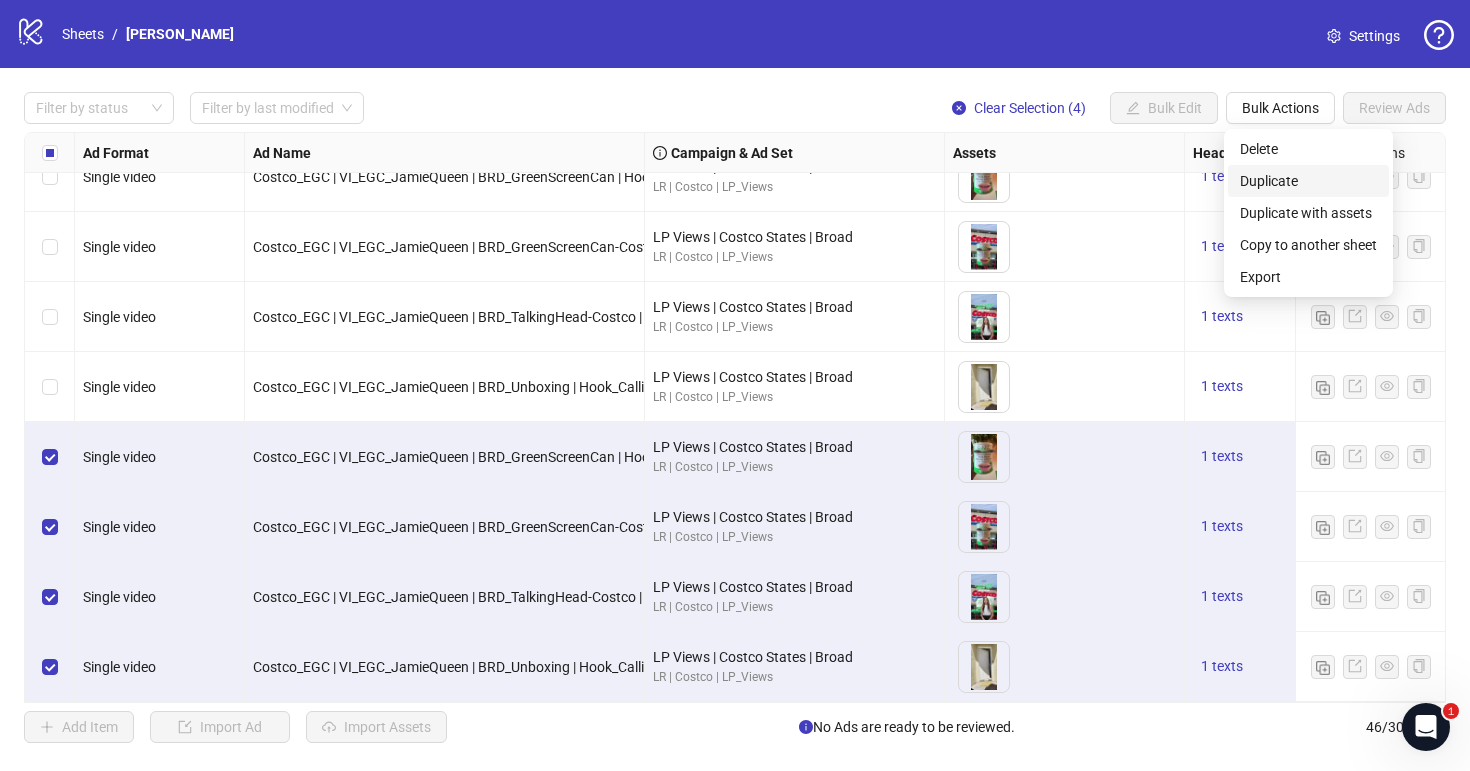 click on "Duplicate" at bounding box center (1308, 181) 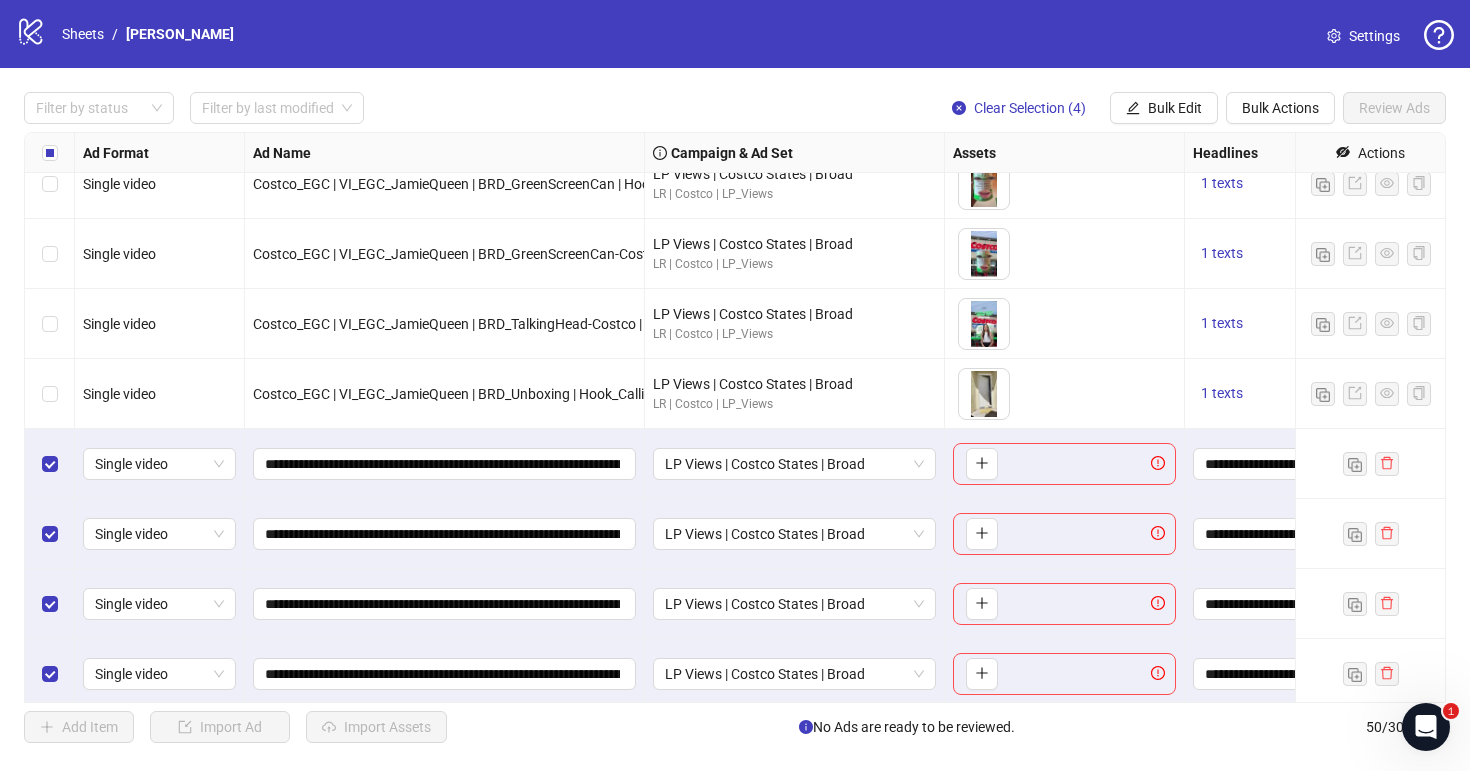 scroll, scrollTop: 2971, scrollLeft: 0, axis: vertical 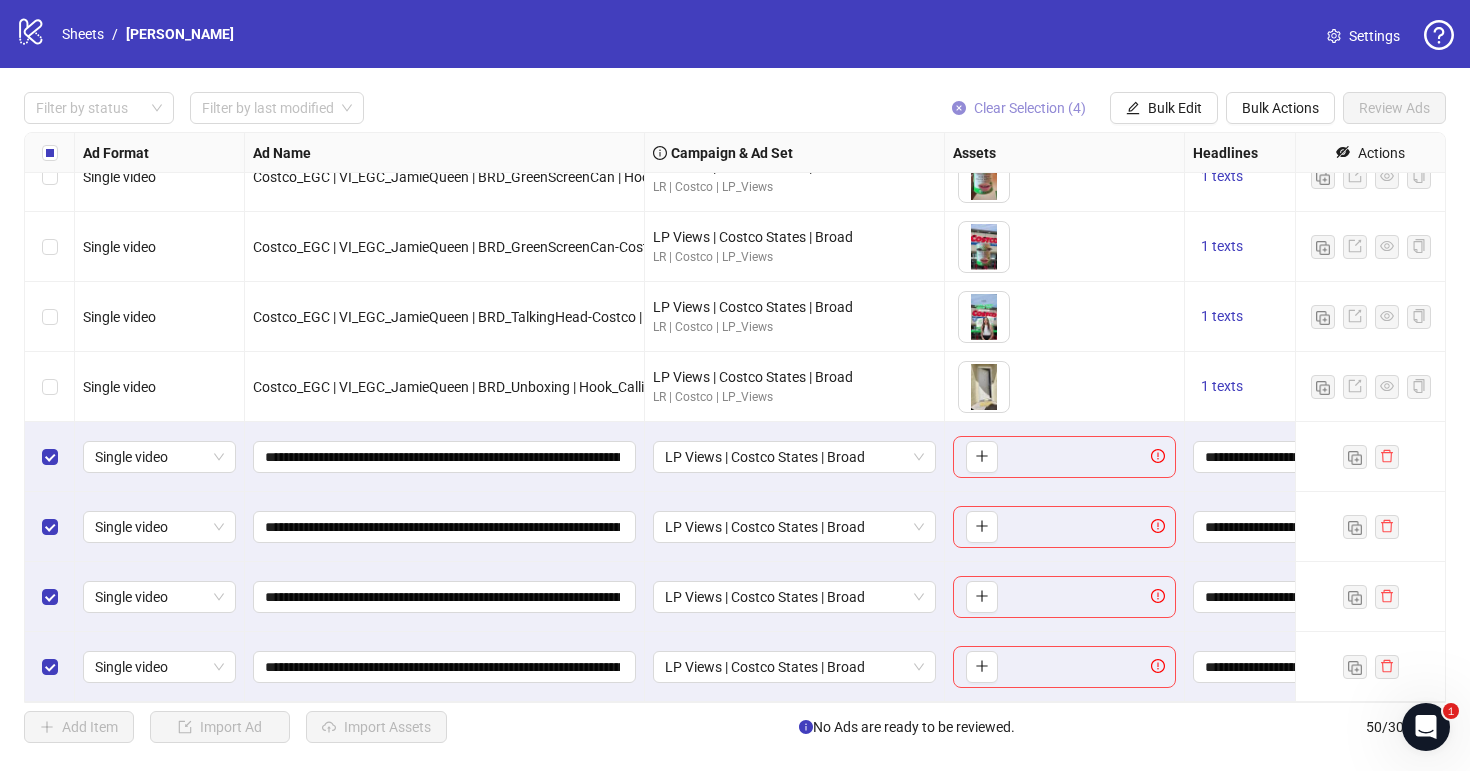 click on "Clear Selection (4)" at bounding box center (1019, 108) 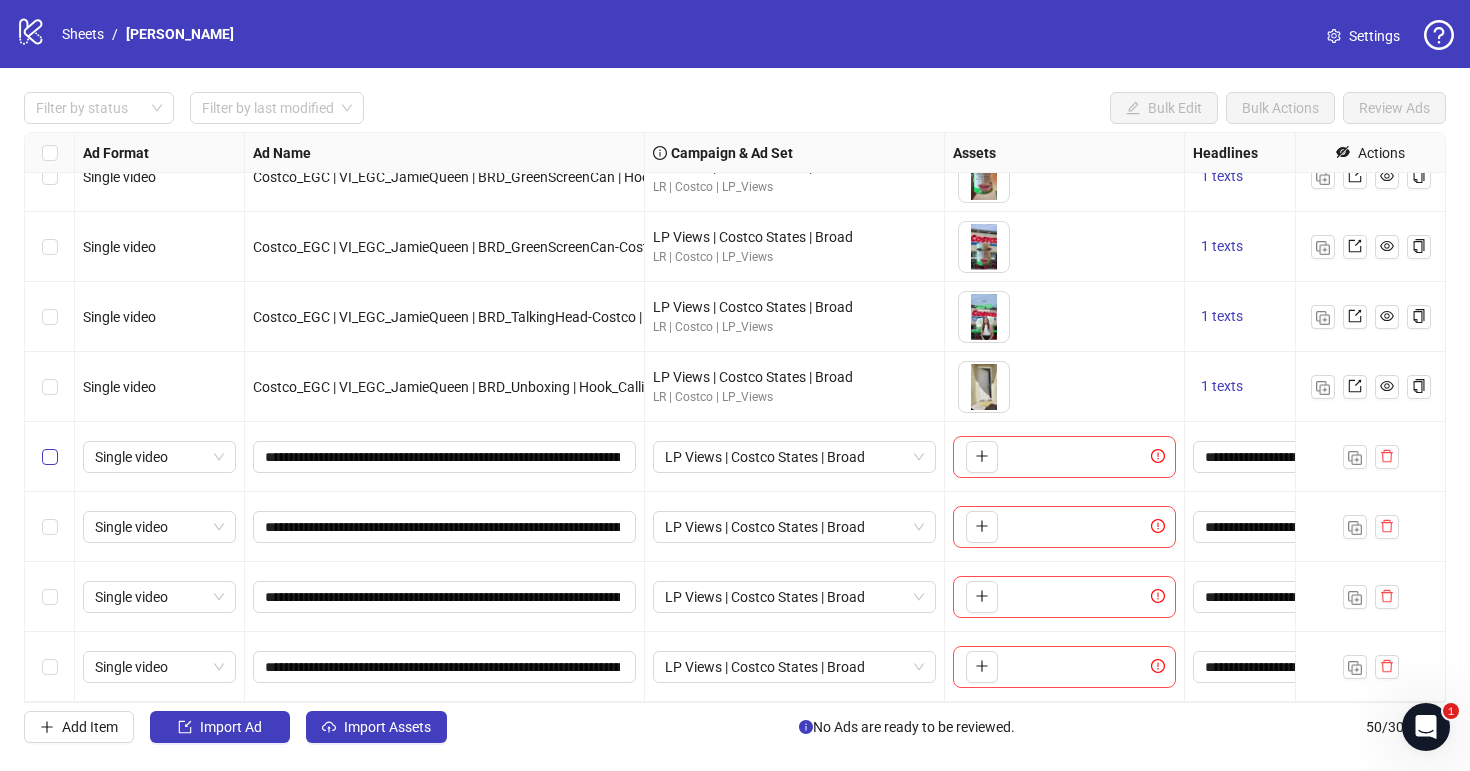 click at bounding box center (50, 457) 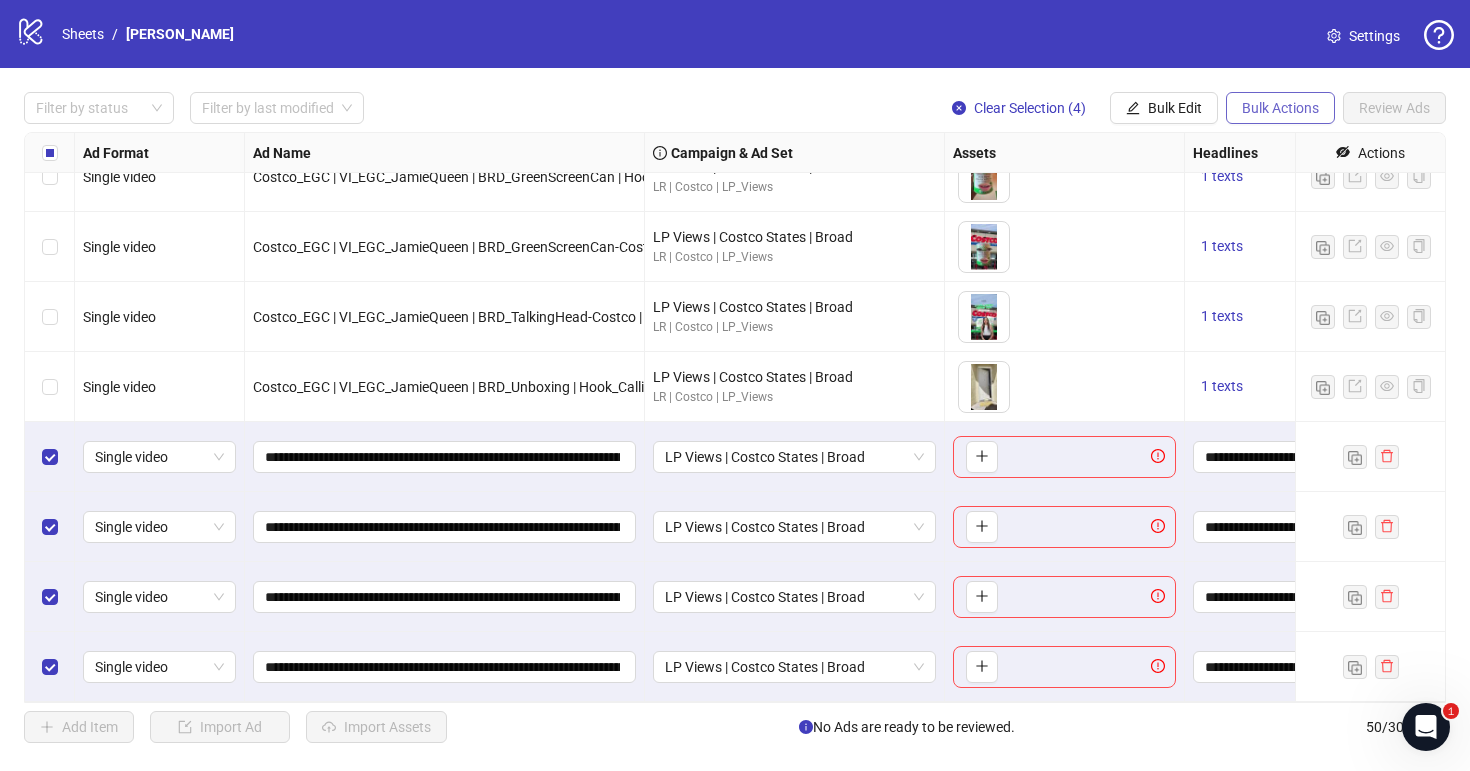 click on "Bulk Actions" at bounding box center (1280, 108) 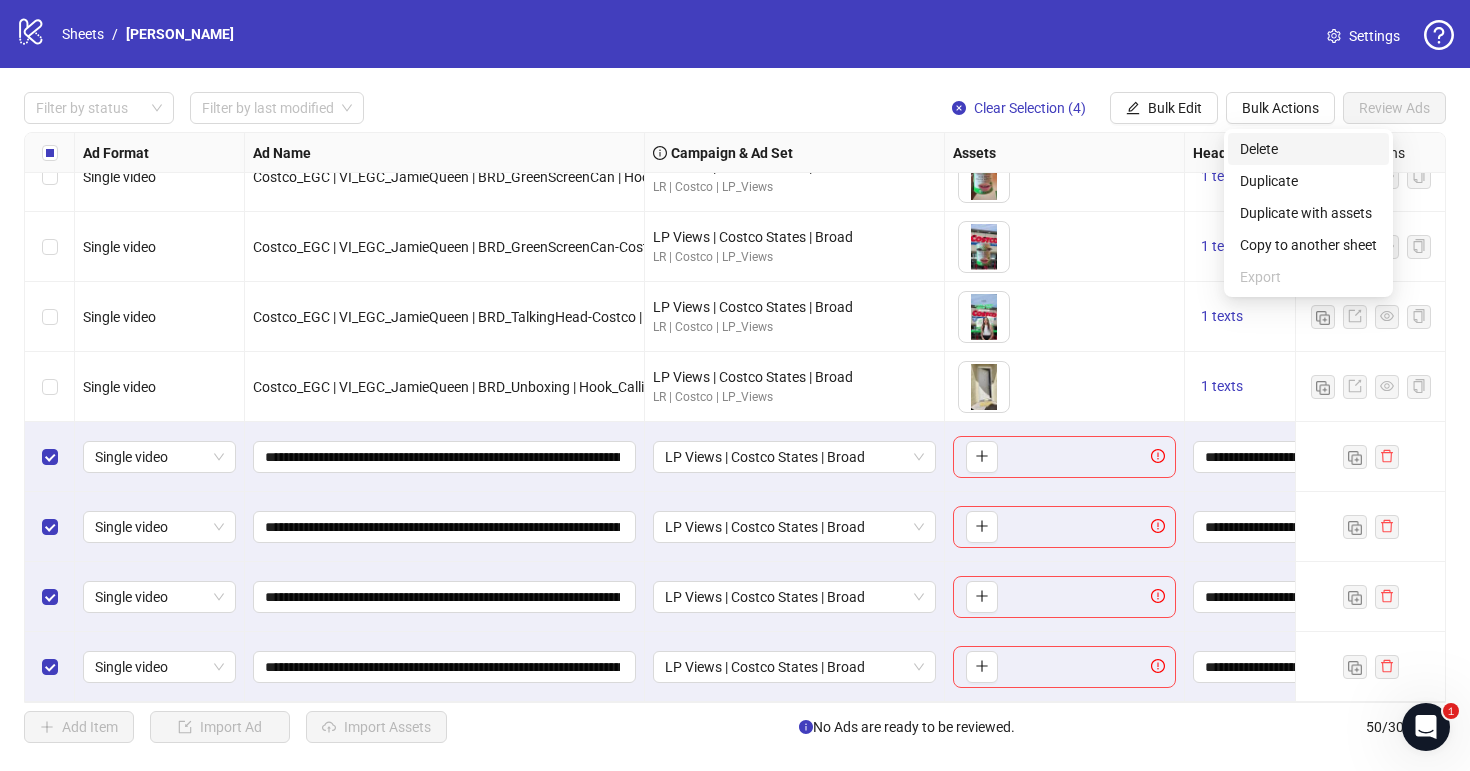 click on "Delete" at bounding box center (1308, 149) 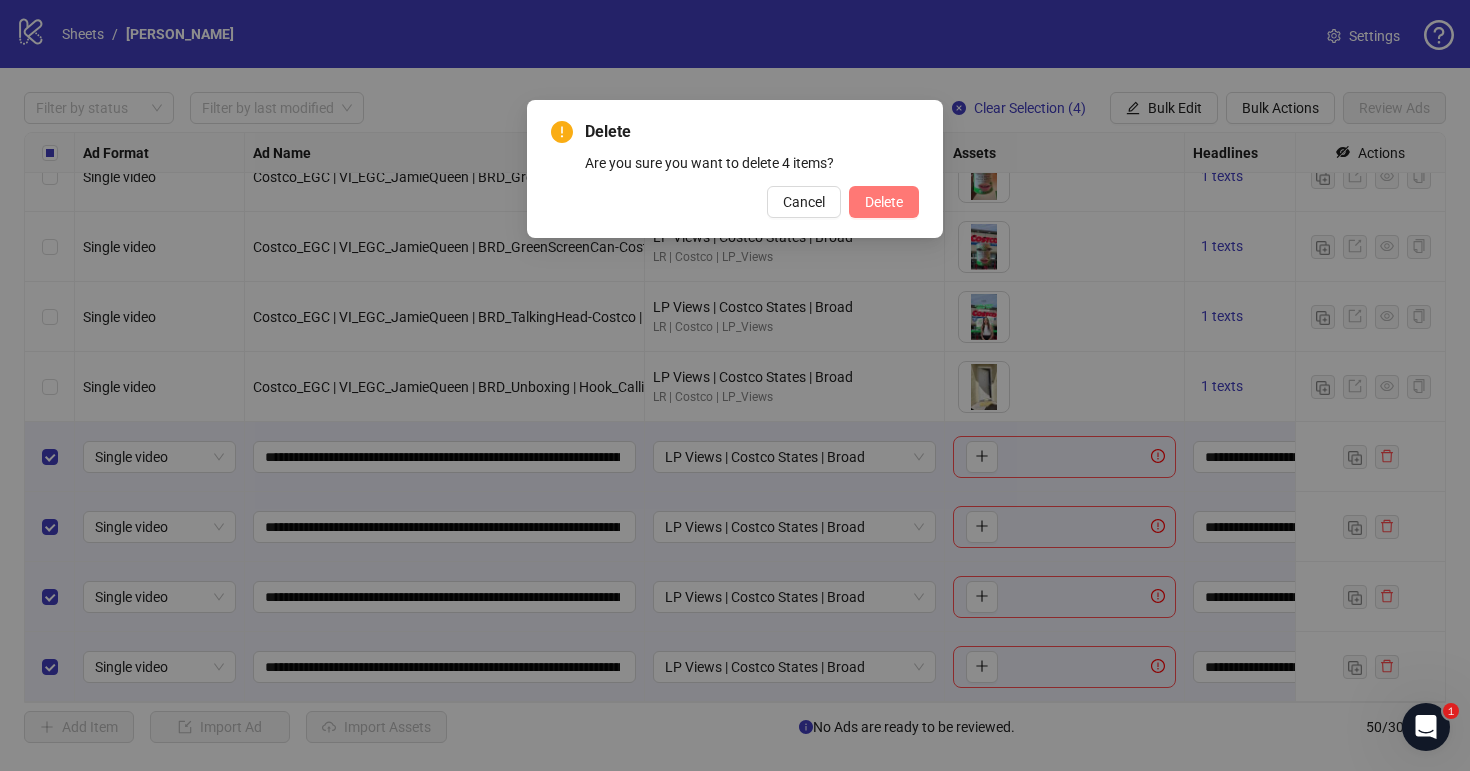 click on "Delete" at bounding box center (884, 202) 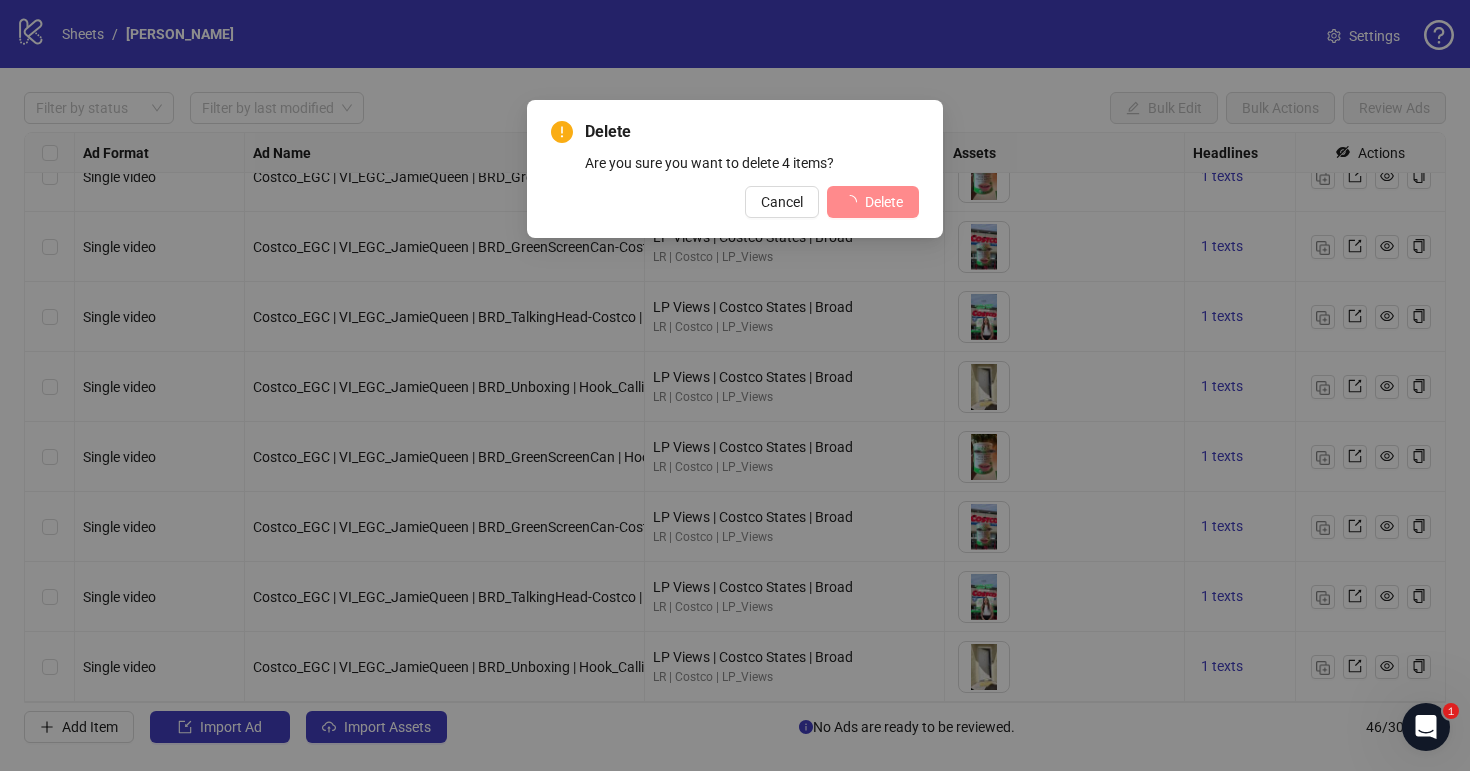 scroll, scrollTop: 2691, scrollLeft: 0, axis: vertical 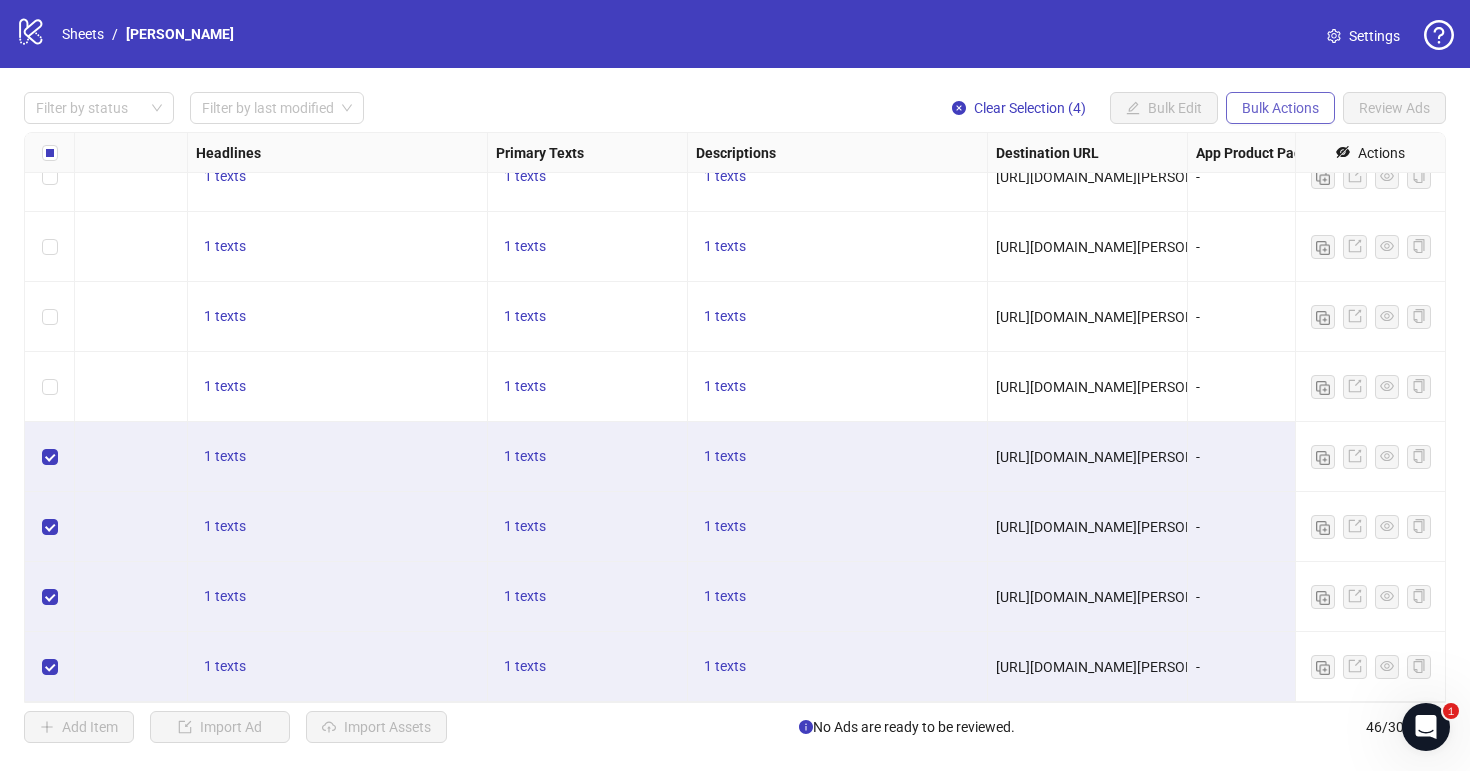 click on "Bulk Actions" at bounding box center [1280, 108] 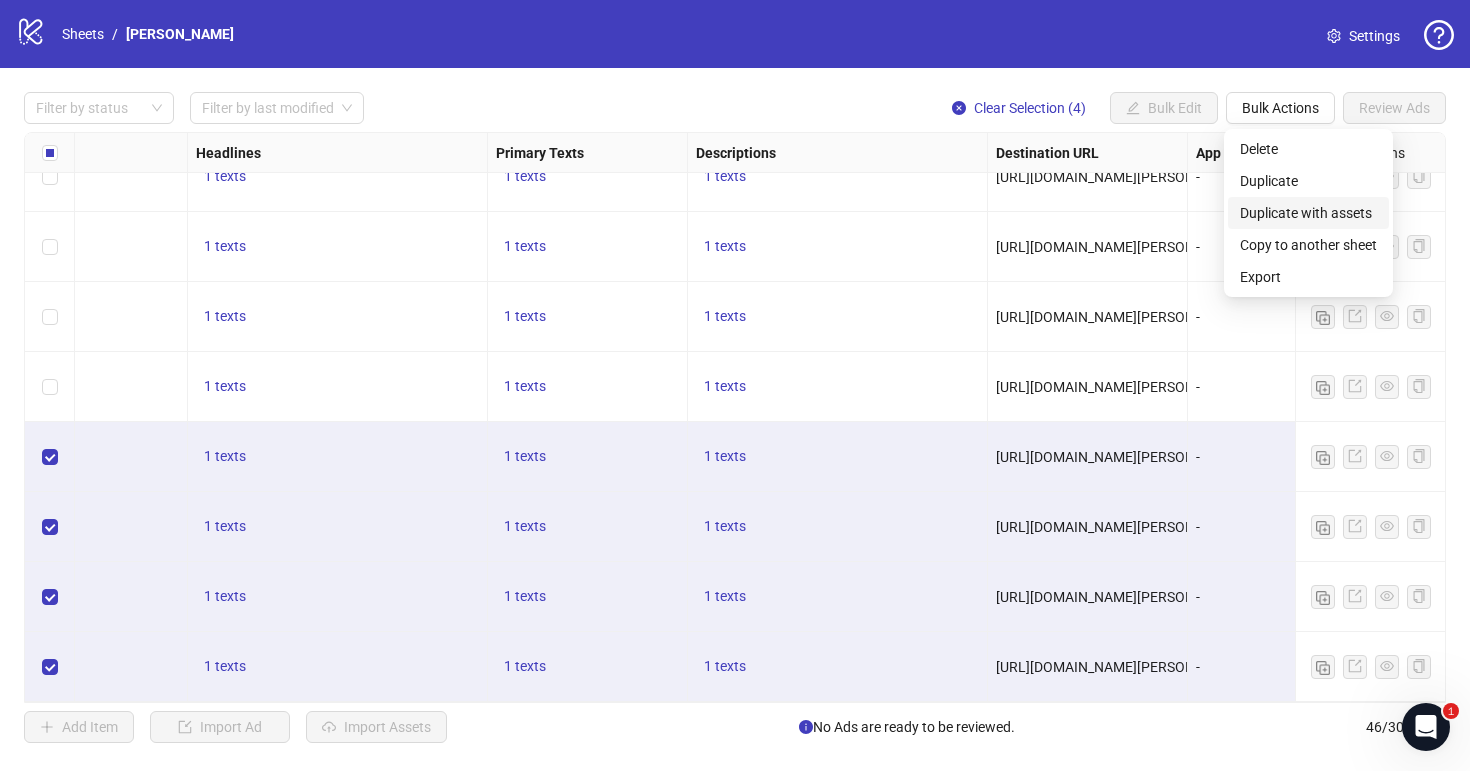 click on "Duplicate with assets" at bounding box center (1308, 213) 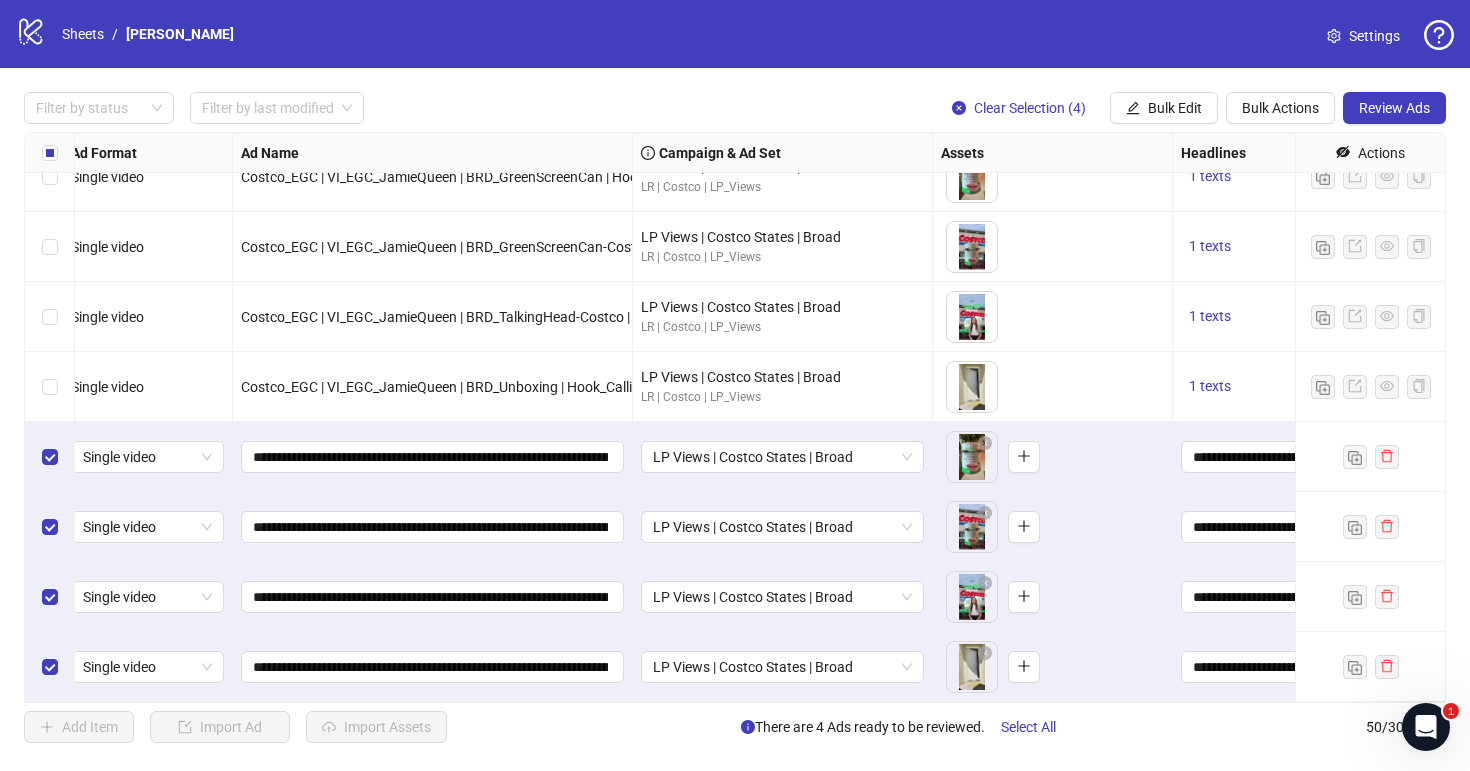 scroll, scrollTop: 2971, scrollLeft: 0, axis: vertical 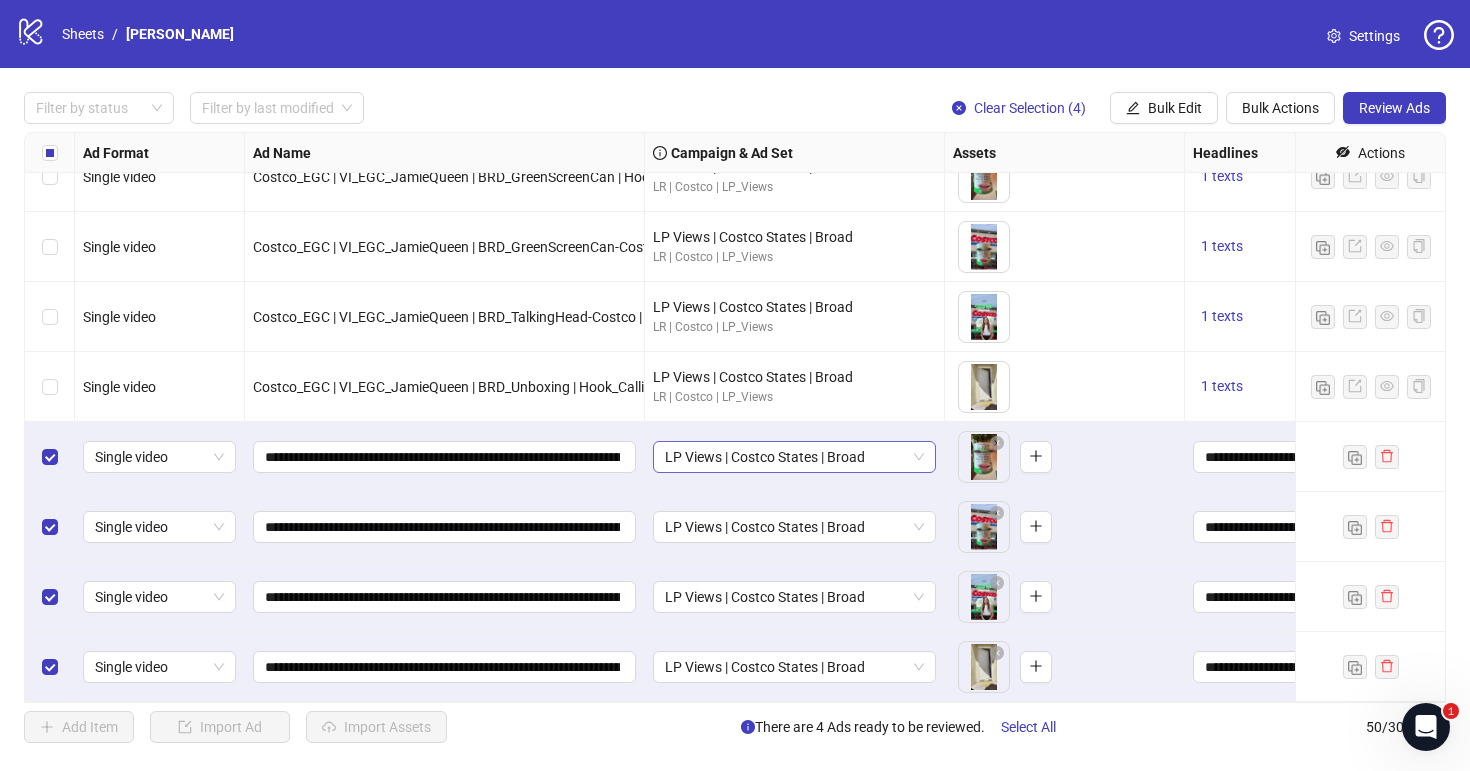 click on "LP Views | Costco States | Broad" at bounding box center [794, 457] 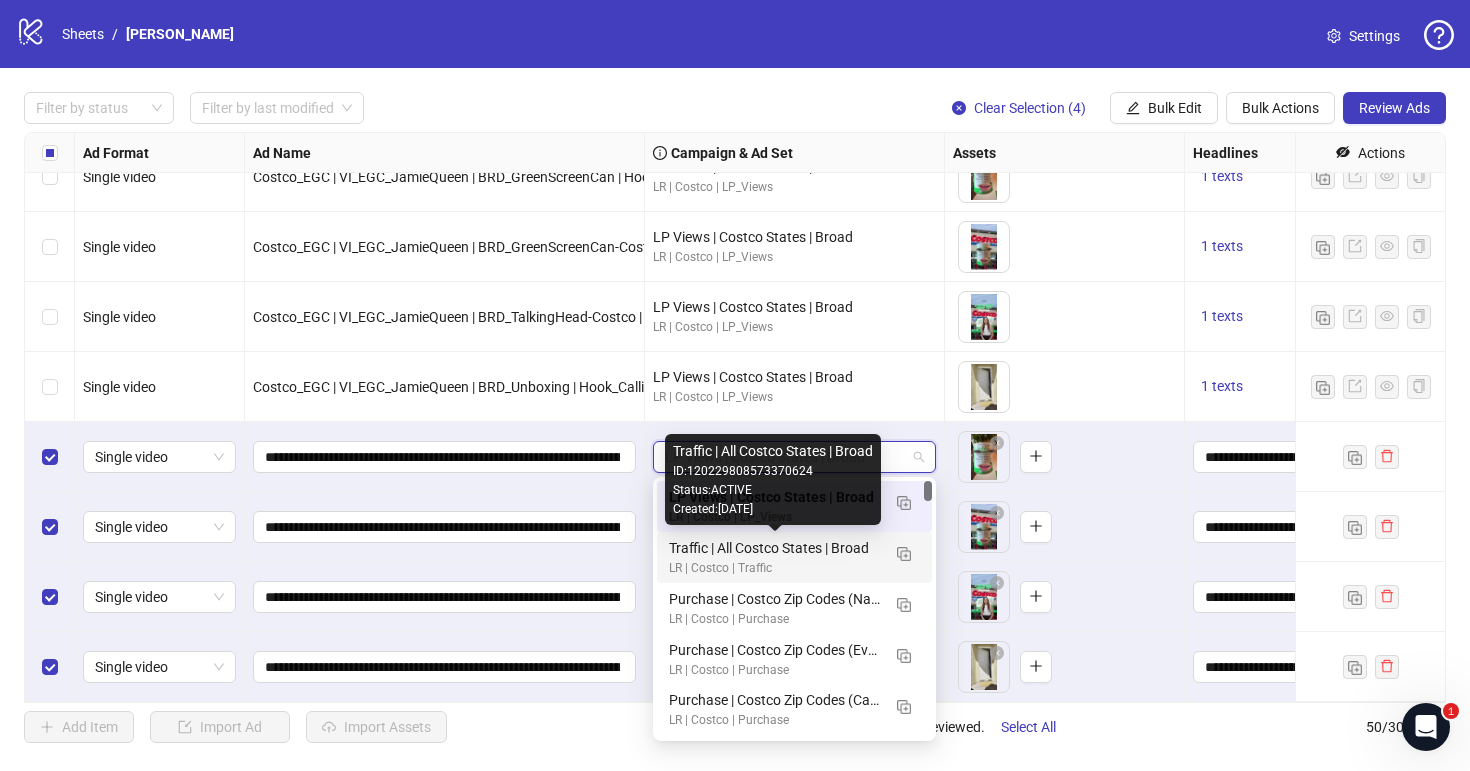 click on "Traffic | All Costco States | Broad" at bounding box center [774, 548] 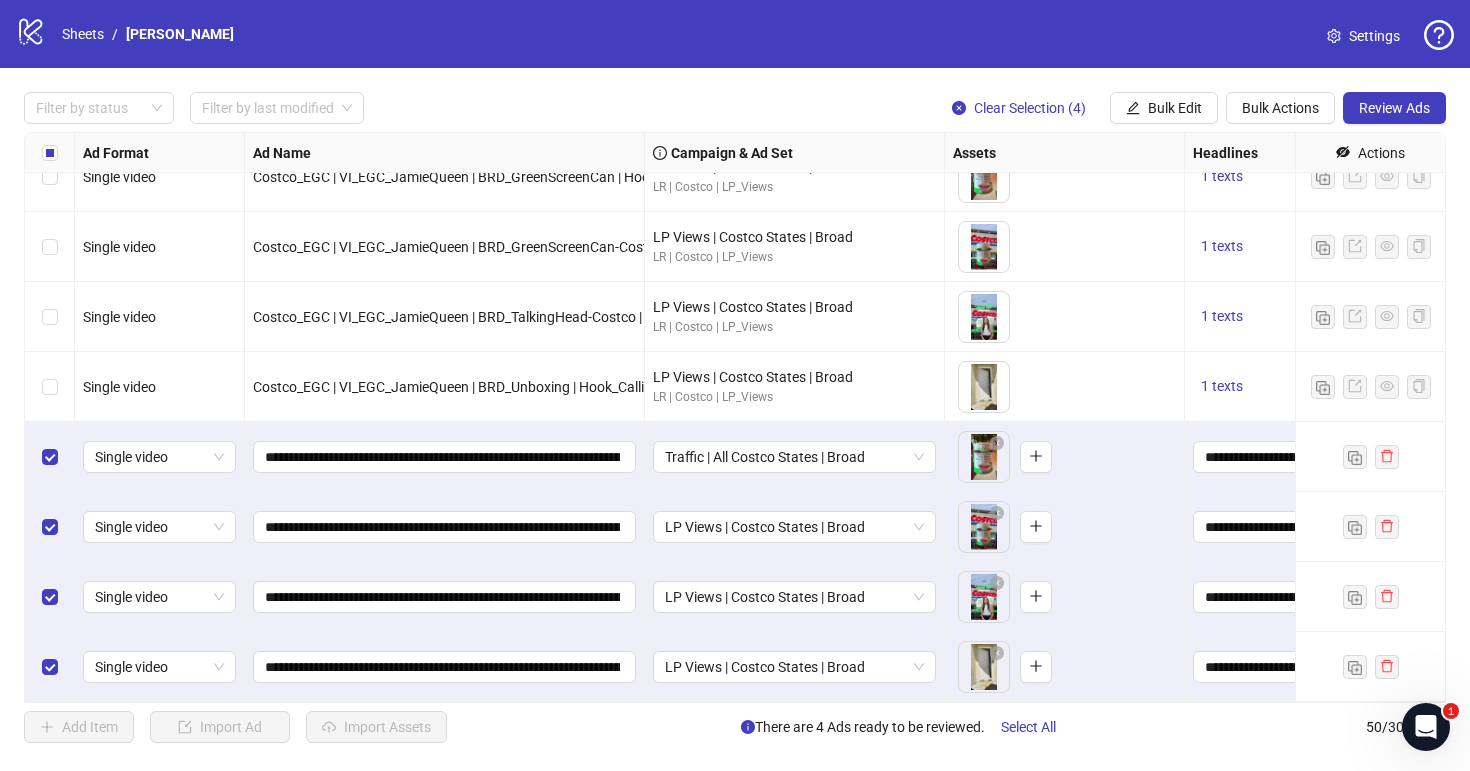 click on "LP Views | Costco States | Broad" at bounding box center (795, 527) 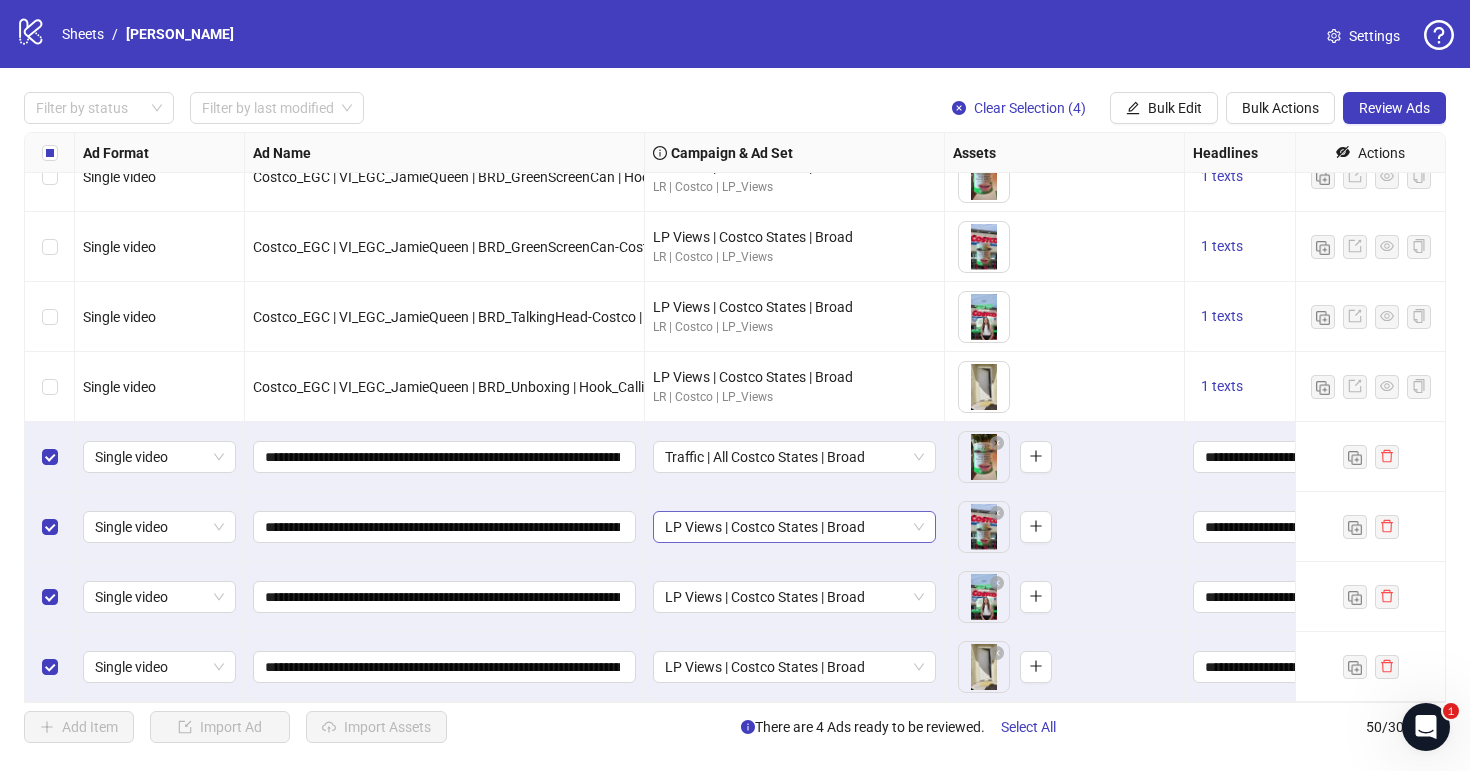 click on "LP Views | Costco States | Broad" at bounding box center [794, 527] 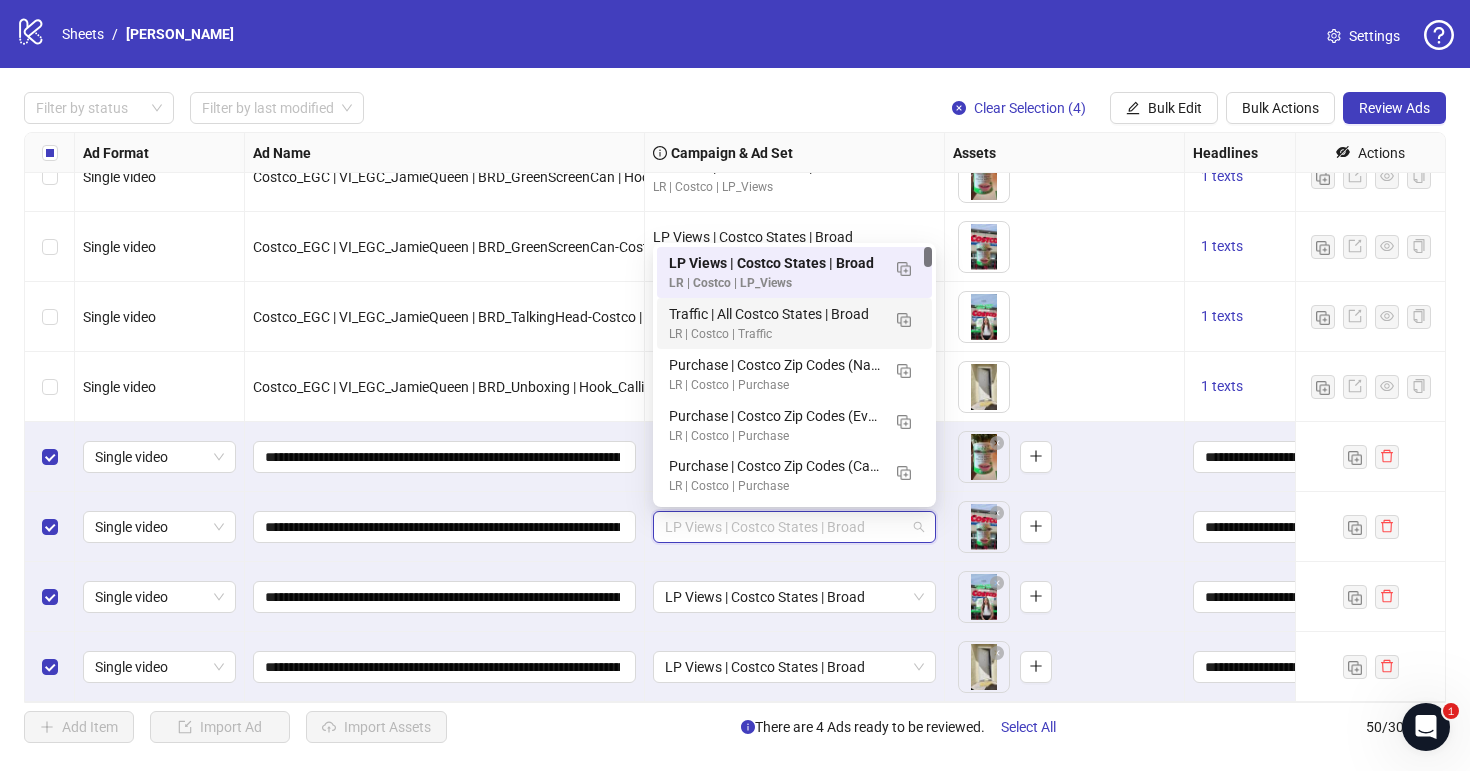 click on "LR | Costco | Traffic" at bounding box center [774, 334] 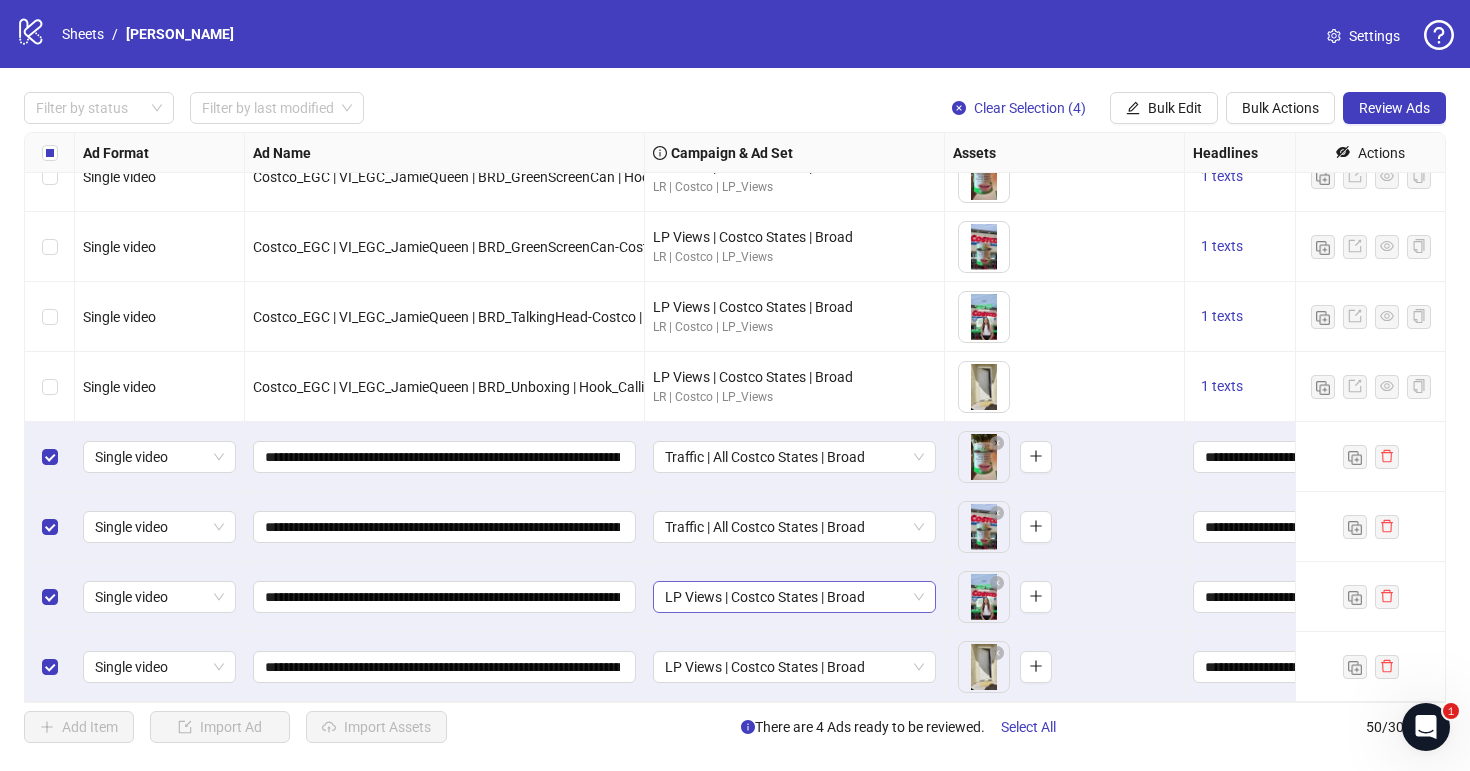 click on "LP Views | Costco States | Broad" at bounding box center (794, 597) 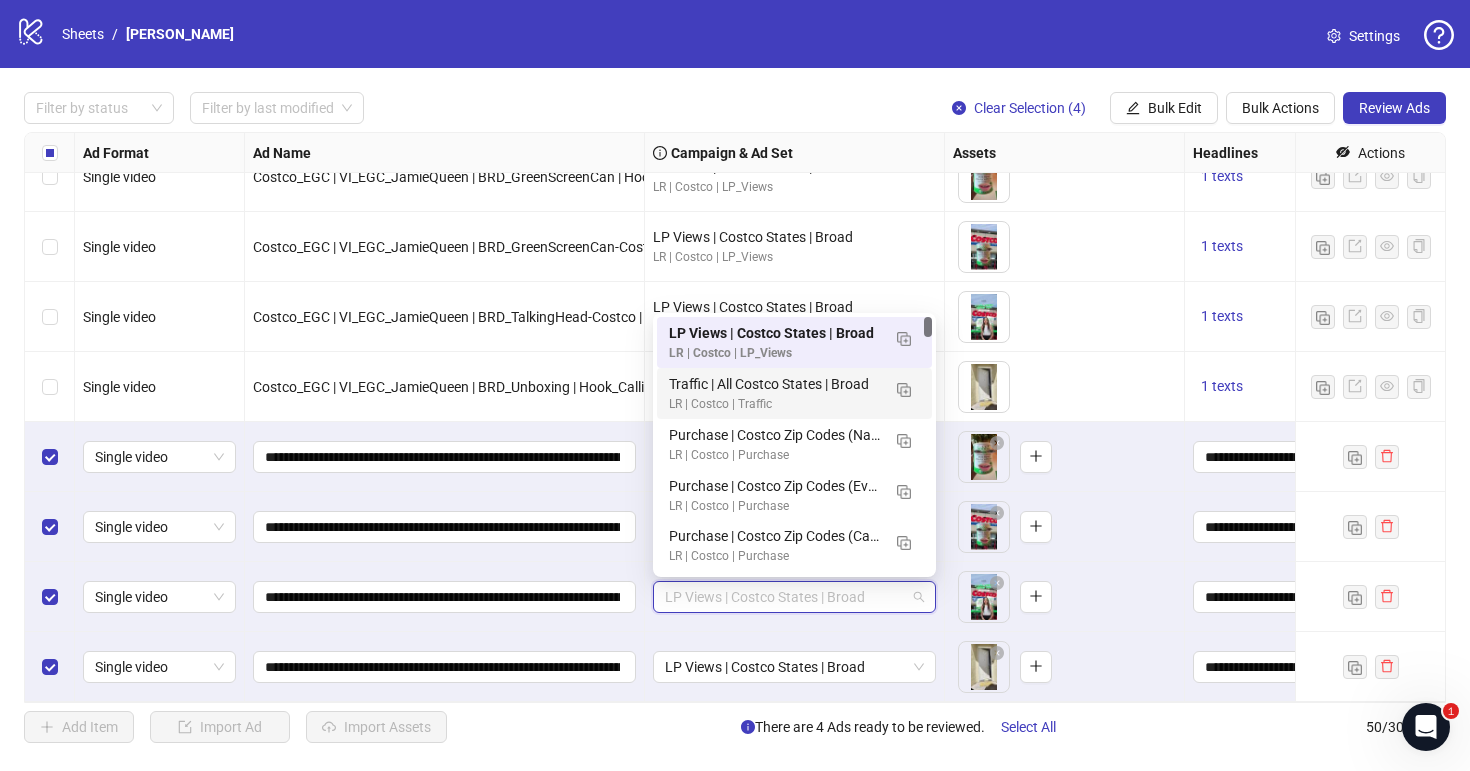 click on "Traffic | All Costco States | Broad" at bounding box center (774, 384) 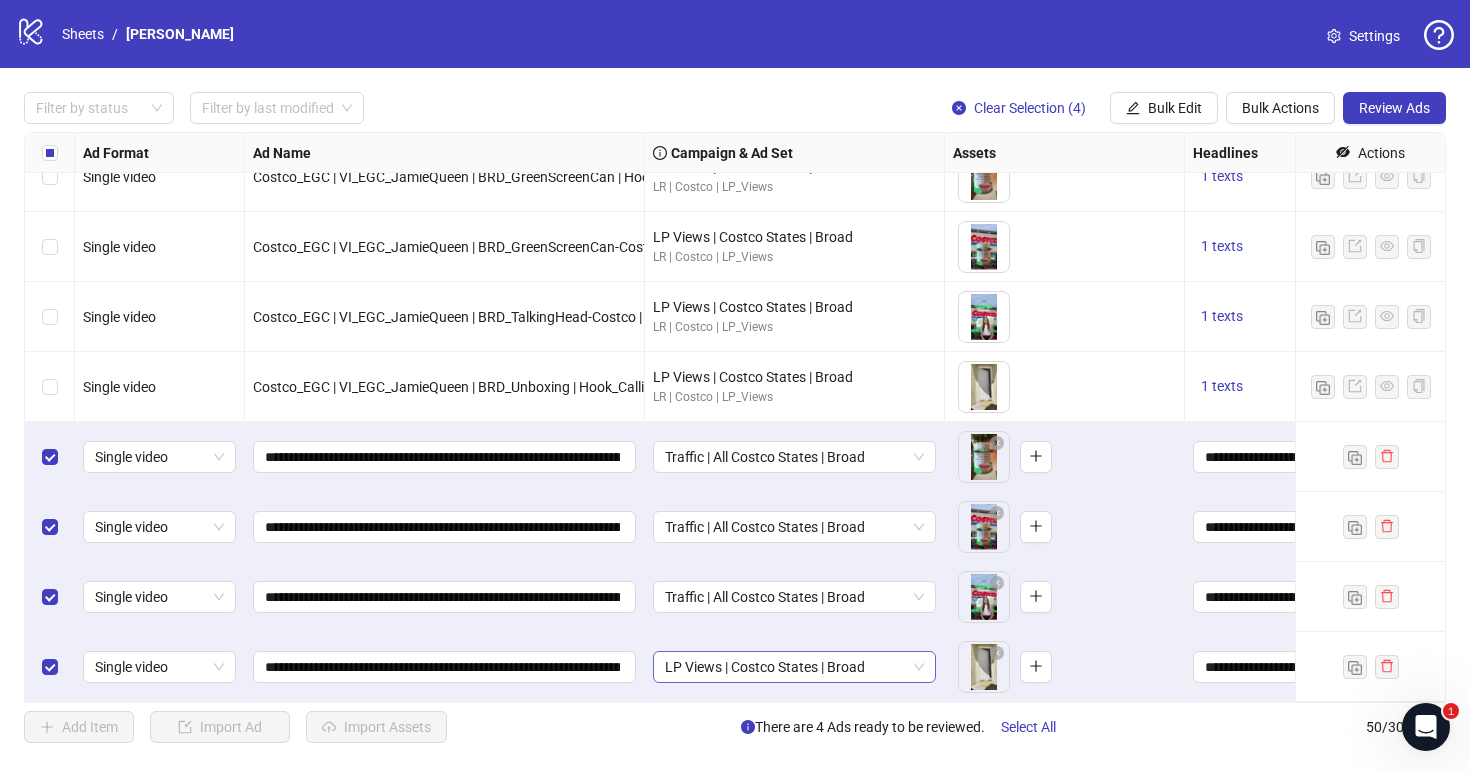 click on "LP Views | Costco States | Broad" at bounding box center (794, 667) 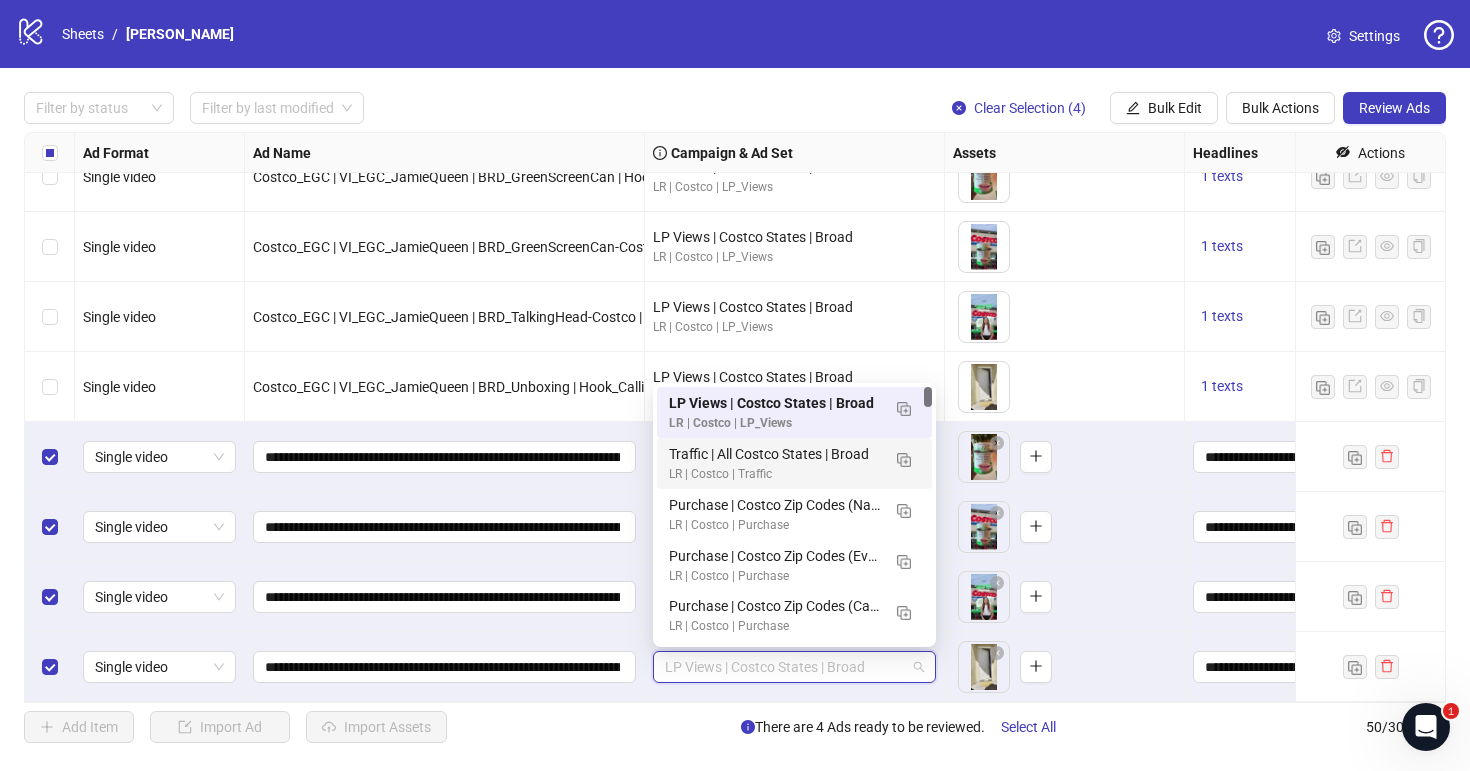 click on "LR | Costco | Traffic" at bounding box center (774, 474) 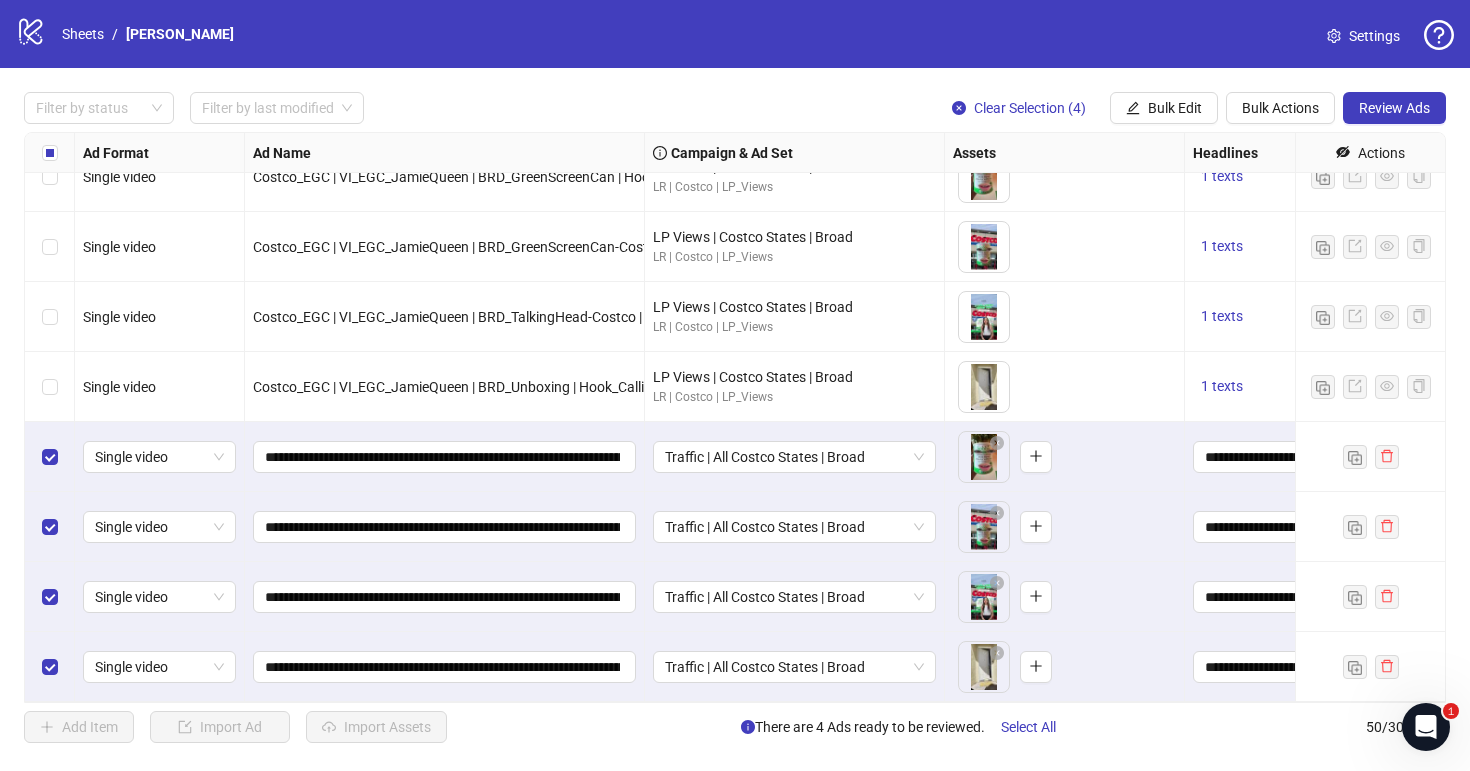 click on "Filter by status Filter by last modified Clear Selection (4) Bulk Edit Bulk Actions Review Ads Ad Format Ad Name Campaign & Ad Set Assets Headlines Primary Texts Descriptions Destination URL App Product Page ID Display URL Leadgen Form Product Set ID Call to Action Actions Single video Costco_EGC | VI_EGC_JamieQueen | BRD_TalkingHead-Costco | Hook_UmHaveYouHeard | Costco_LP LP Views | Costco States | Broad LR | Costco | LP_Views
To pick up a draggable item, press the space bar.
While dragging, use the arrow keys to move the item.
Press space again to drop the item in its new position, or press escape to cancel.
1 texts 1 texts Single video Costco_EGC | VI_EGC_JamieQueen | BRD_Unboxing | Hook_CallingAllCostcoMembers | Costco_LP LP Views | Costco States | Broad LR | Costco | LP_Views
To pick up a draggable item, press the space bar.
While dragging, use the arrow keys to move the item.
Press space again to drop the item in its new position, or press escape to cancel.
1 texts 50" at bounding box center [735, 417] 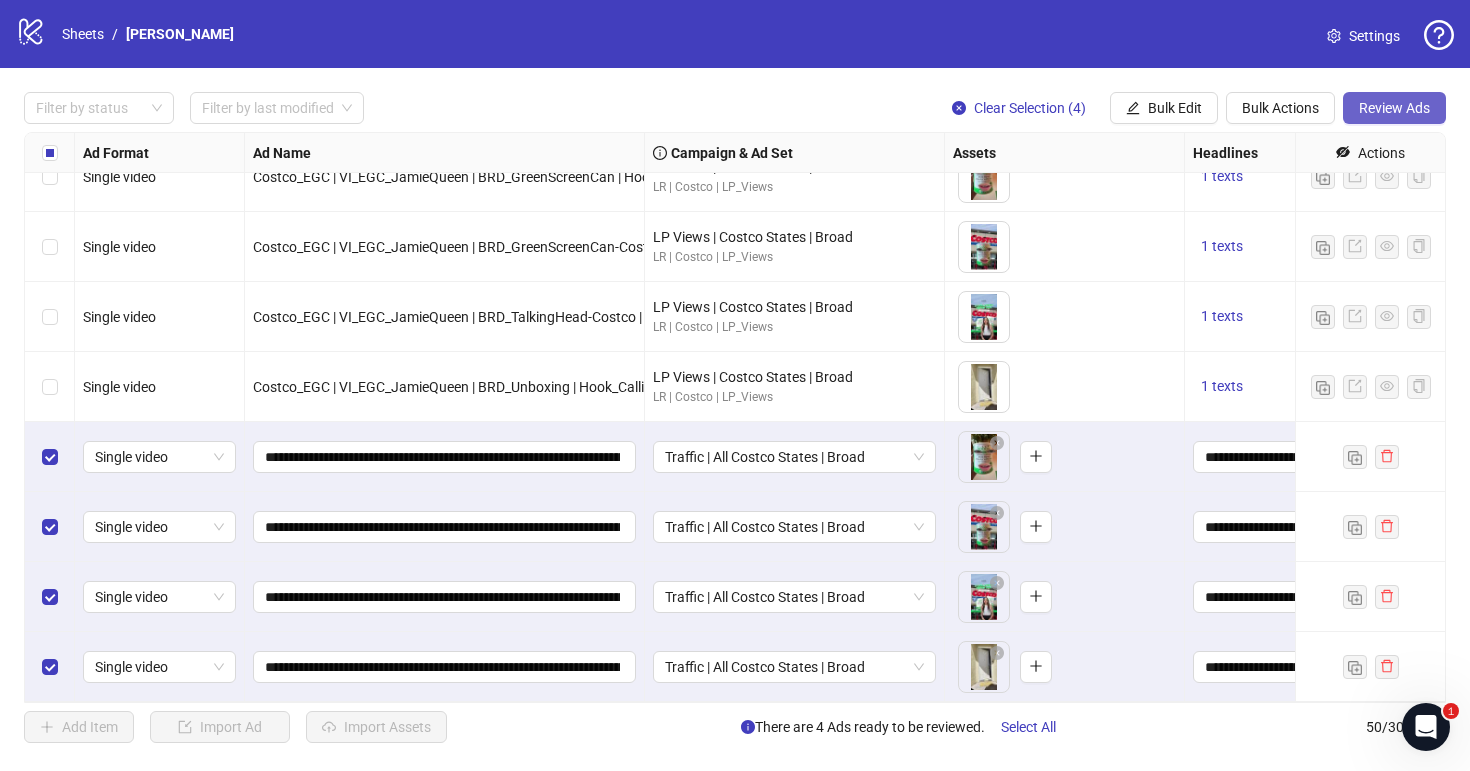 click on "Review Ads" at bounding box center (1394, 108) 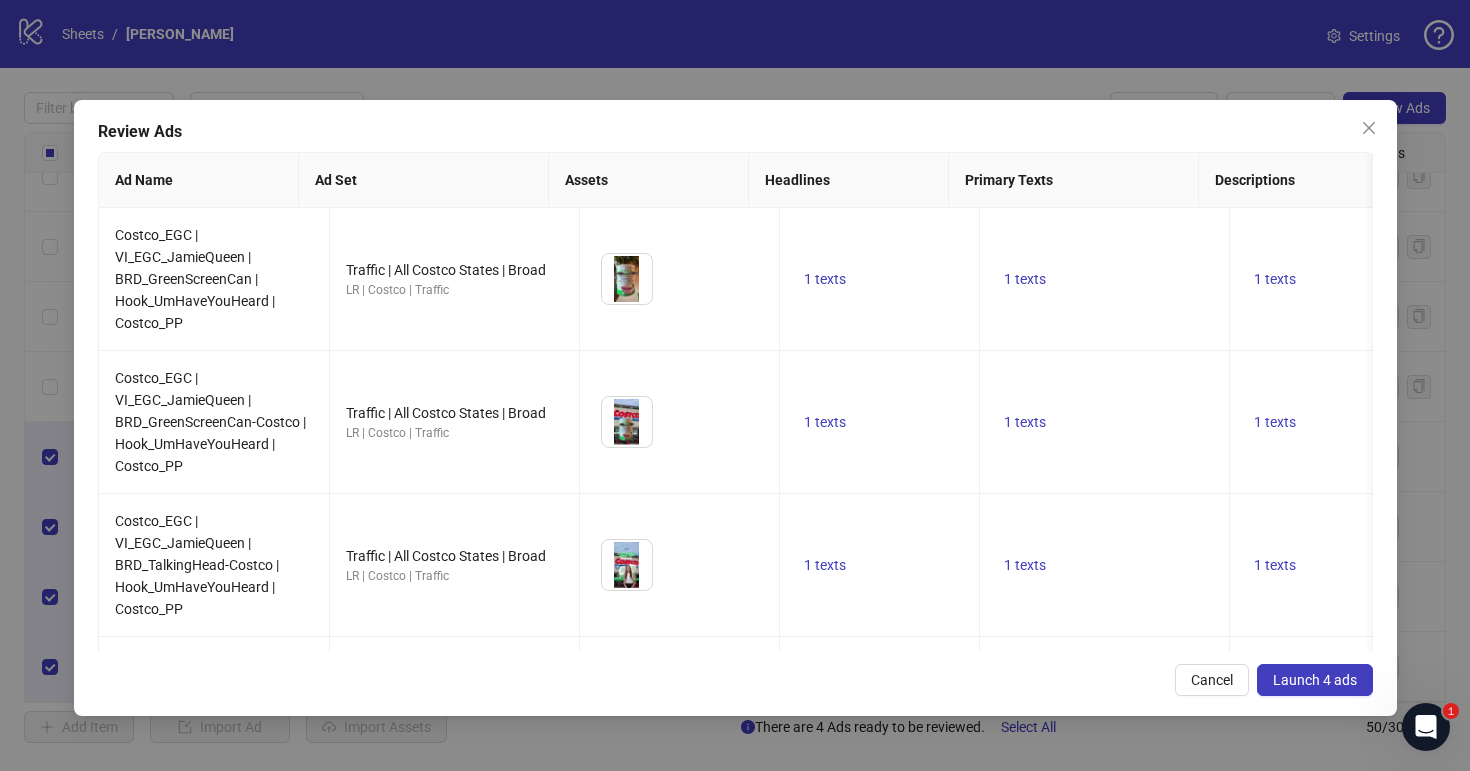 click on "Launch 4 ads" at bounding box center [1315, 680] 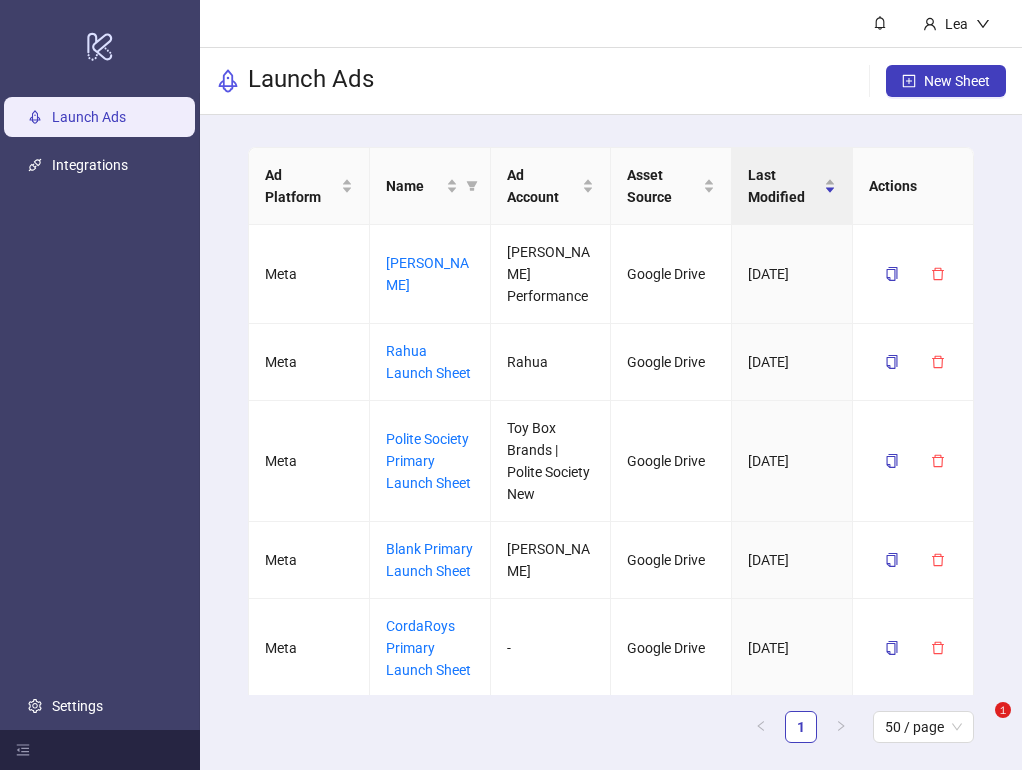 scroll, scrollTop: 0, scrollLeft: 0, axis: both 